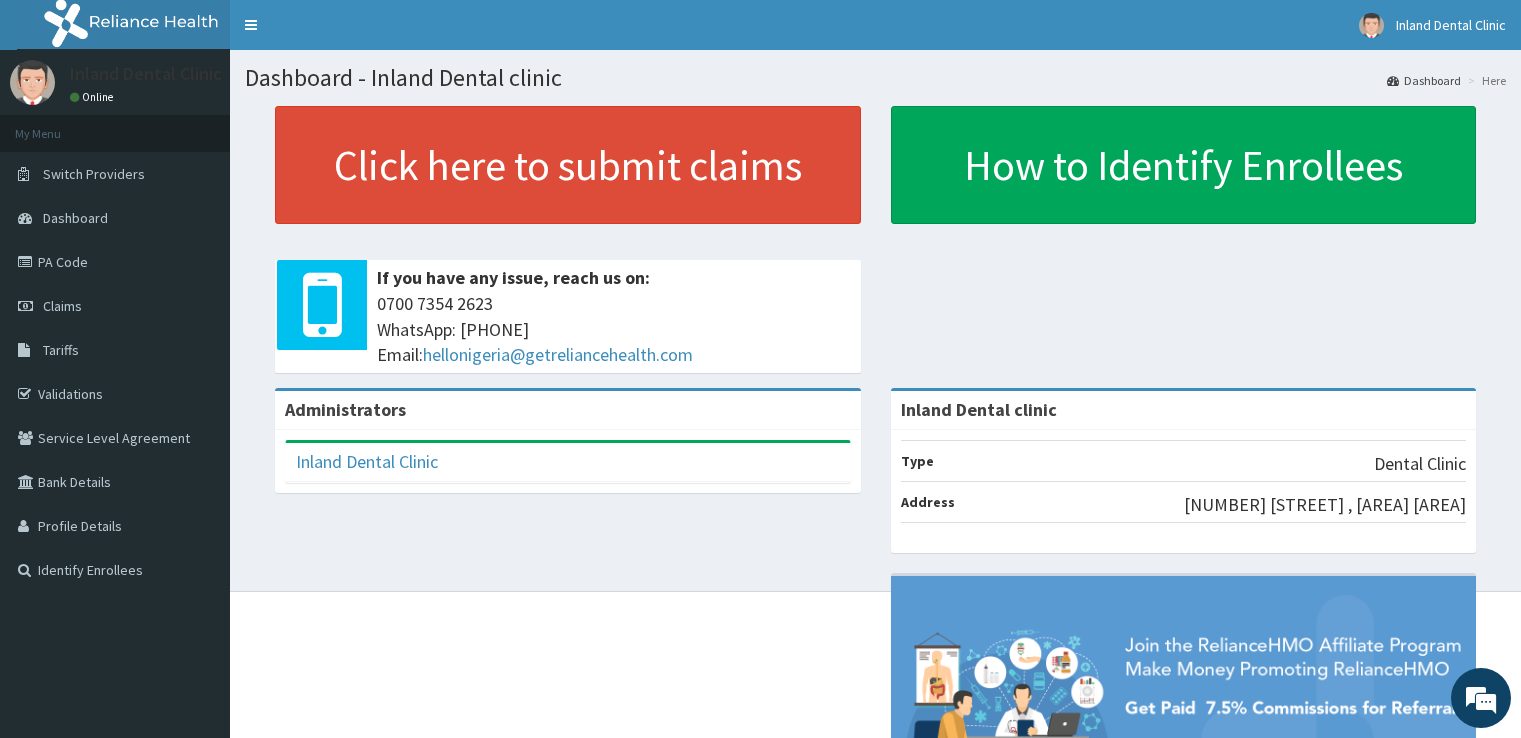 click on "PA Code" at bounding box center (115, 262) 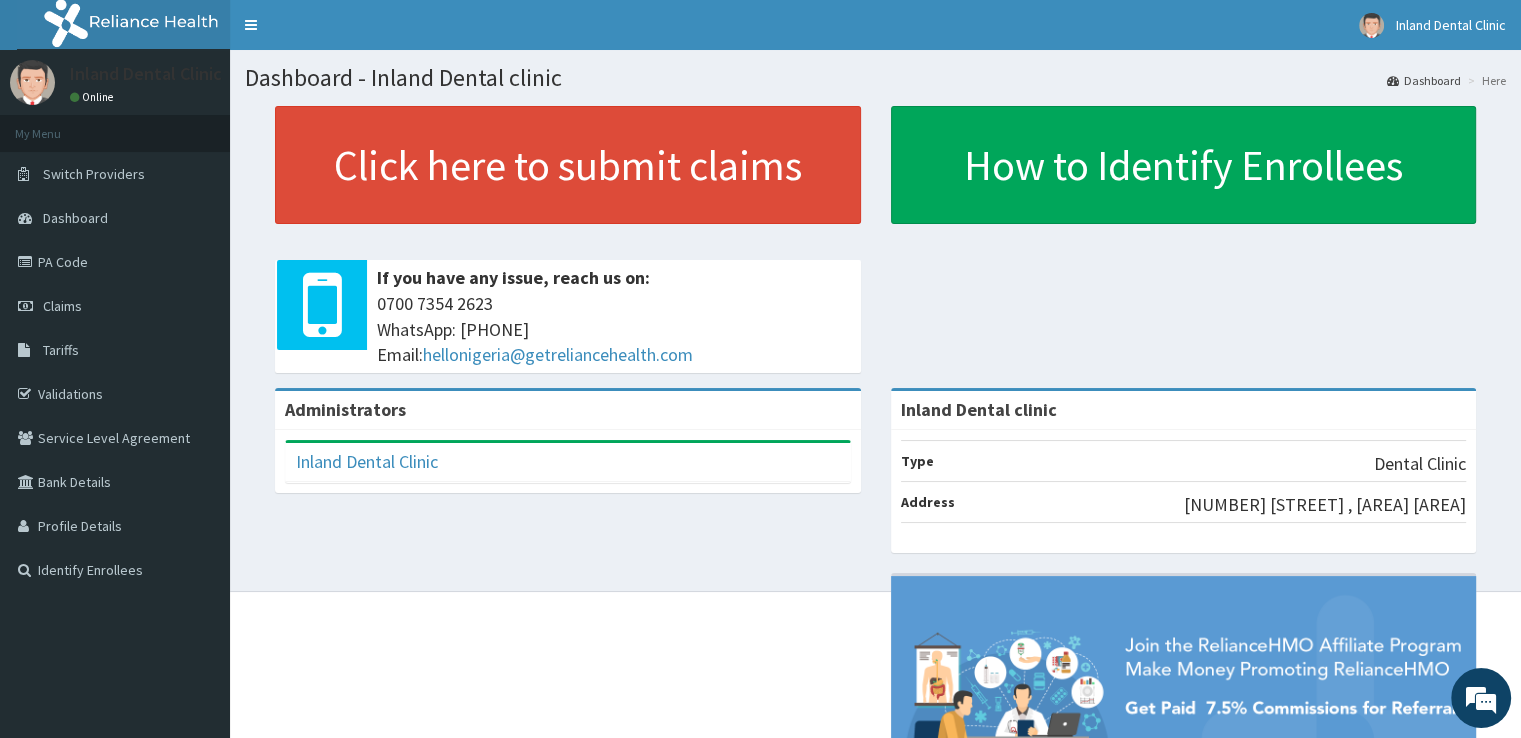 scroll, scrollTop: 0, scrollLeft: 0, axis: both 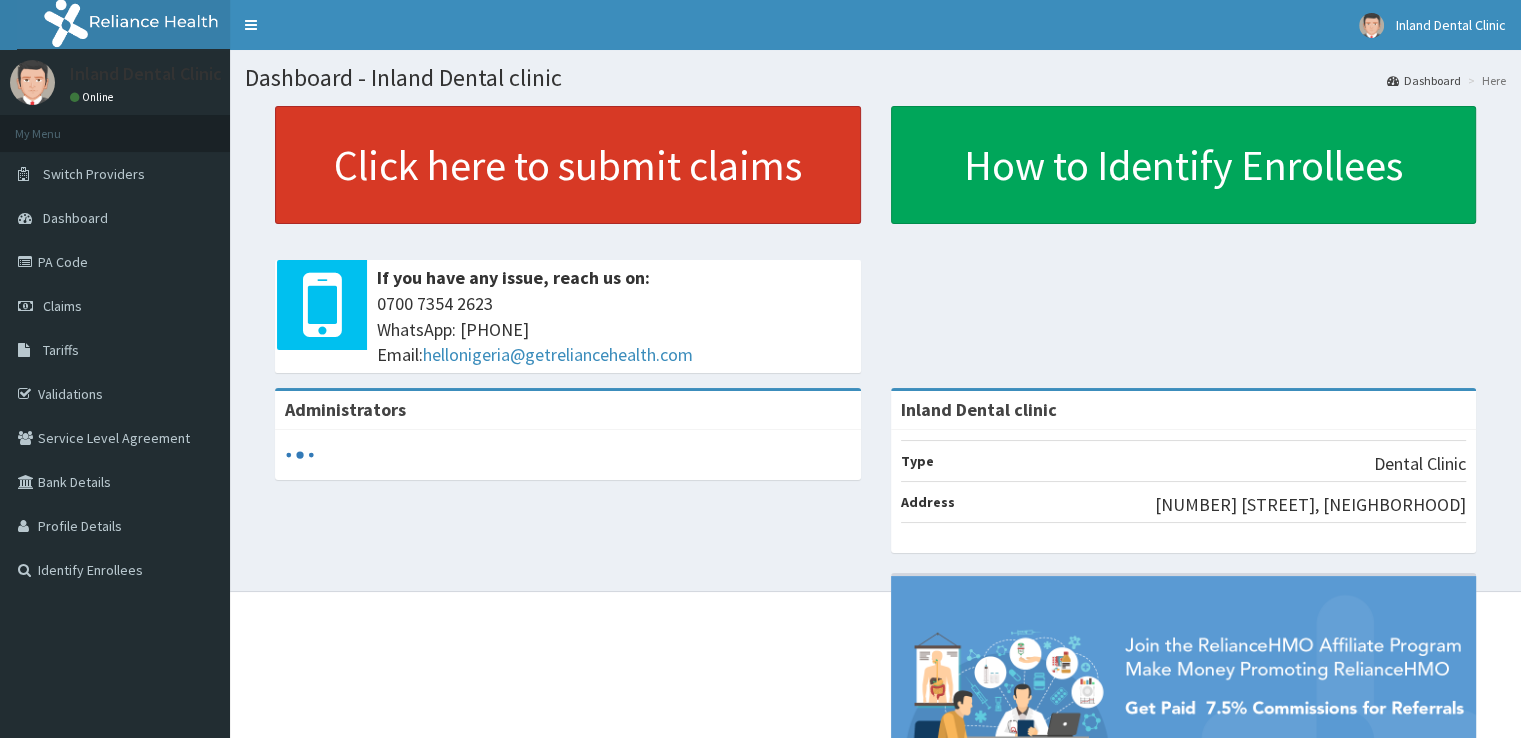 click on "Click here to submit claims" at bounding box center (568, 165) 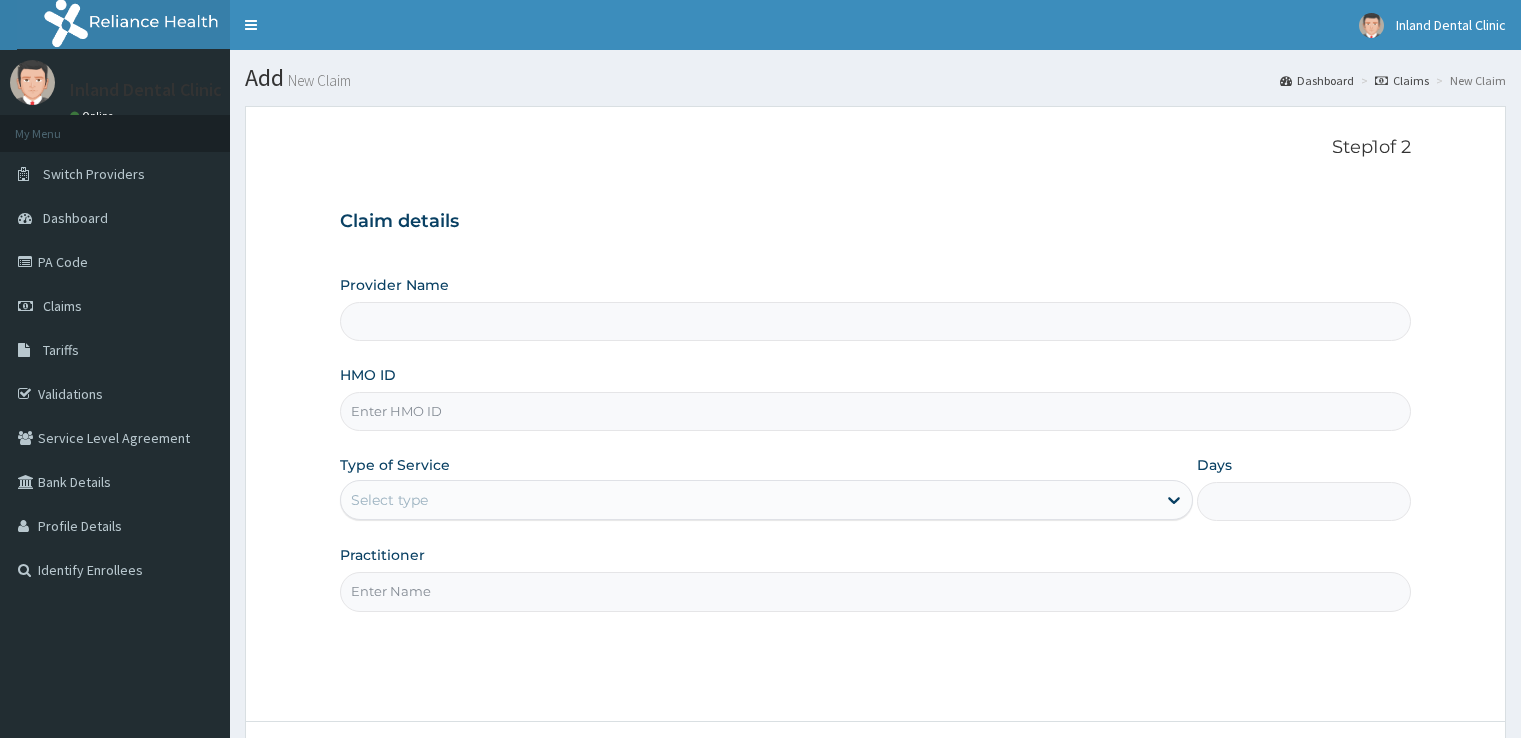 scroll, scrollTop: 0, scrollLeft: 0, axis: both 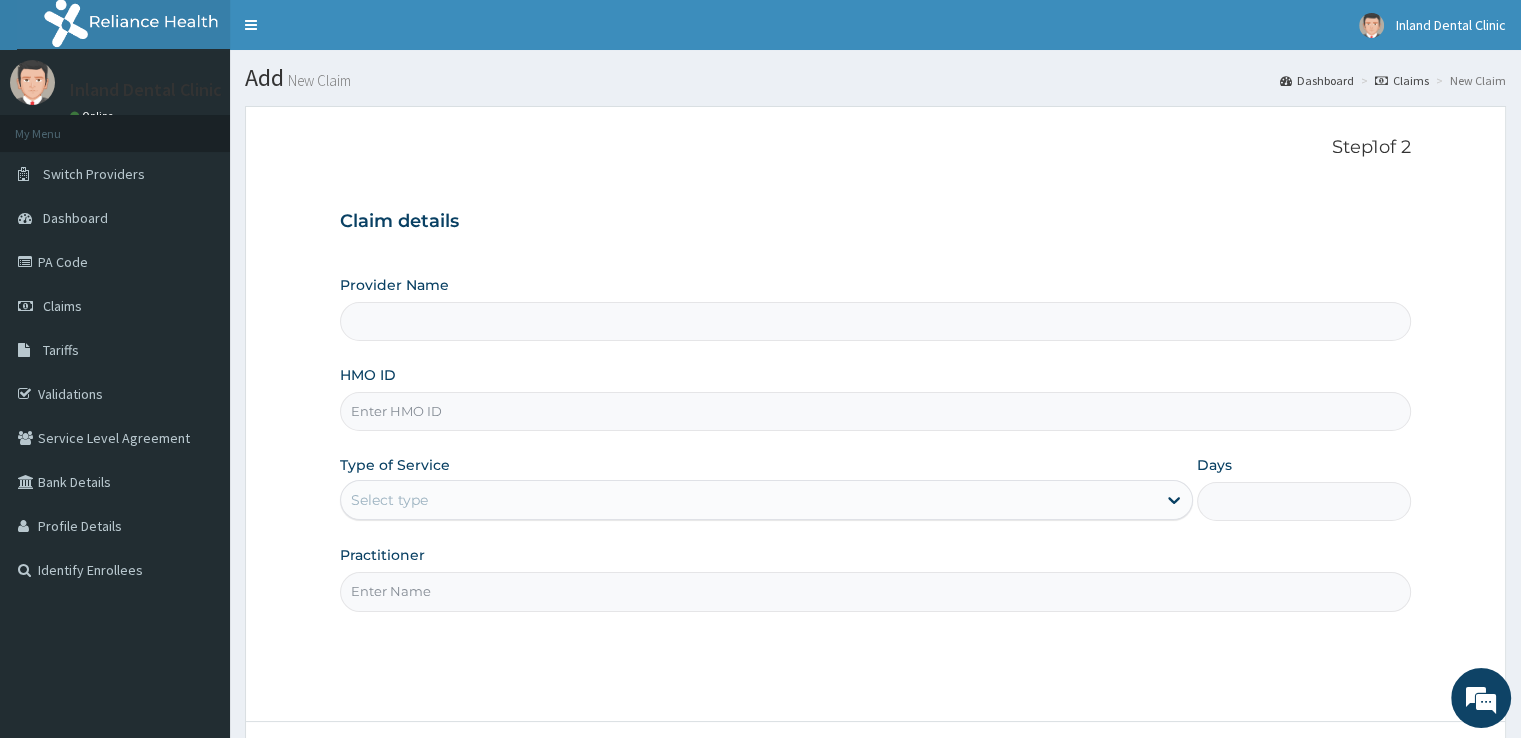 type on "Inland Dental clinic" 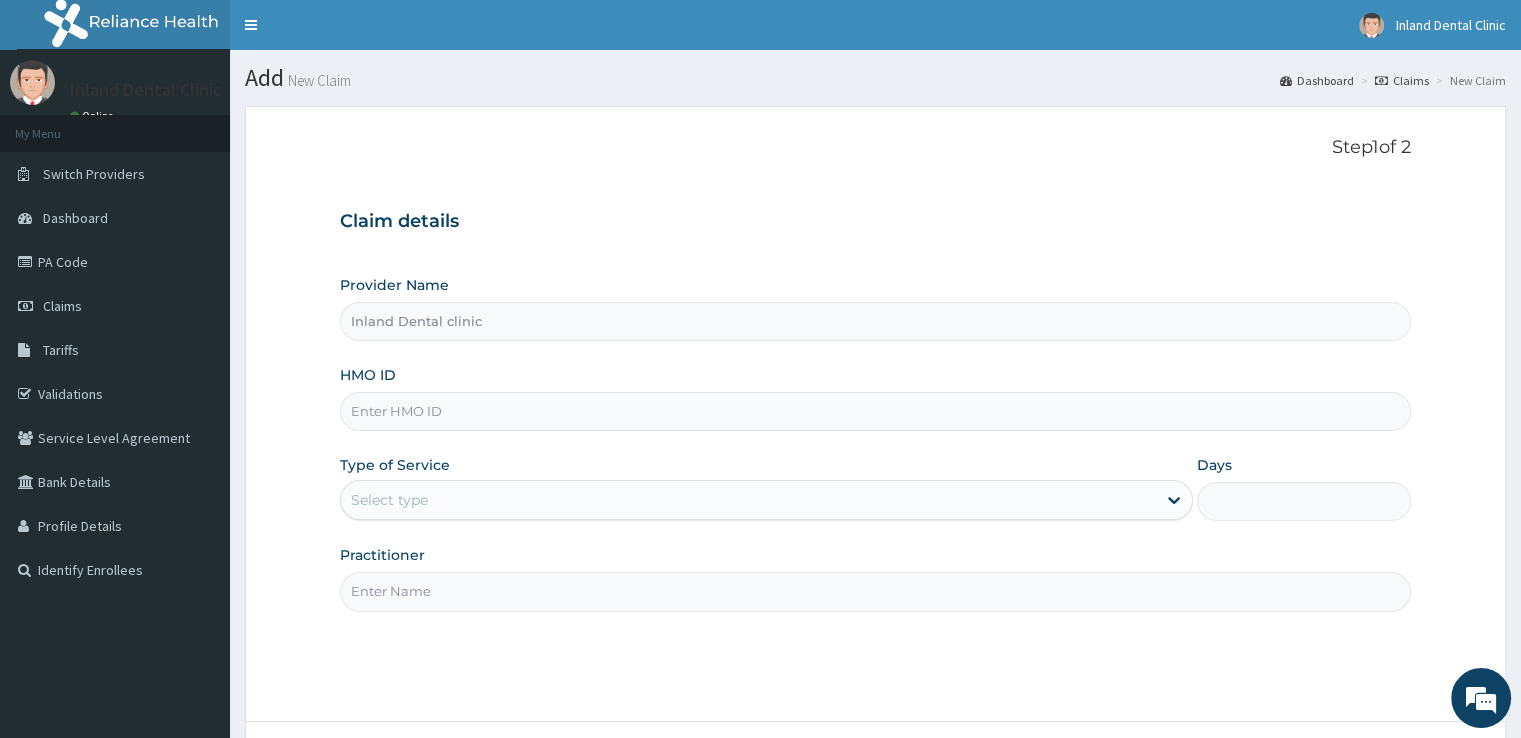 click on "HMO ID" at bounding box center [875, 411] 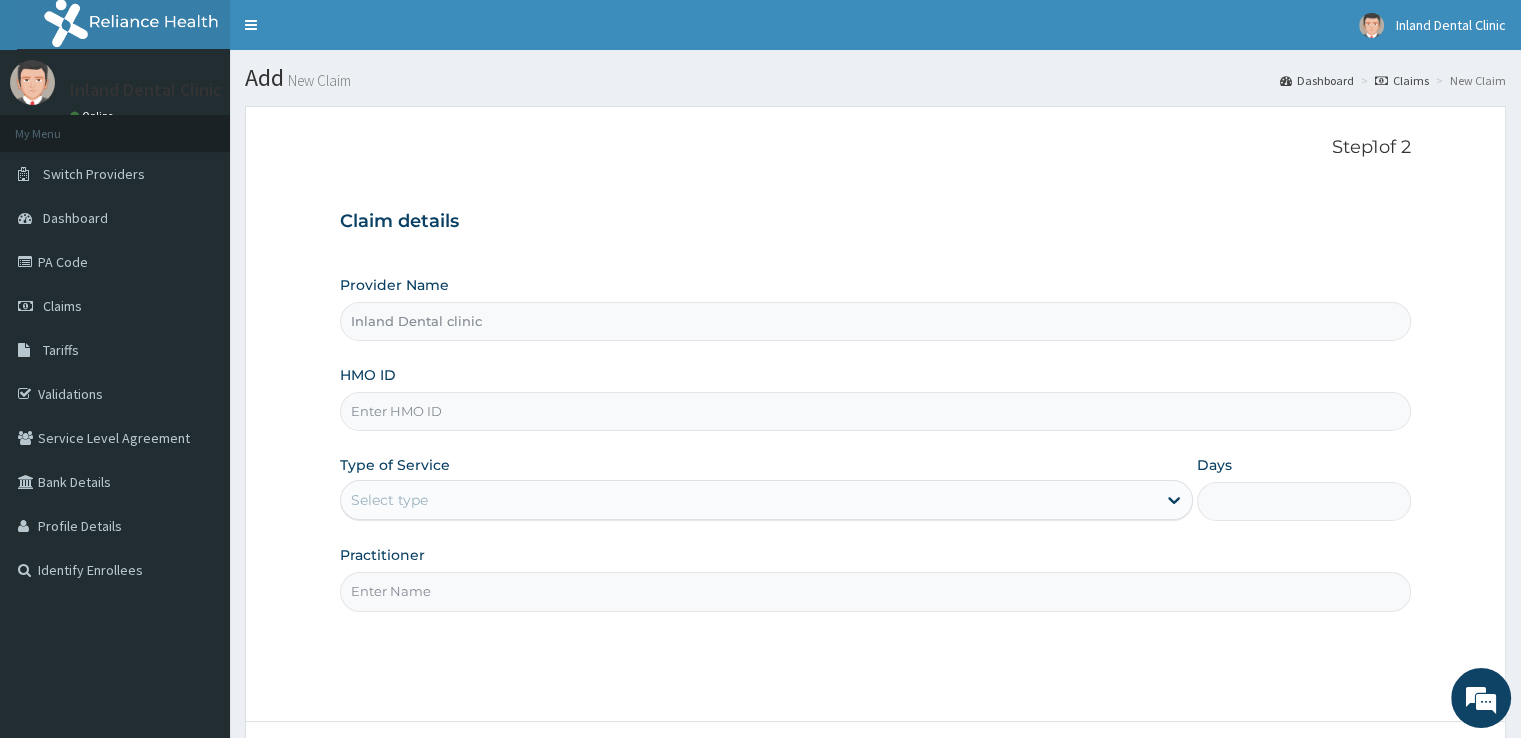 scroll, scrollTop: 0, scrollLeft: 0, axis: both 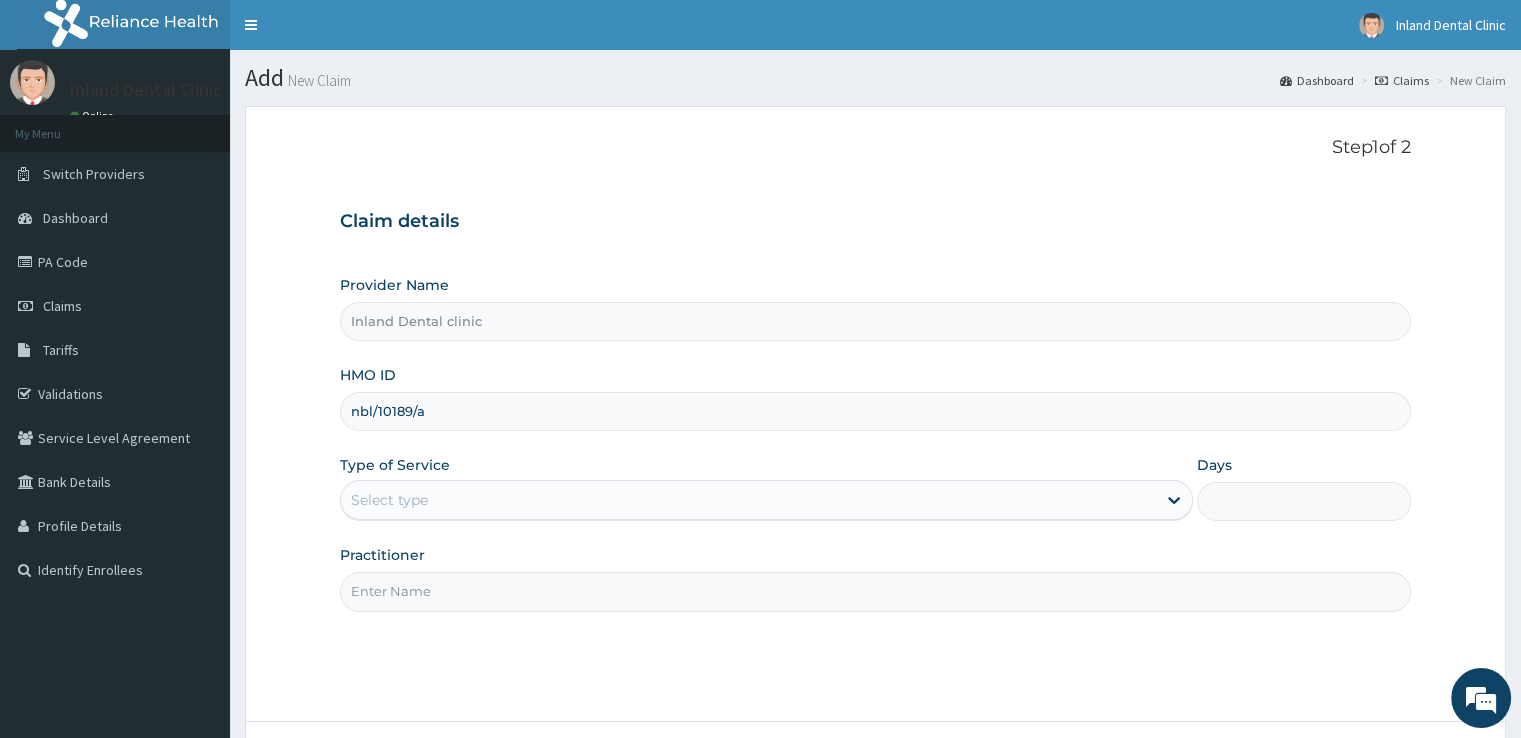type on "nbl/10189/a" 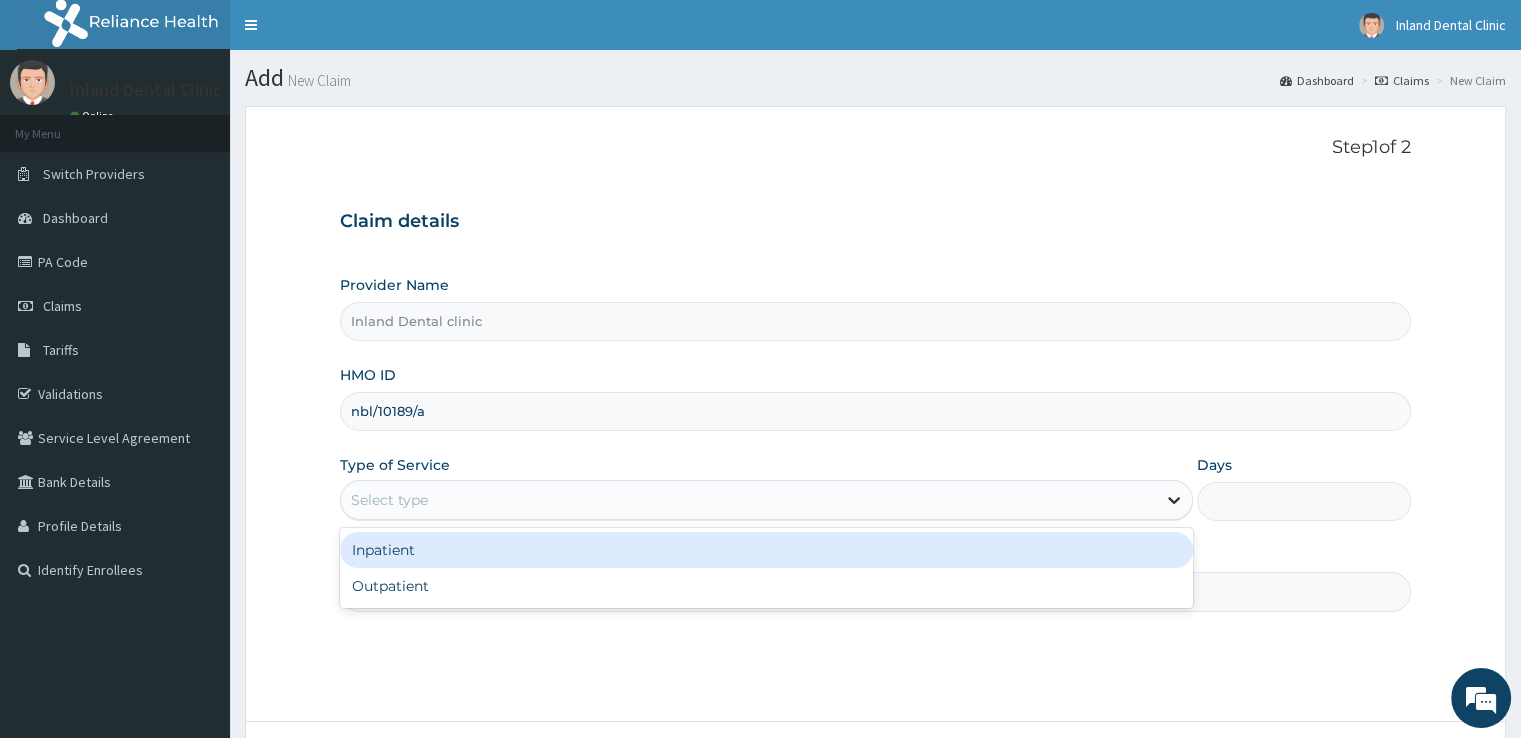 click 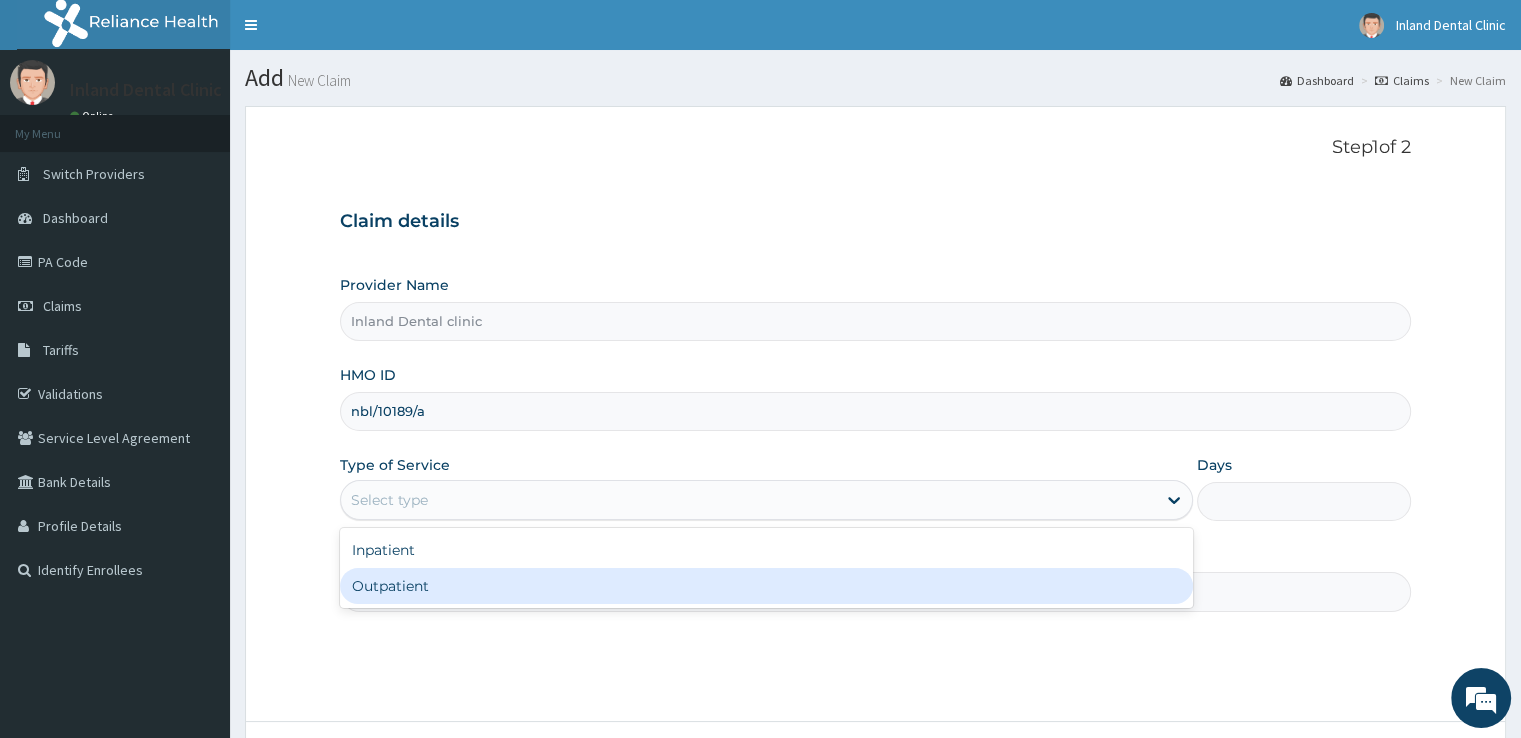 click on "Outpatient" at bounding box center (766, 586) 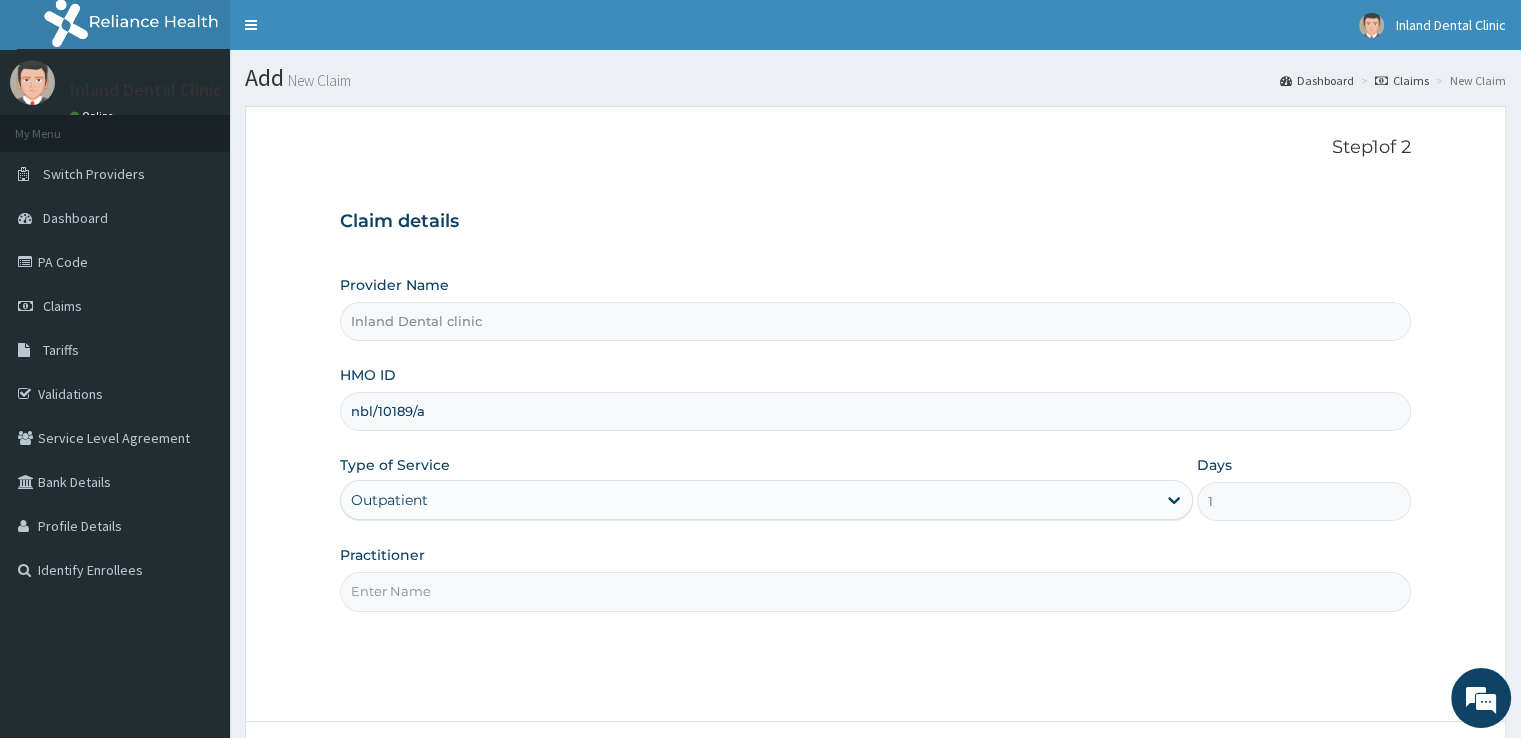 click on "Practitioner" at bounding box center [875, 591] 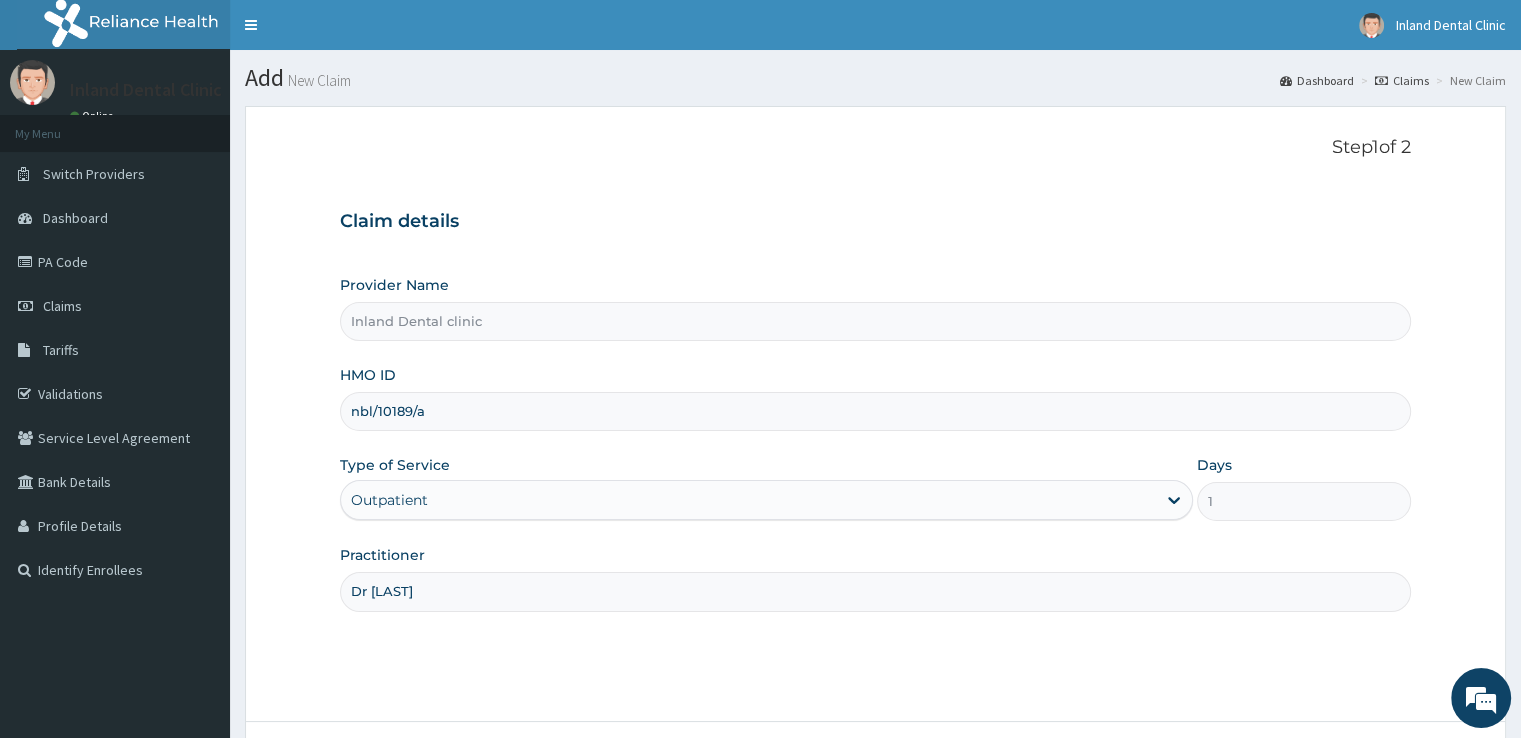 scroll, scrollTop: 162, scrollLeft: 0, axis: vertical 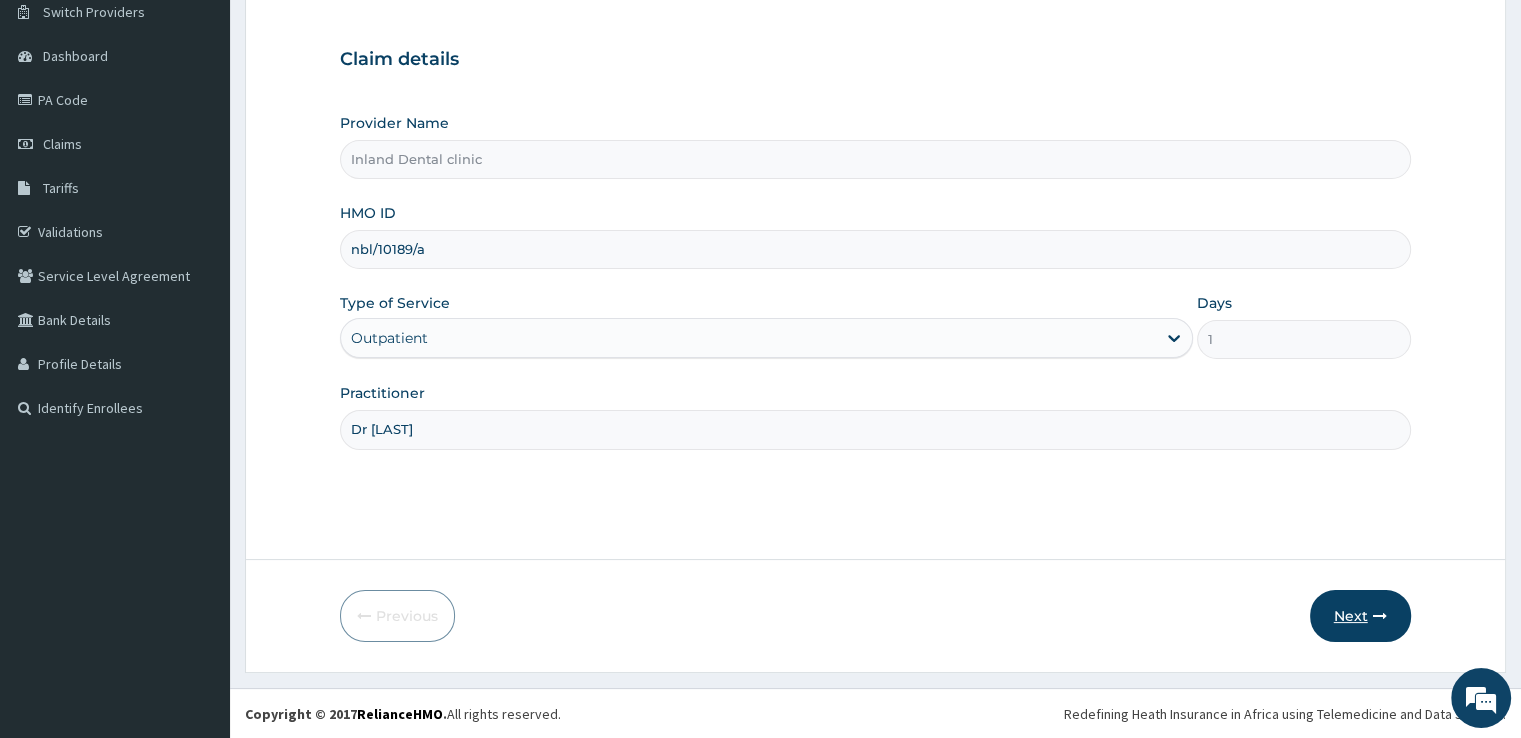 type on "Dr Awosusi" 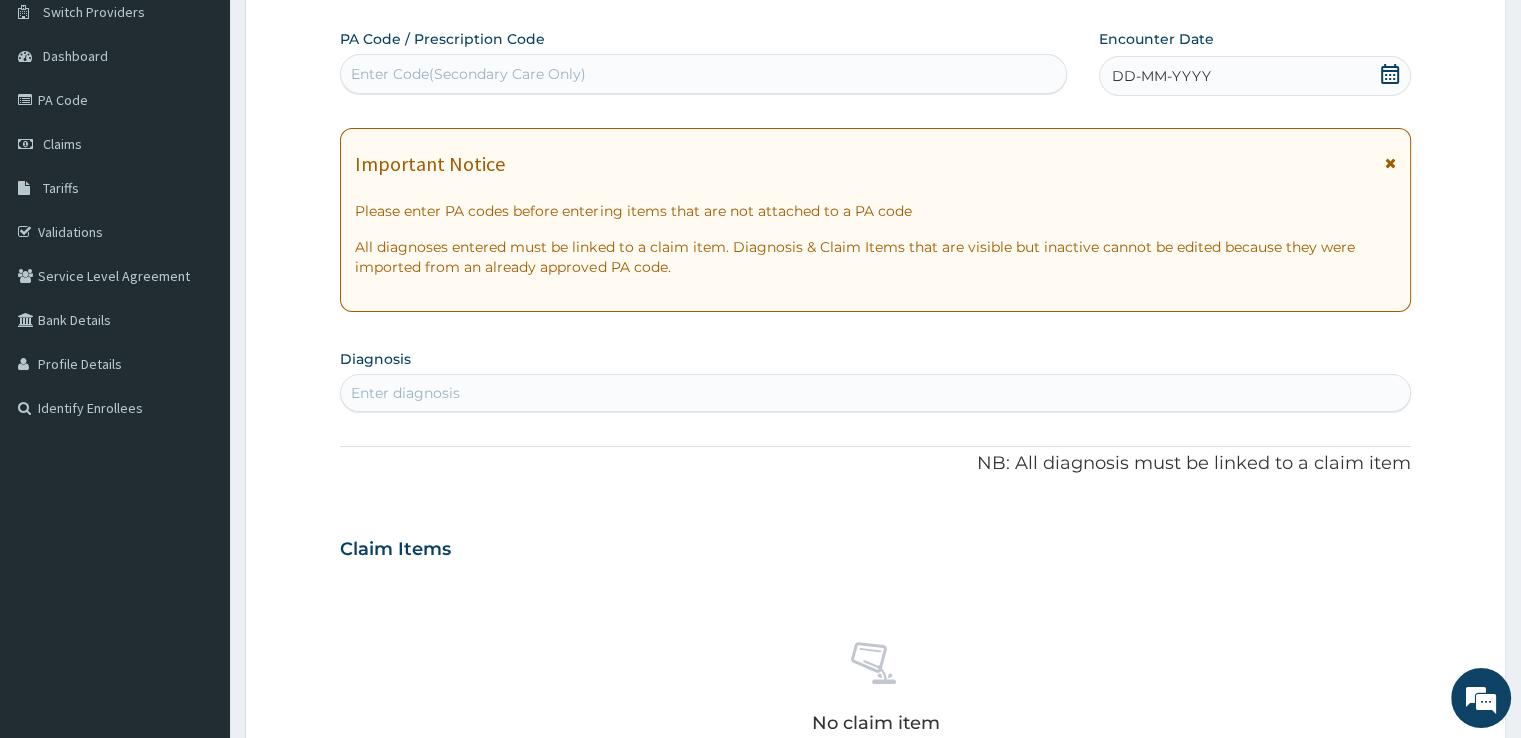 click on "Enter Code(Secondary Care Only)" at bounding box center [703, 74] 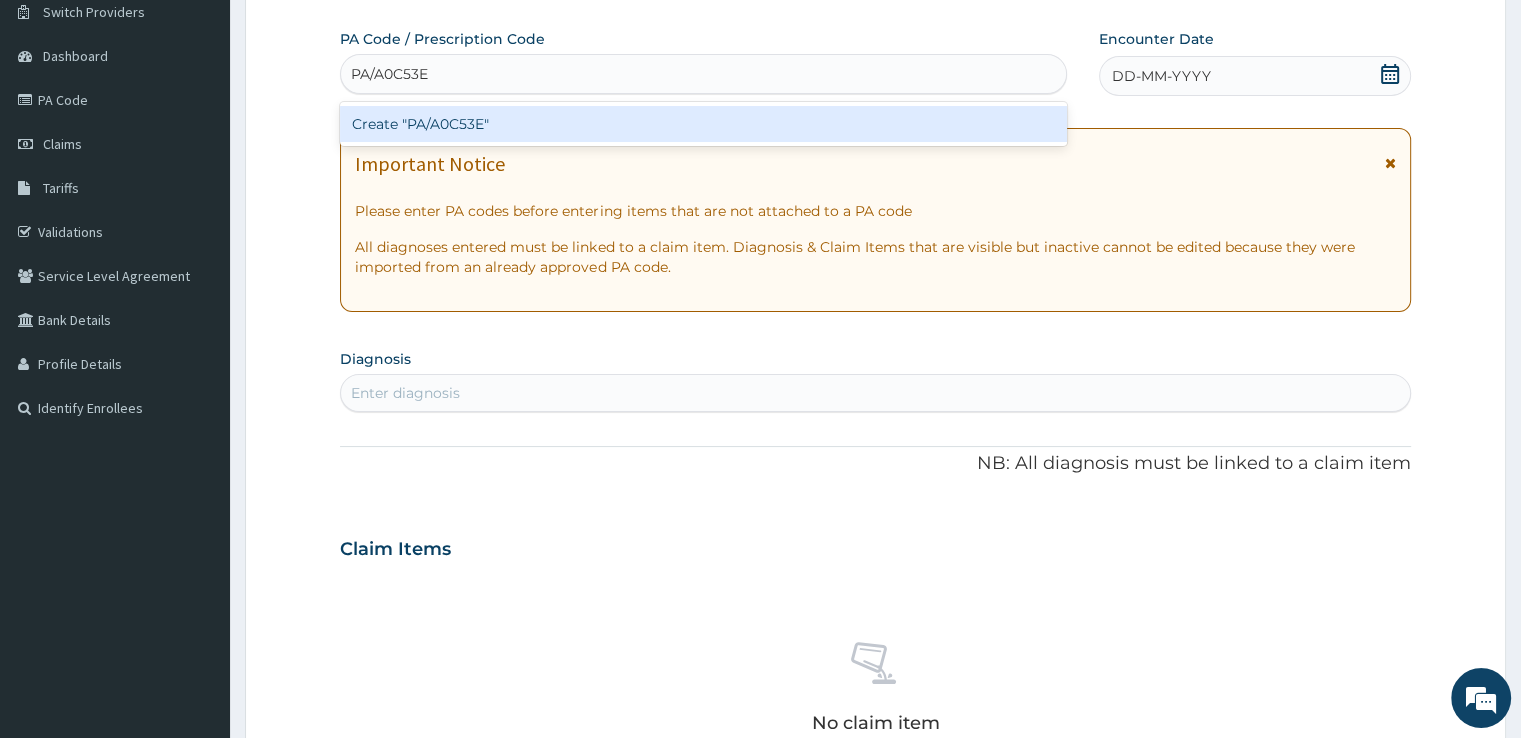 click on "Create "PA/A0C53E"" at bounding box center (703, 124) 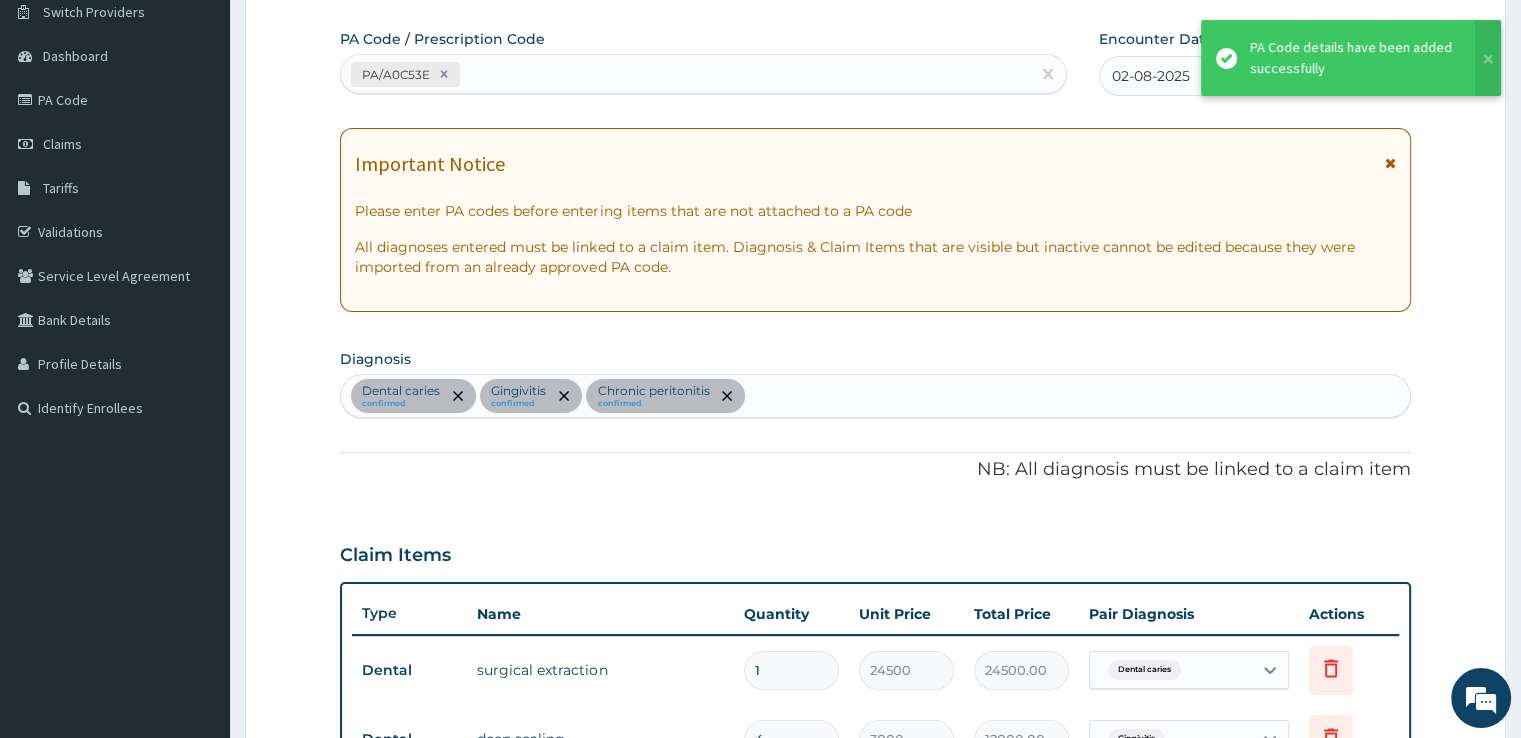 scroll, scrollTop: 736, scrollLeft: 0, axis: vertical 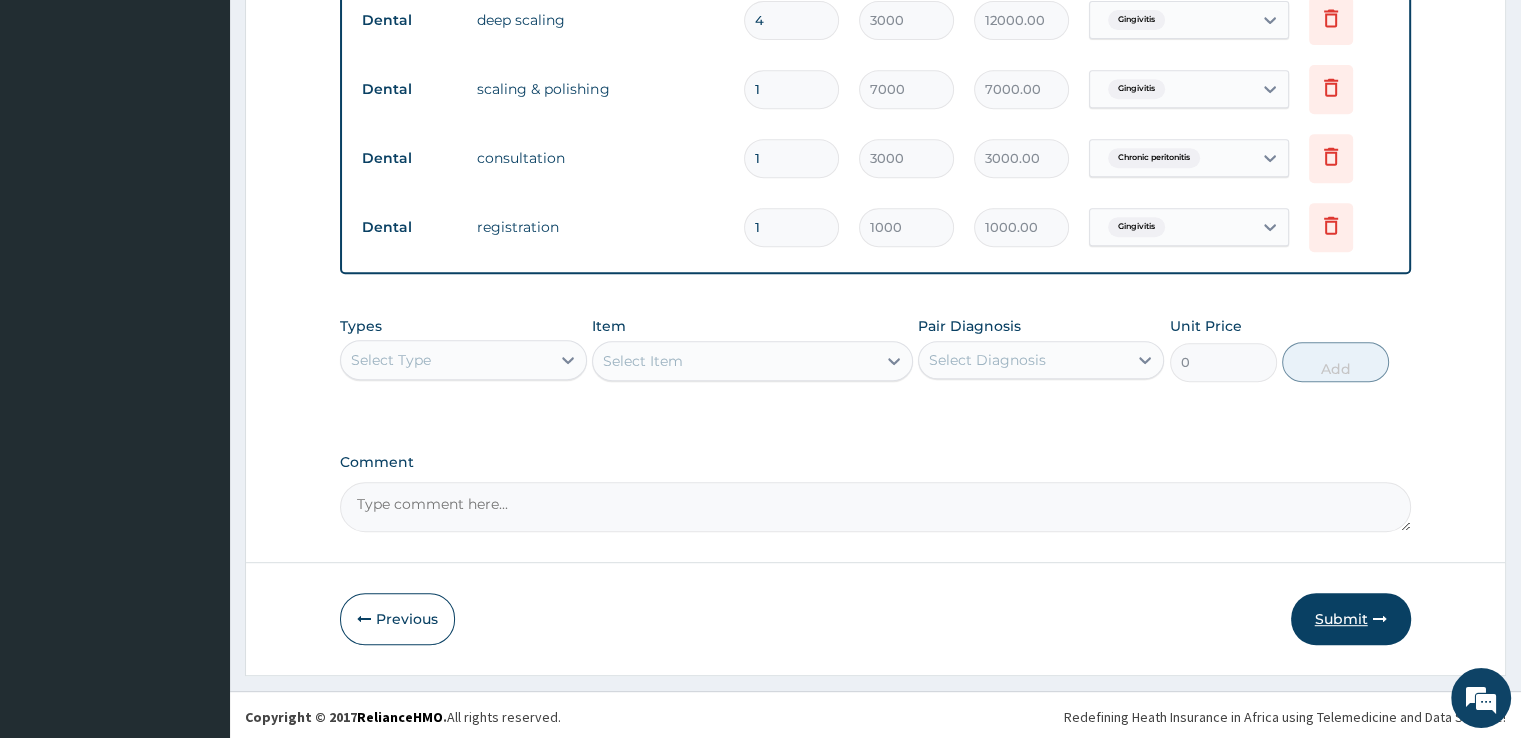 click on "Submit" at bounding box center [1351, 619] 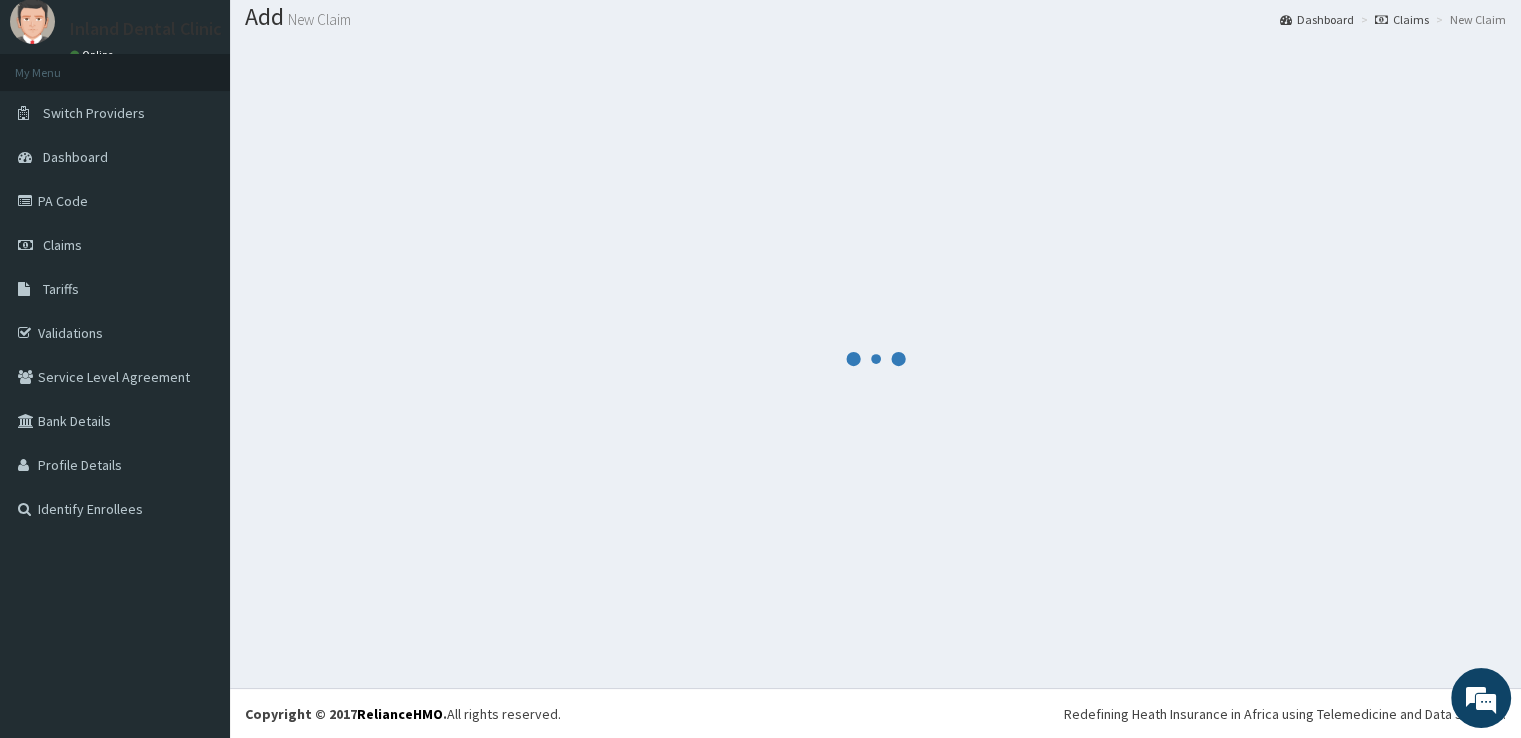 scroll, scrollTop: 881, scrollLeft: 0, axis: vertical 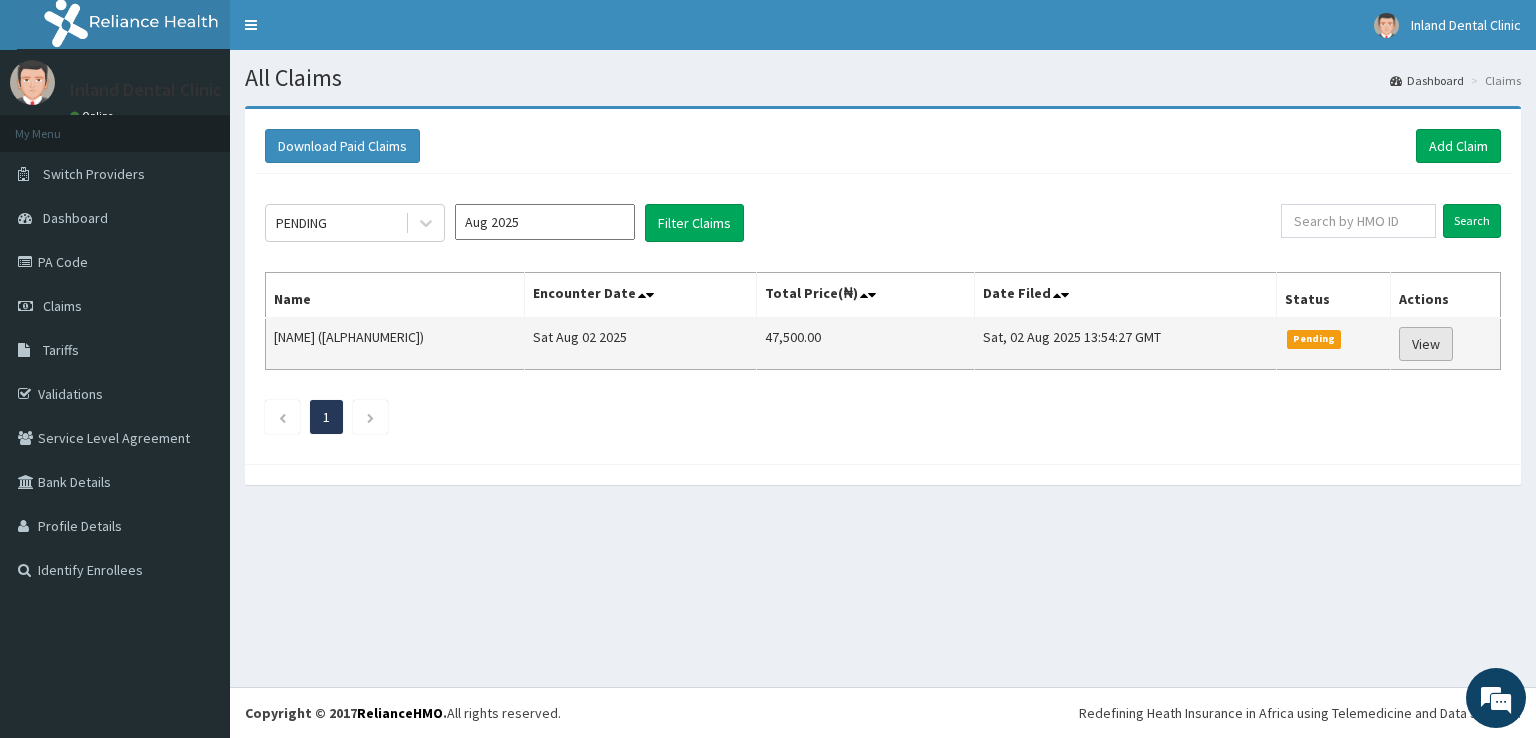 click on "View" at bounding box center (1426, 344) 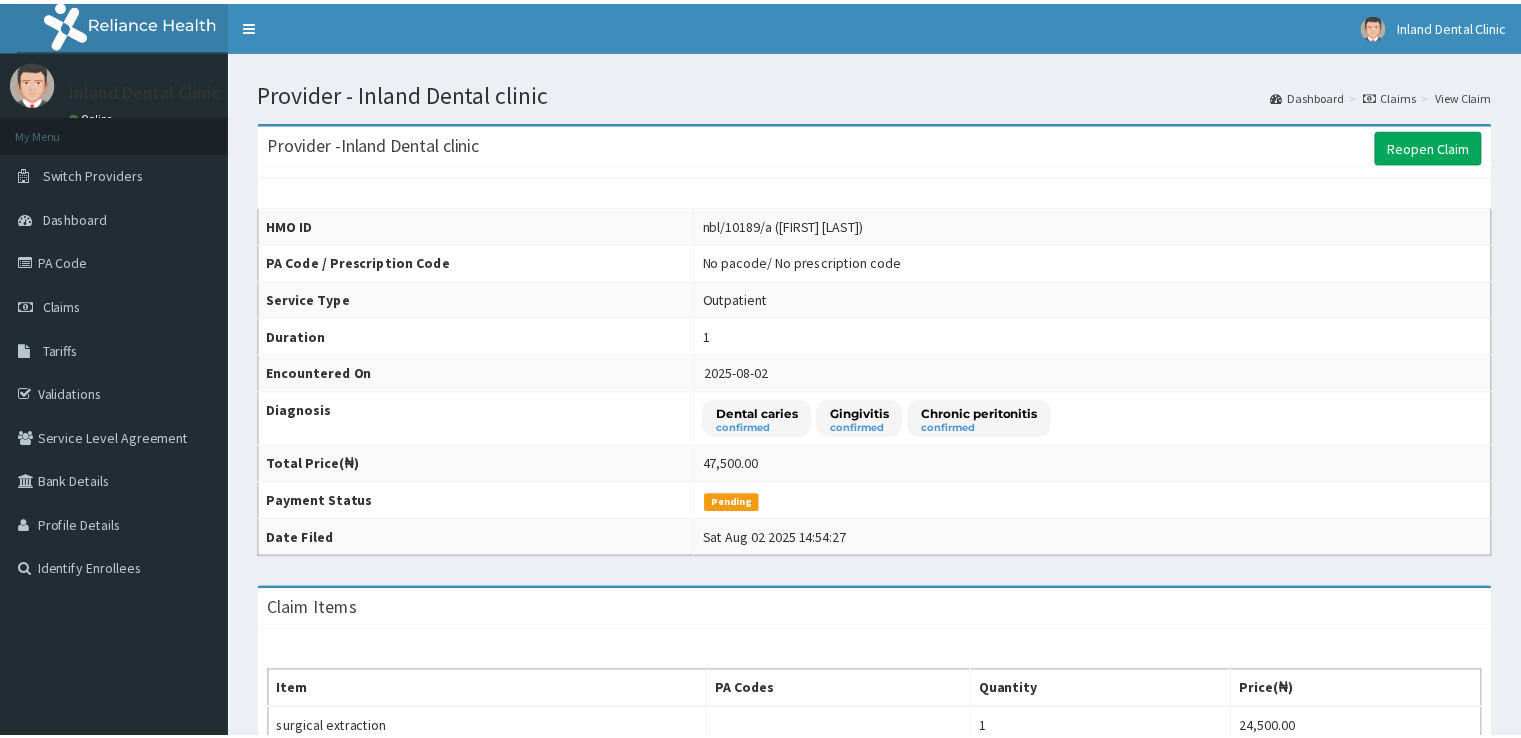 scroll, scrollTop: 0, scrollLeft: 0, axis: both 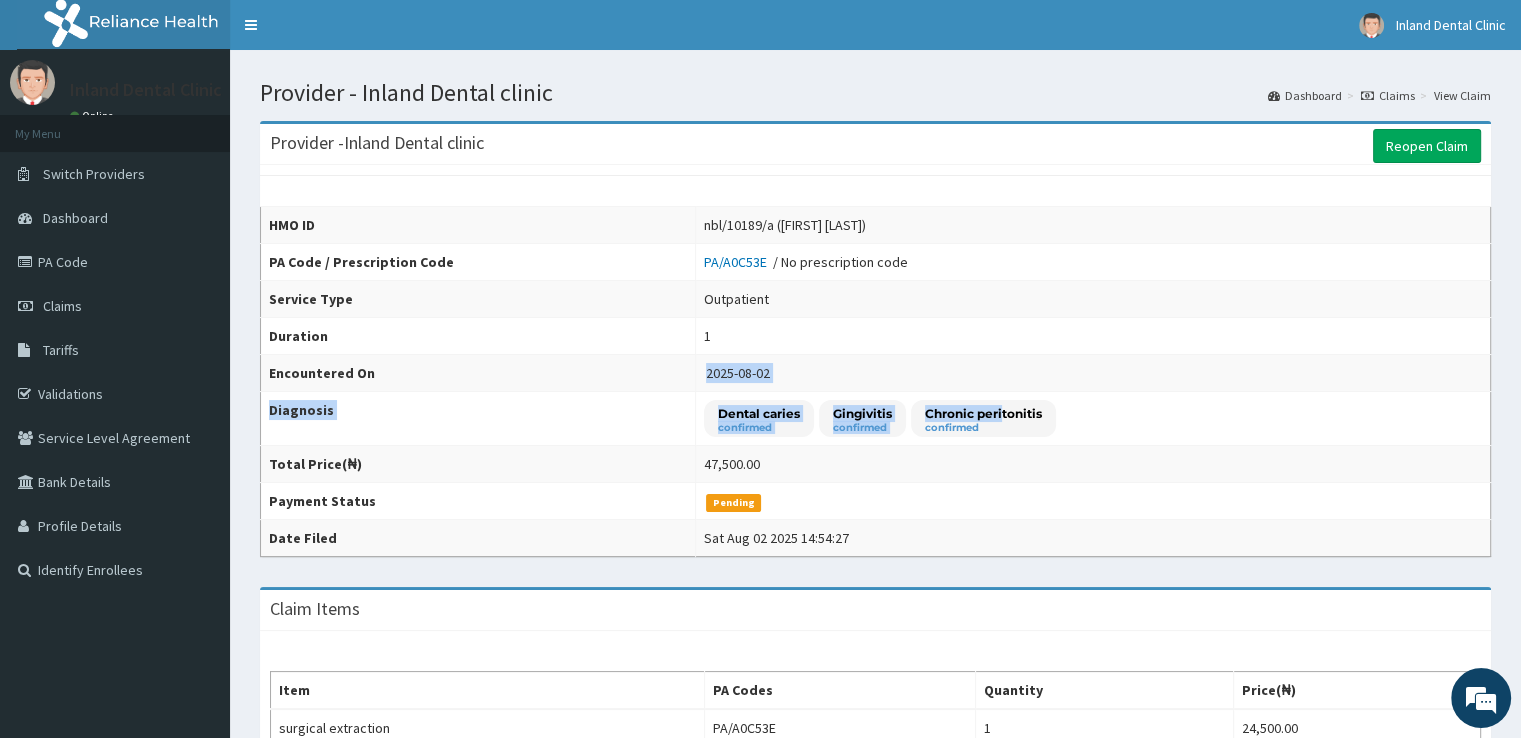 drag, startPoint x: 519, startPoint y: 354, endPoint x: 980, endPoint y: 419, distance: 465.55988 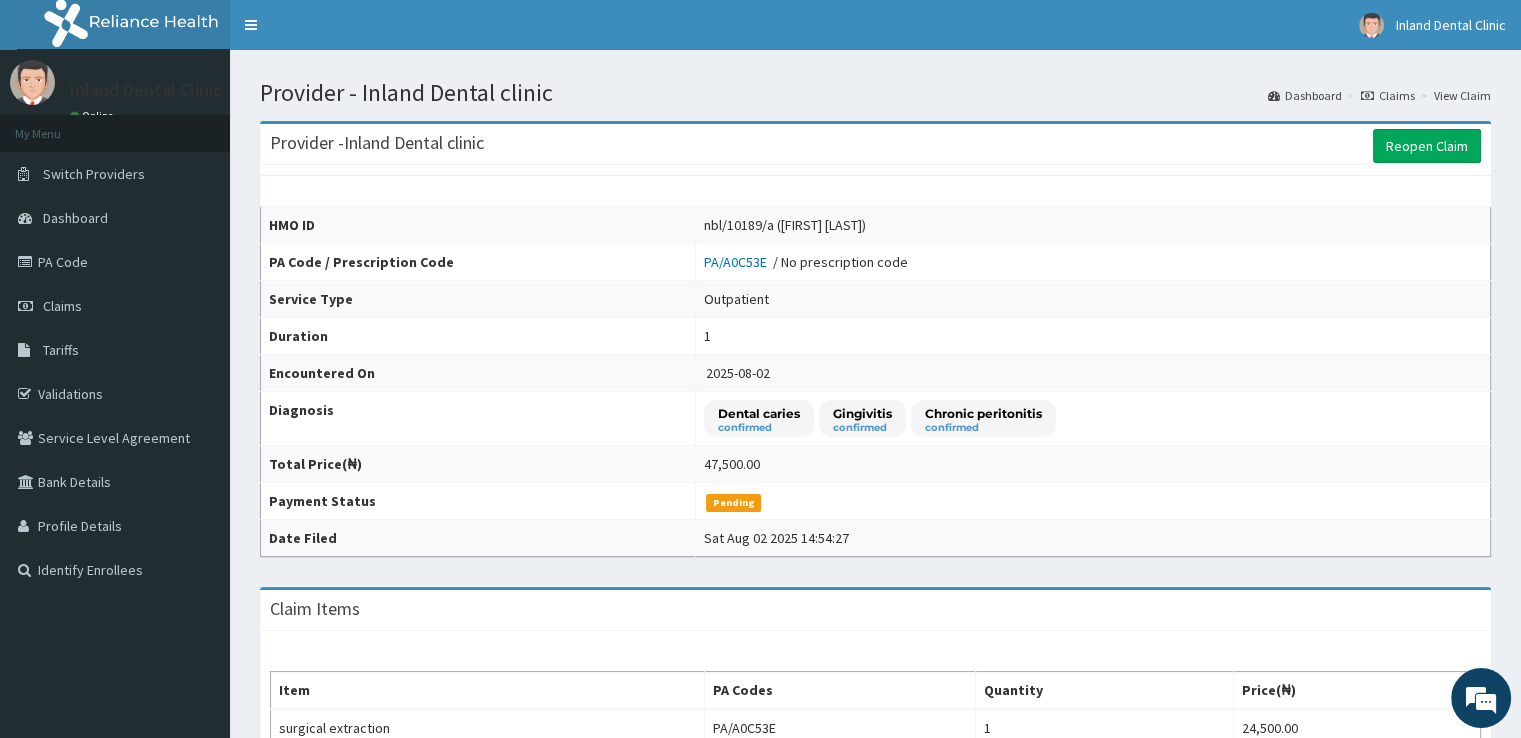 click on "47,500.00" at bounding box center (1093, 464) 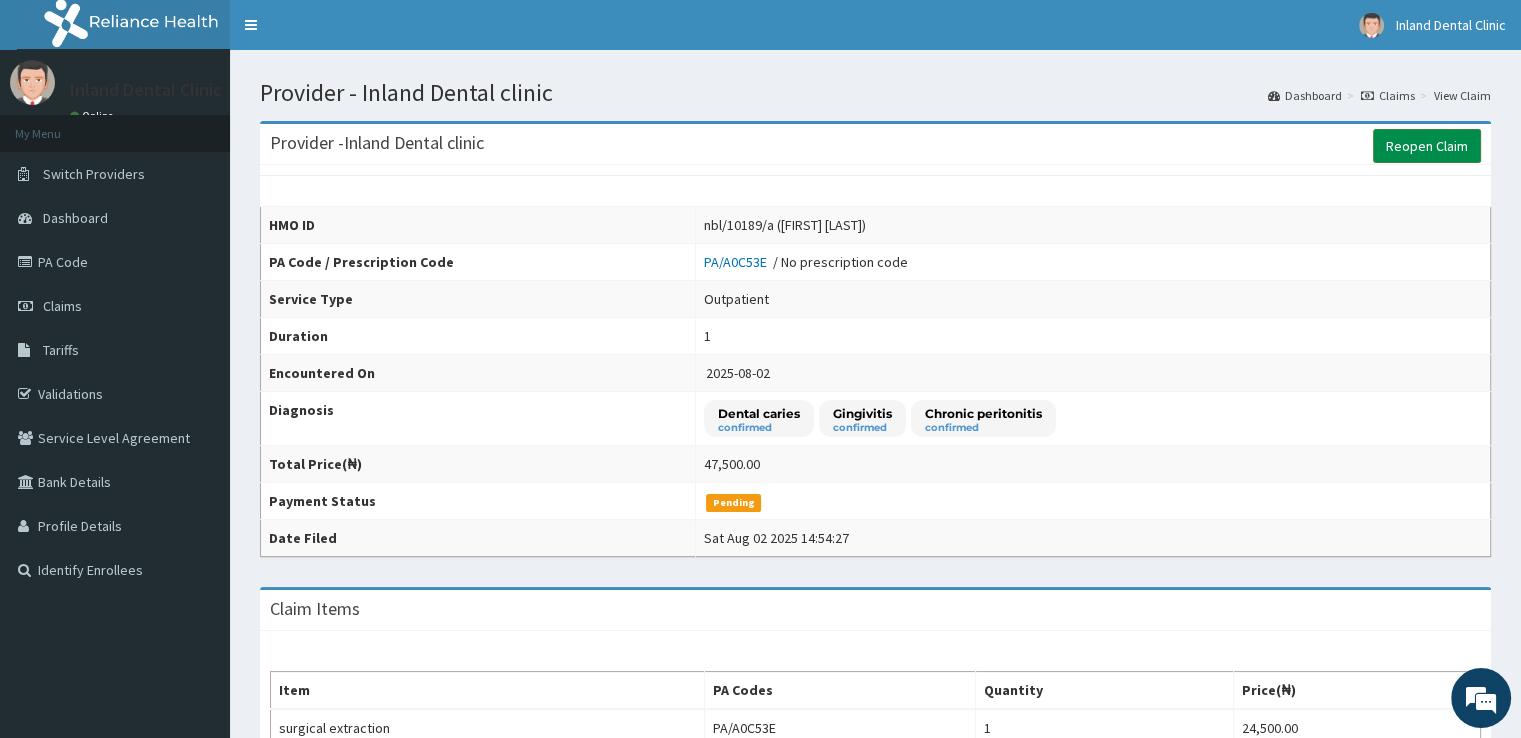 click on "Reopen Claim" at bounding box center [1427, 146] 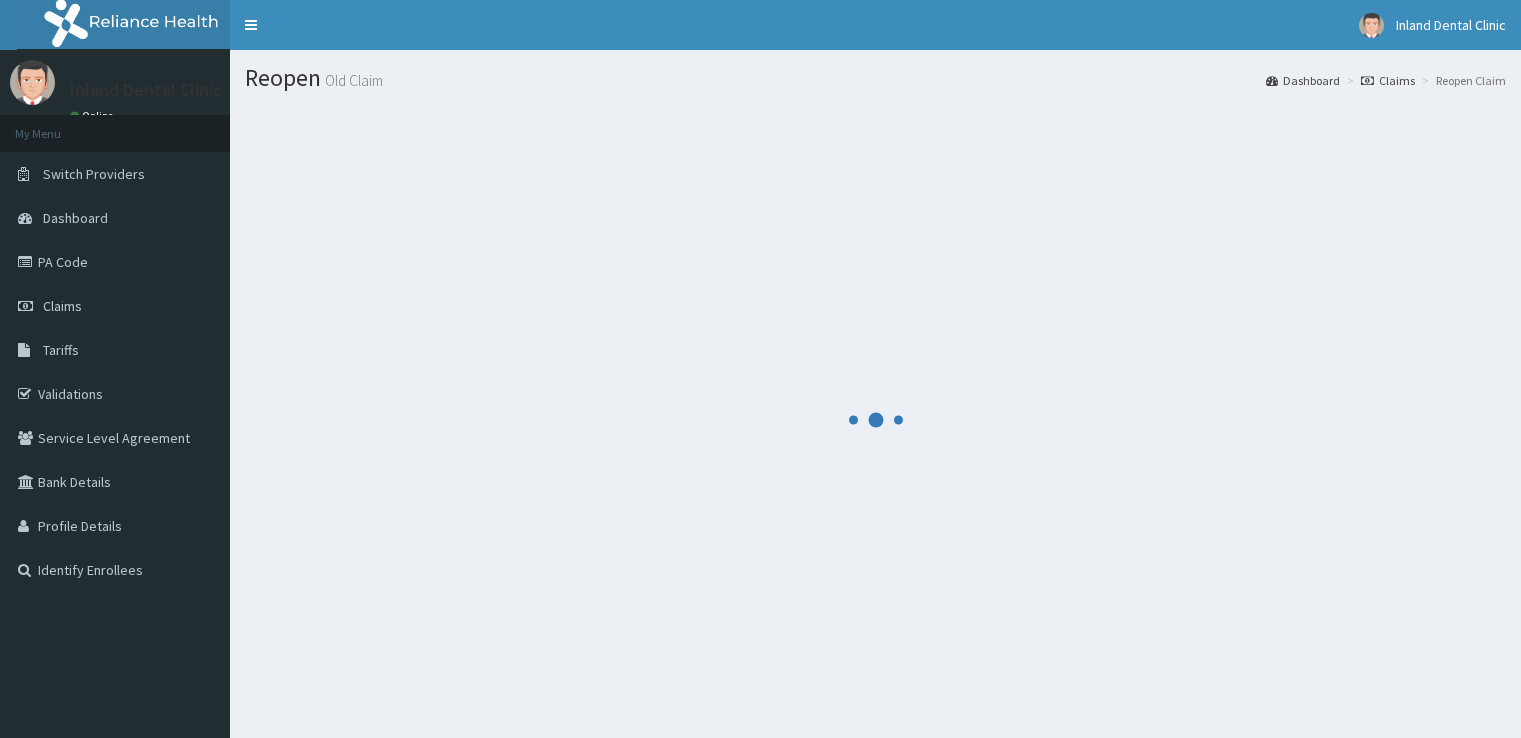scroll, scrollTop: 0, scrollLeft: 0, axis: both 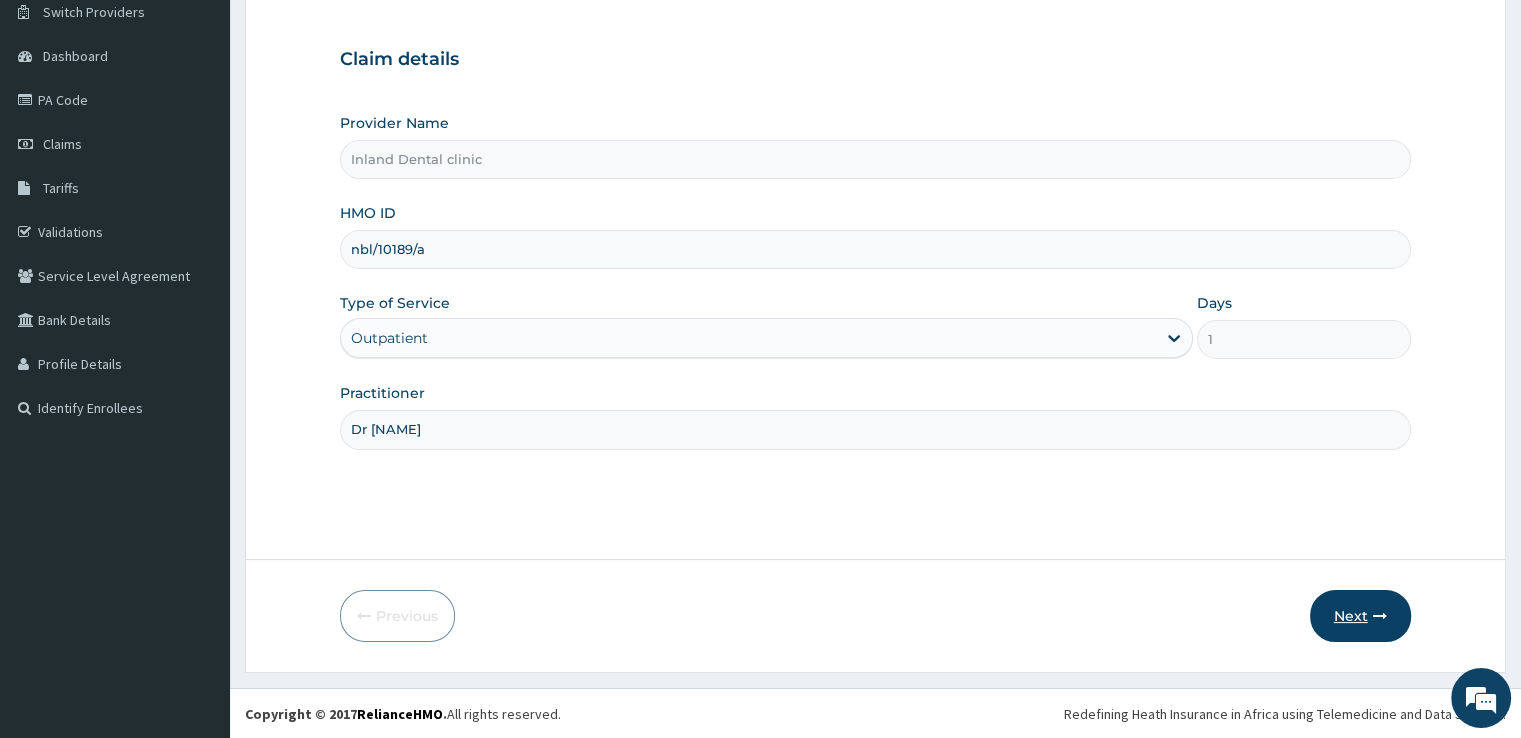 click at bounding box center [1380, 616] 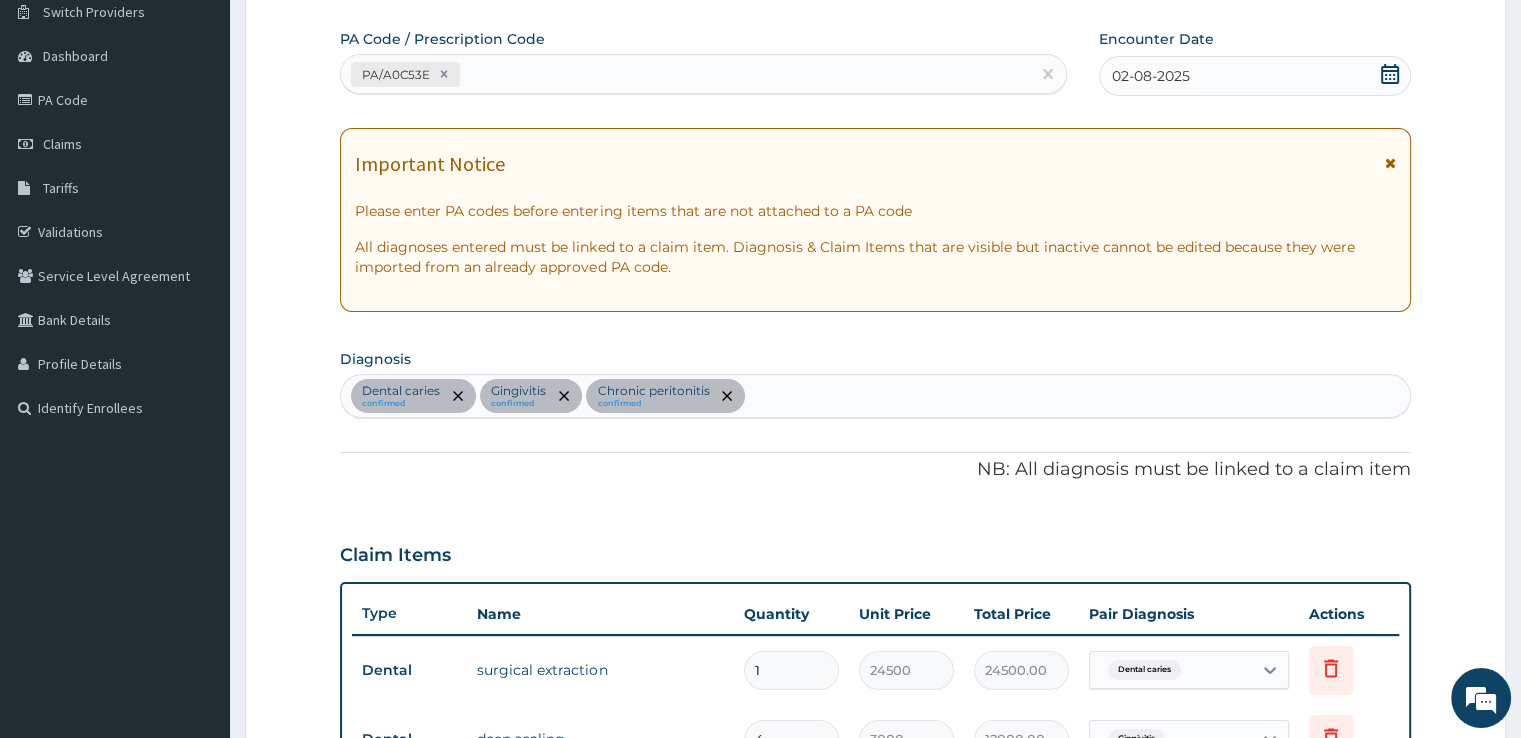 scroll, scrollTop: 0, scrollLeft: 0, axis: both 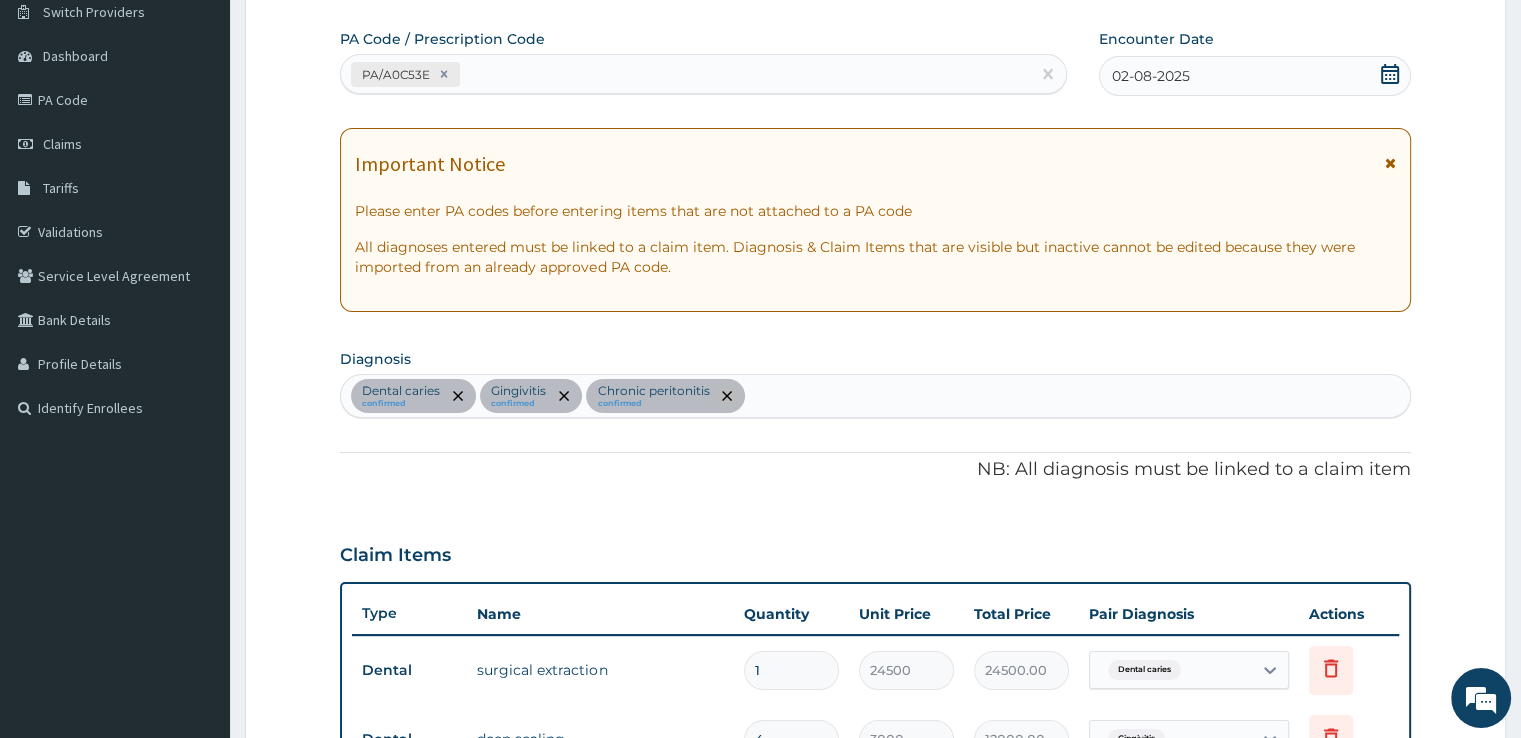 click 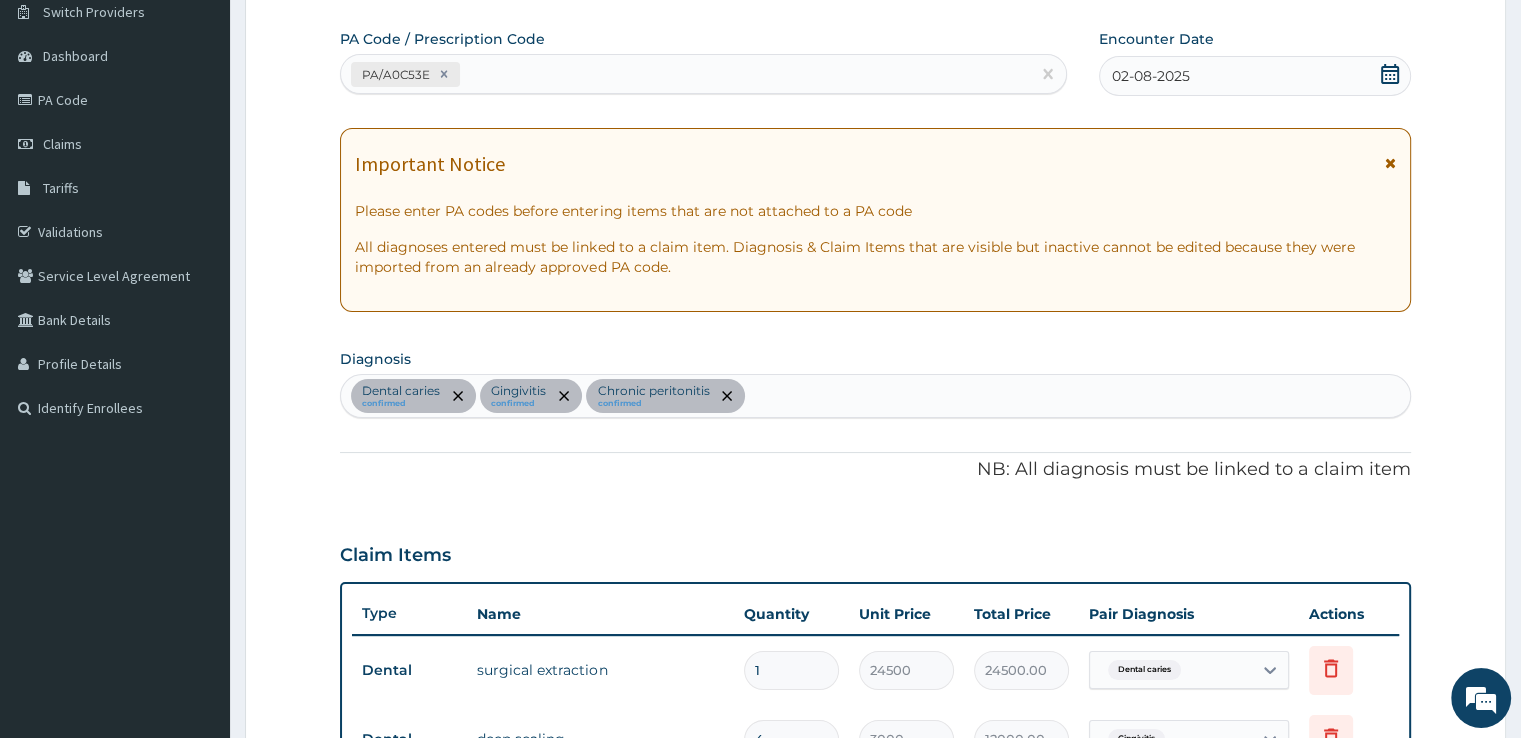 scroll, scrollTop: 771, scrollLeft: 0, axis: vertical 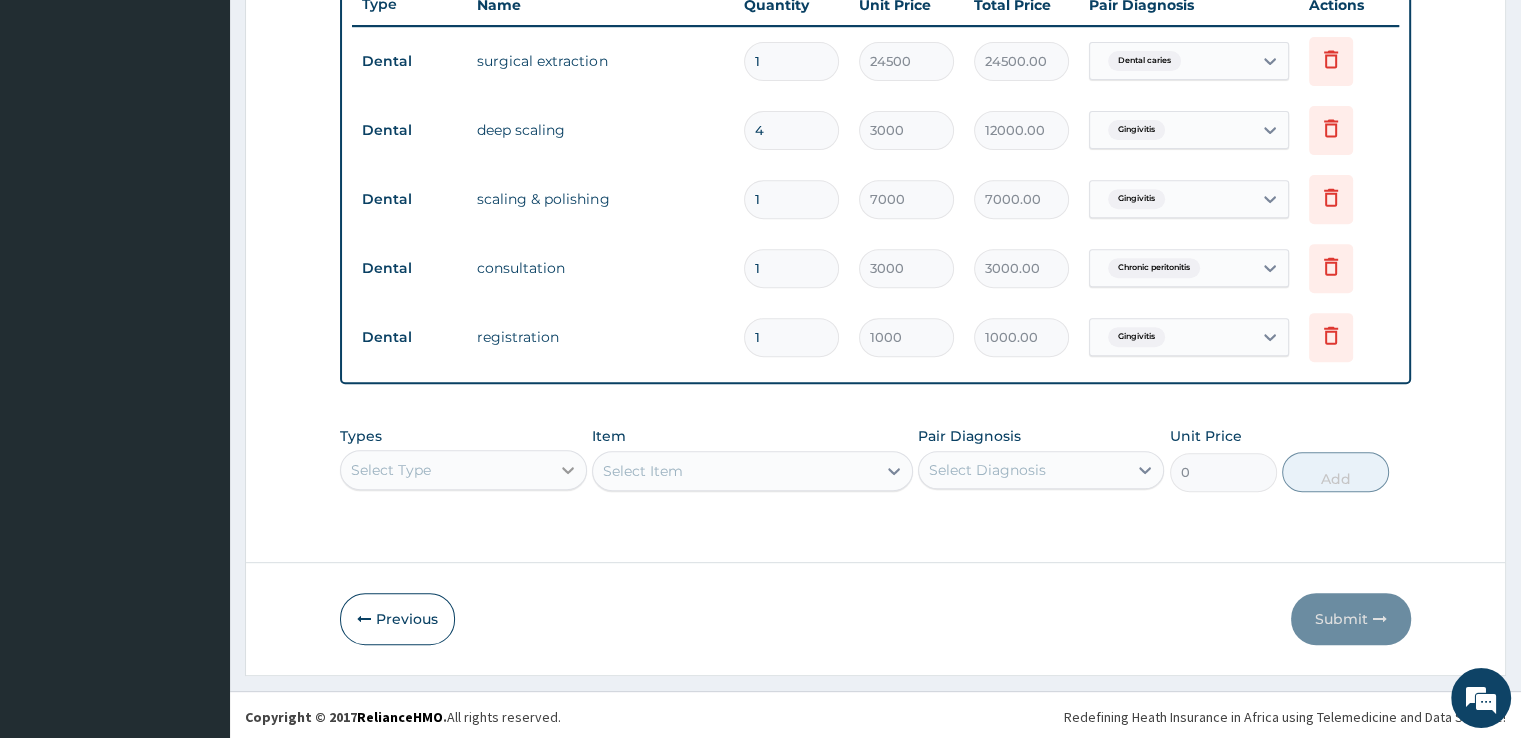 click on "Select Type" at bounding box center [463, 470] 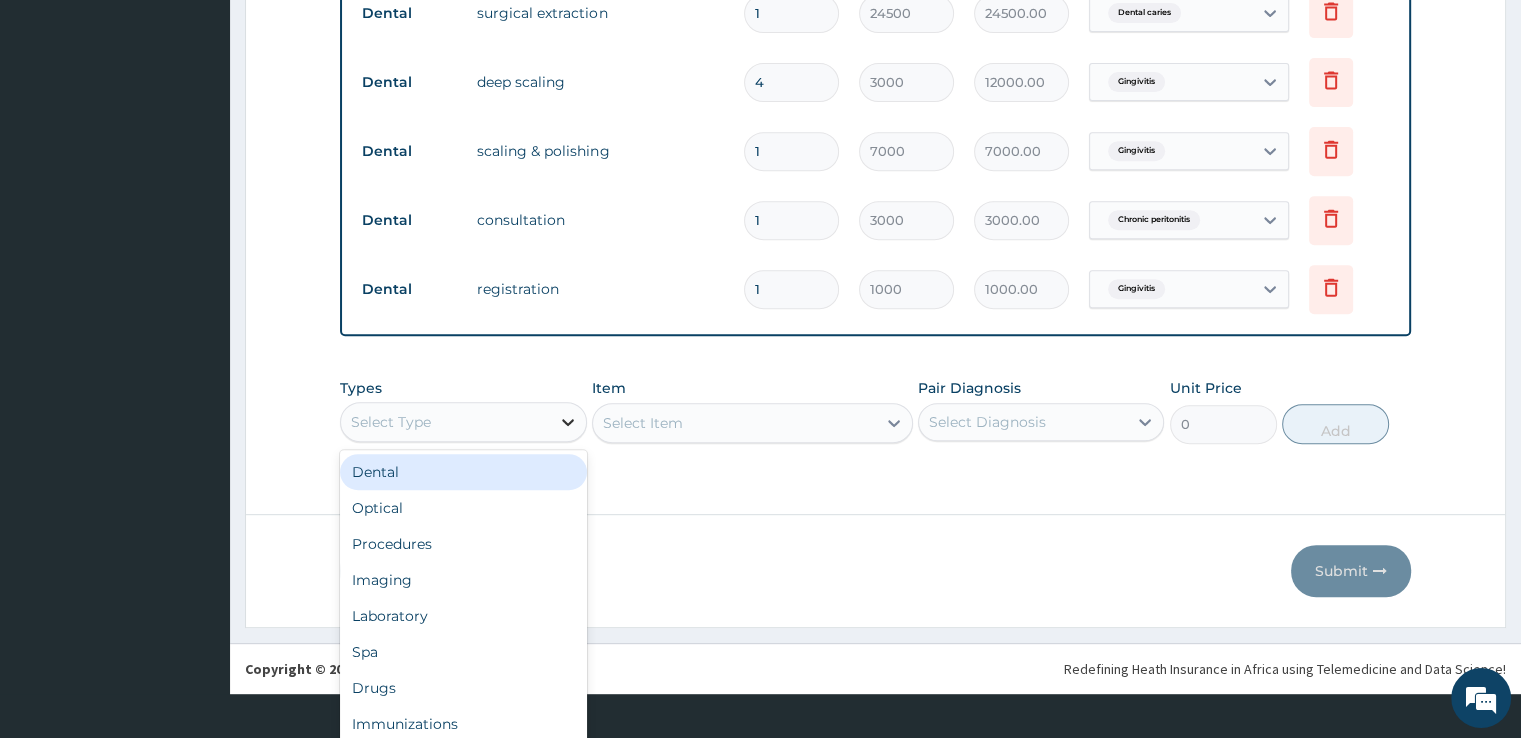 scroll, scrollTop: 56, scrollLeft: 0, axis: vertical 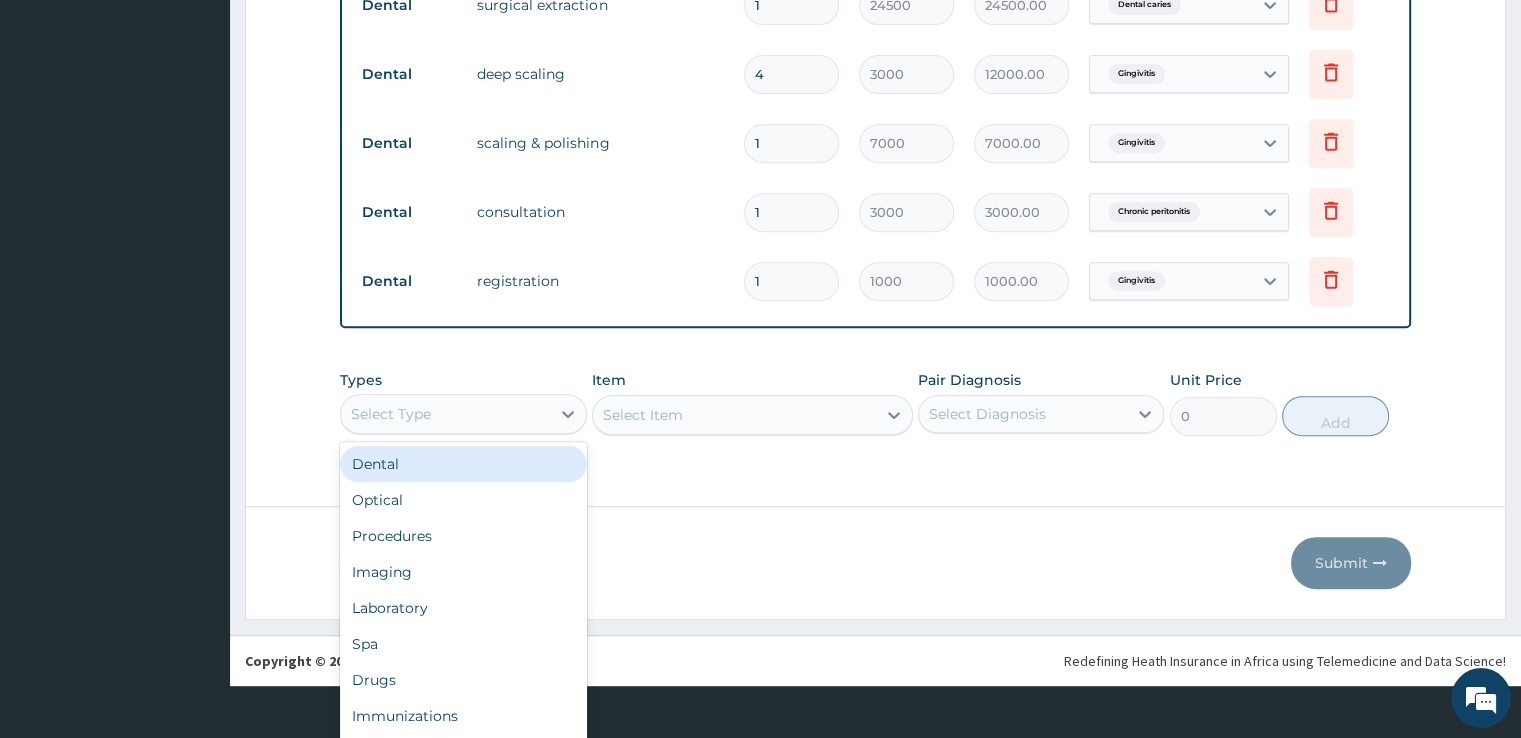 click on "Dental" at bounding box center [463, 464] 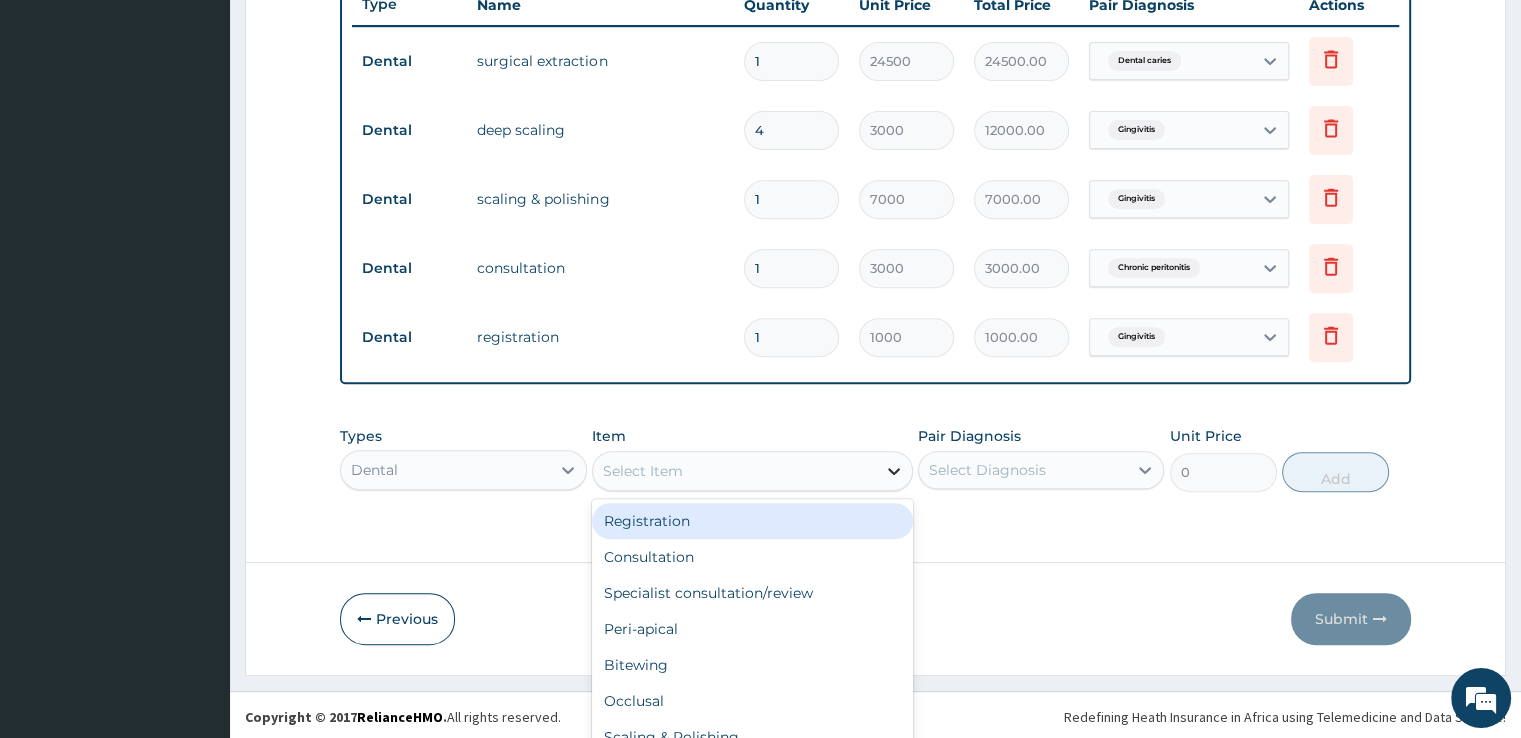 scroll, scrollTop: 57, scrollLeft: 0, axis: vertical 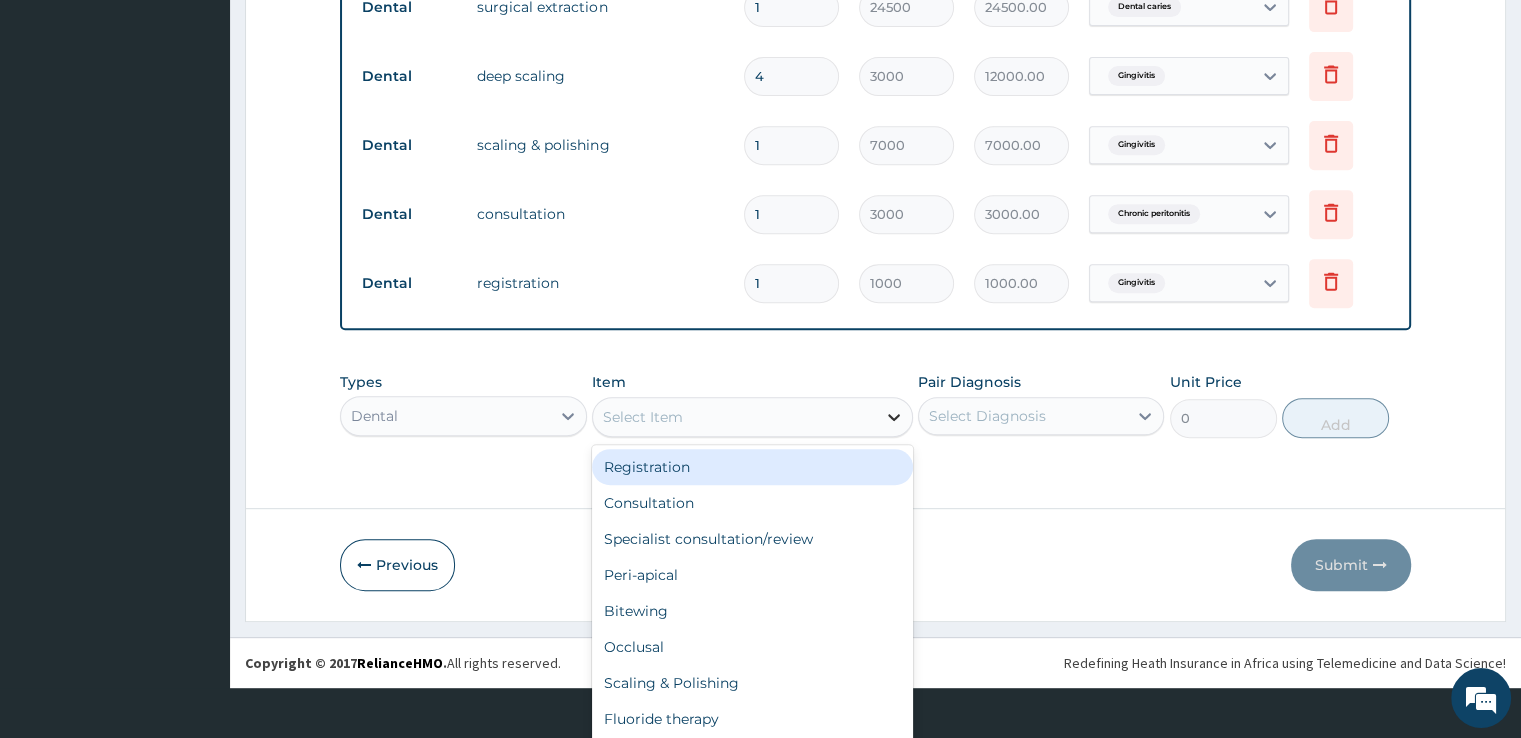 click on "option Registration focused, 1 of 49. 49 results available. Use Up and Down to choose options, press Enter to select the currently focused option, press Escape to exit the menu, press Tab to select the option and exit the menu. Select Item Registration Consultation Specialist consultation/review Peri-apical Bitewing Occlusal  Scaling & Polishing Fluoride therapy  Deep Scaling Operculectomy  Frenectomy Temporary dressing (without L.A) Temporary dressing (with L.A) Sublining with Dycal  Amalgam Restoration Composite Restoration GIC Restoration Anterior tooth RCT Premolar tooth RCT Molar tooth RCT Incision and Drainage Extraction  Surgical extraction Fissure sealant Topical fluoride Pulpotomy Pulpectomy ZIRCONIA CROWN ORTHODONTIC TREATMENT ORTHODONTIC CONSULTATION IMF TEMPORARY CROWN STAINLESS CROWN FOR CHILDREN 3rd MOLAR EXTRACTION RETREATMENT CHARGE FOR RCT  150% OF COST OF RCT WIRE SPLINTING VALPLAST DENTURE (1-3 TEETH) RECEMENTATION OF DISLODGED CROWN STUDY MODEL DENTURE (SINGLE TOOTH) POST AND CORE (METAL)" at bounding box center [752, 417] 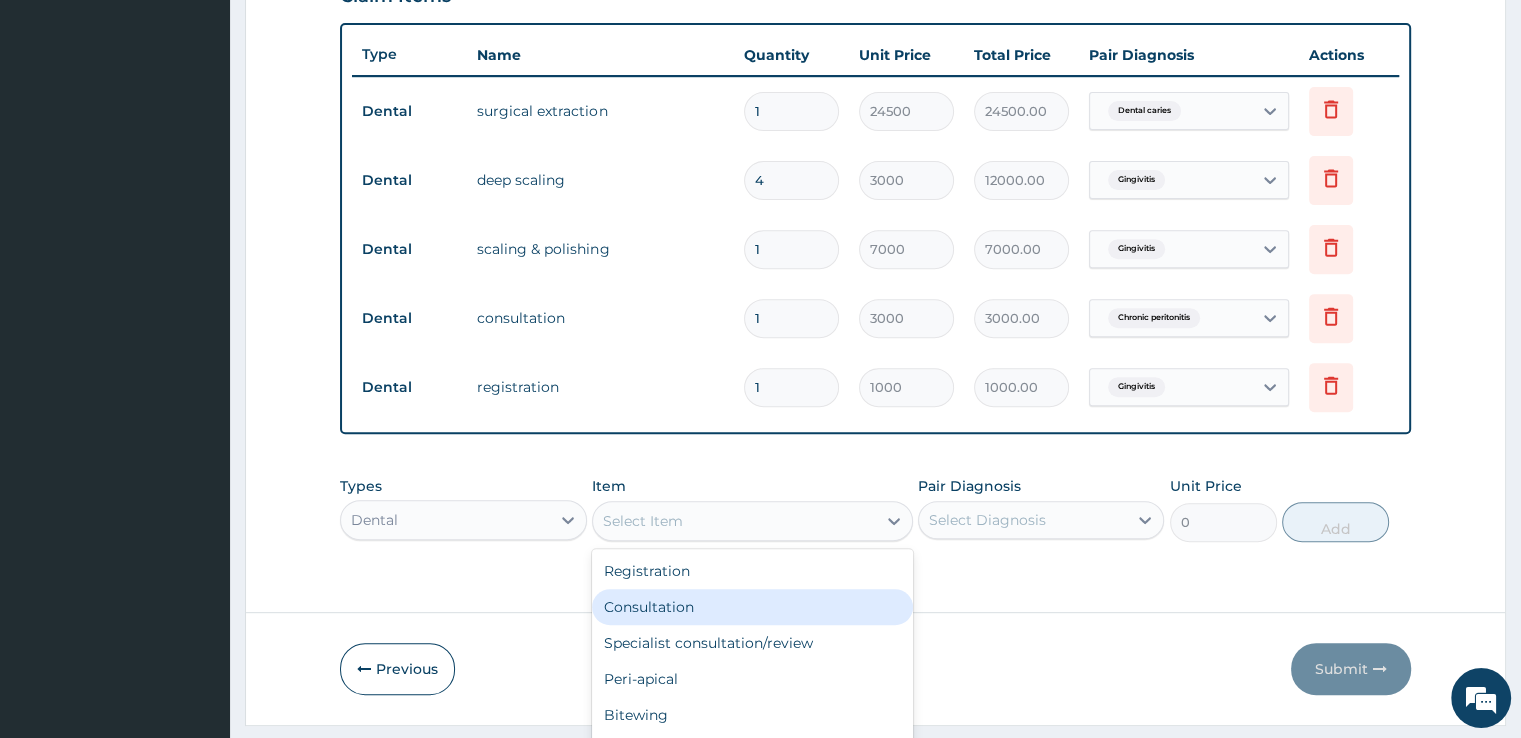 scroll, scrollTop: 651, scrollLeft: 0, axis: vertical 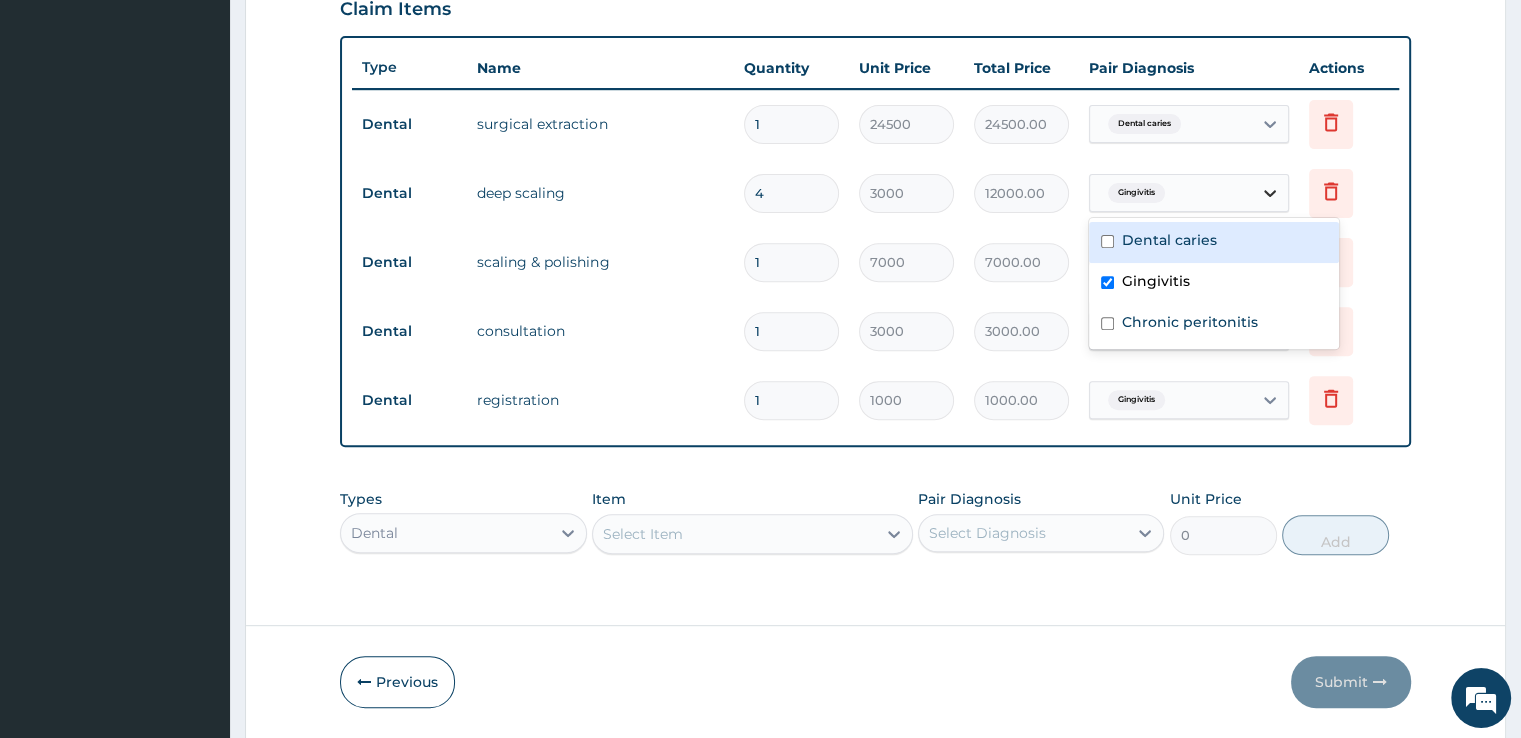 click 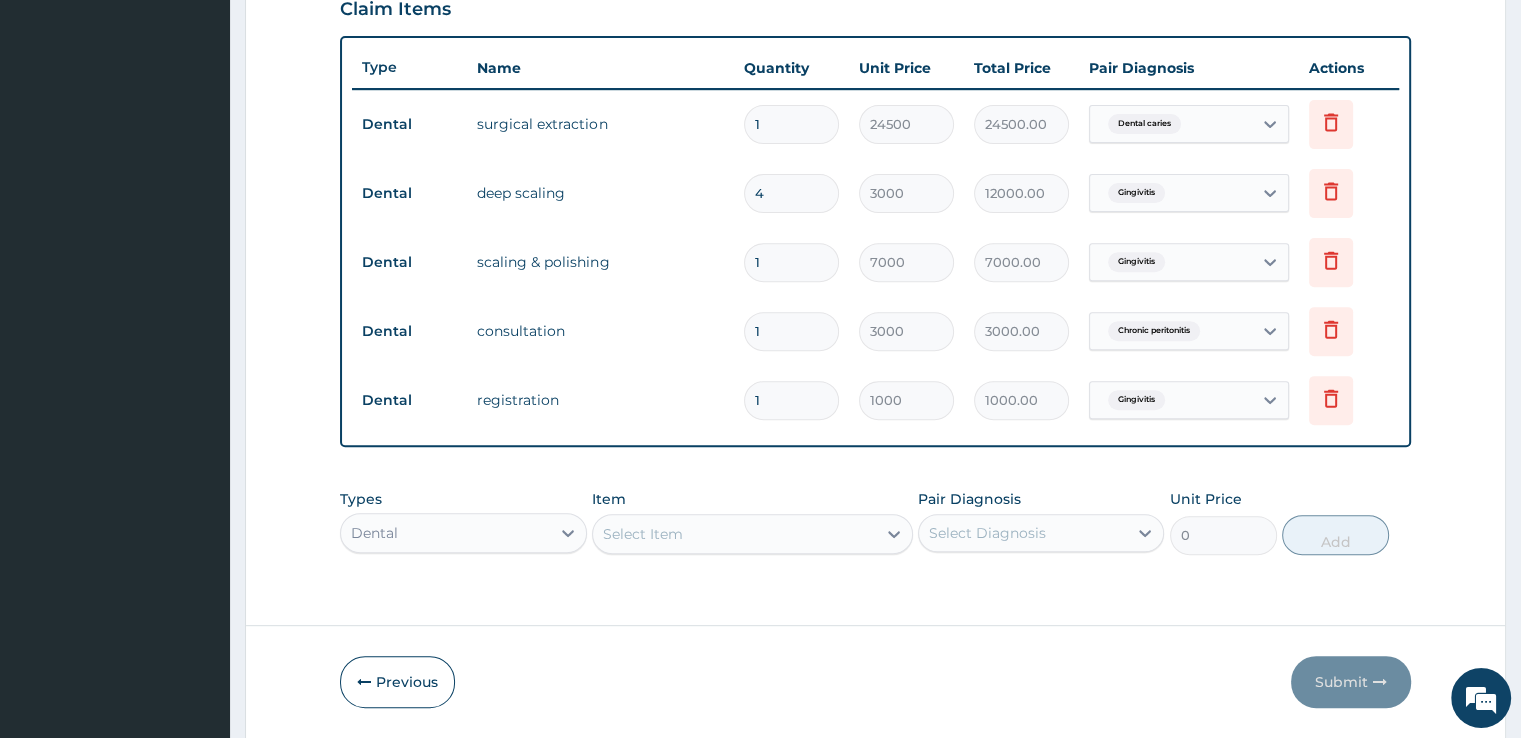 click on "Delete" at bounding box center [1349, 193] 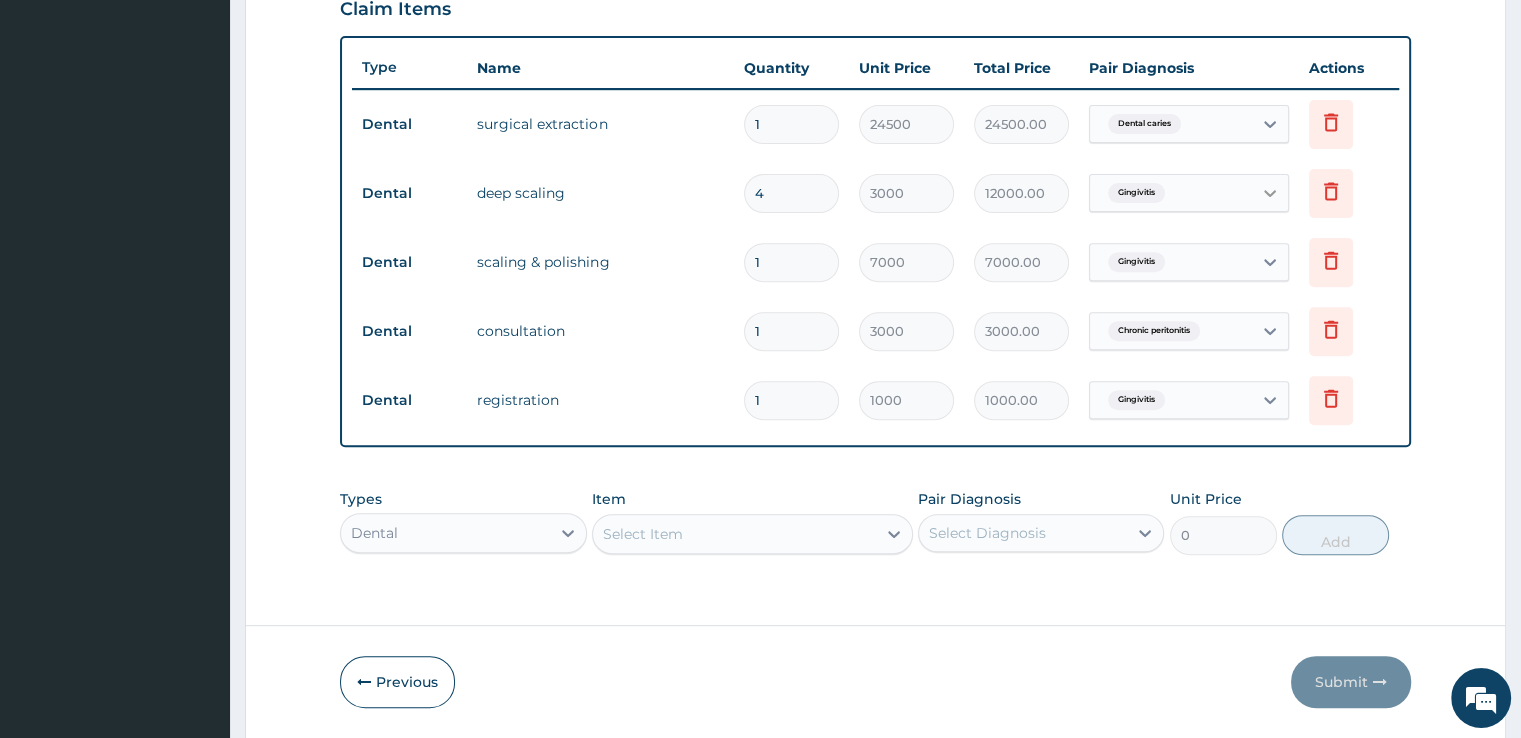 click 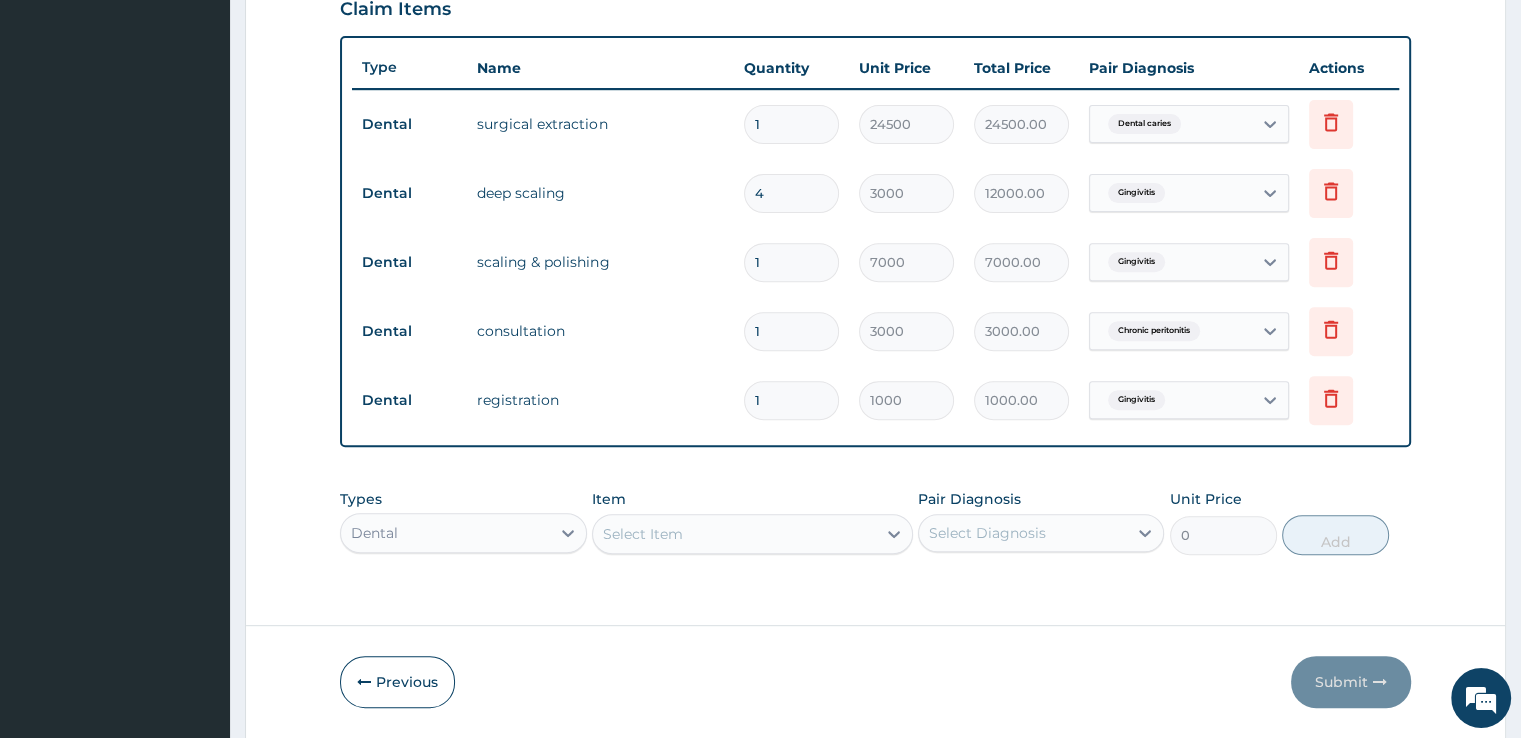 click on "Delete" at bounding box center (1349, 193) 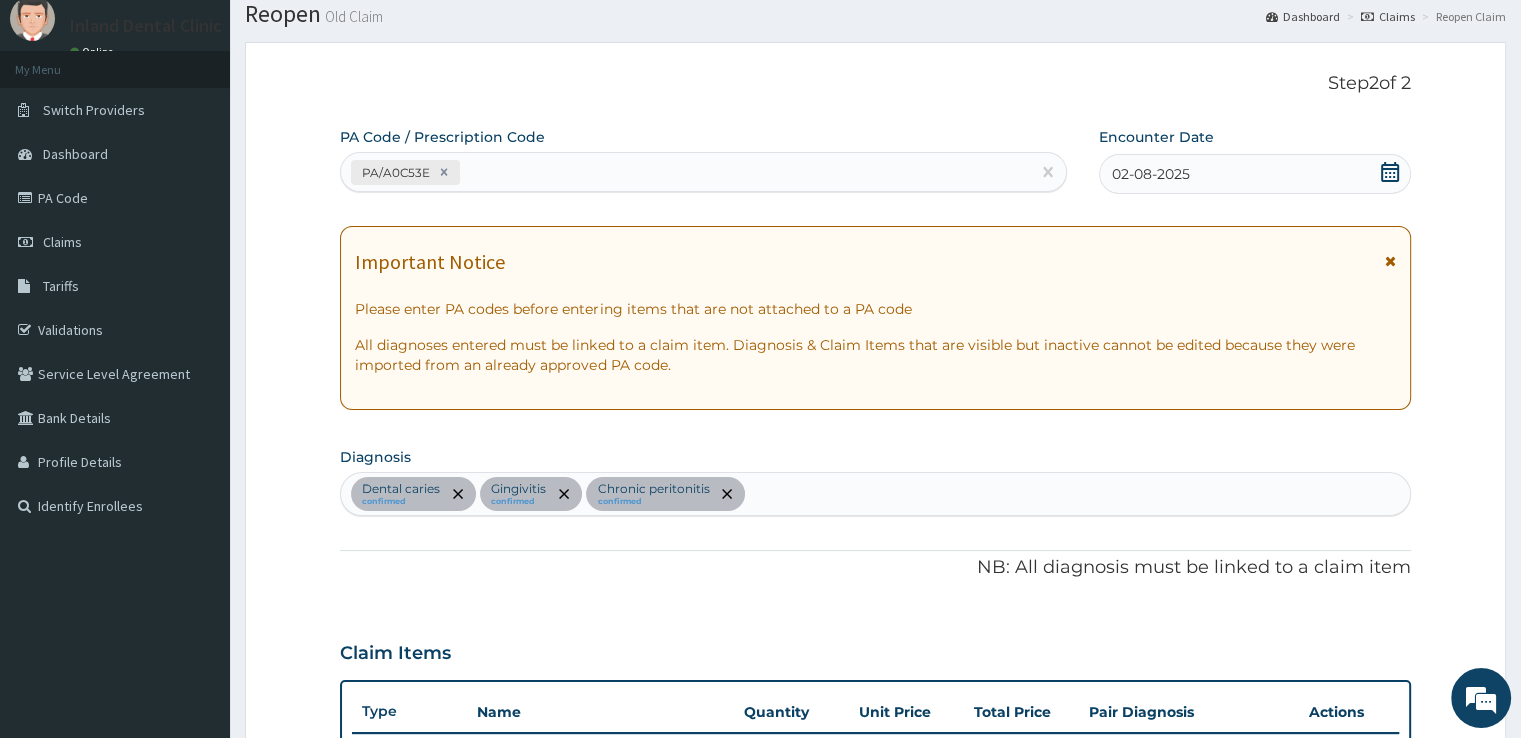 click on "Dental caries confirmed Gingivitis confirmed Chronic peritonitis confirmed" at bounding box center (875, 494) 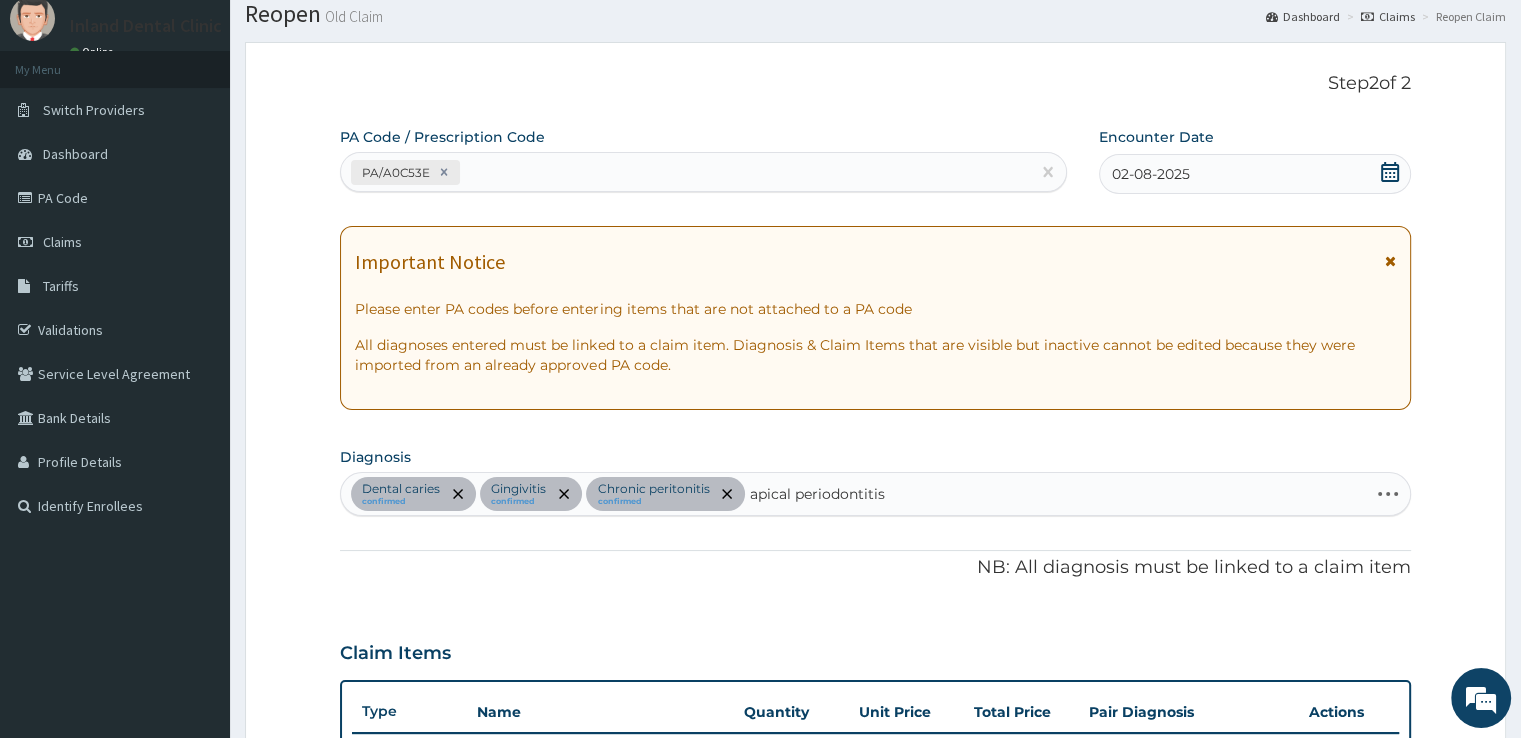 click on "apical periodontitis" at bounding box center [817, 494] 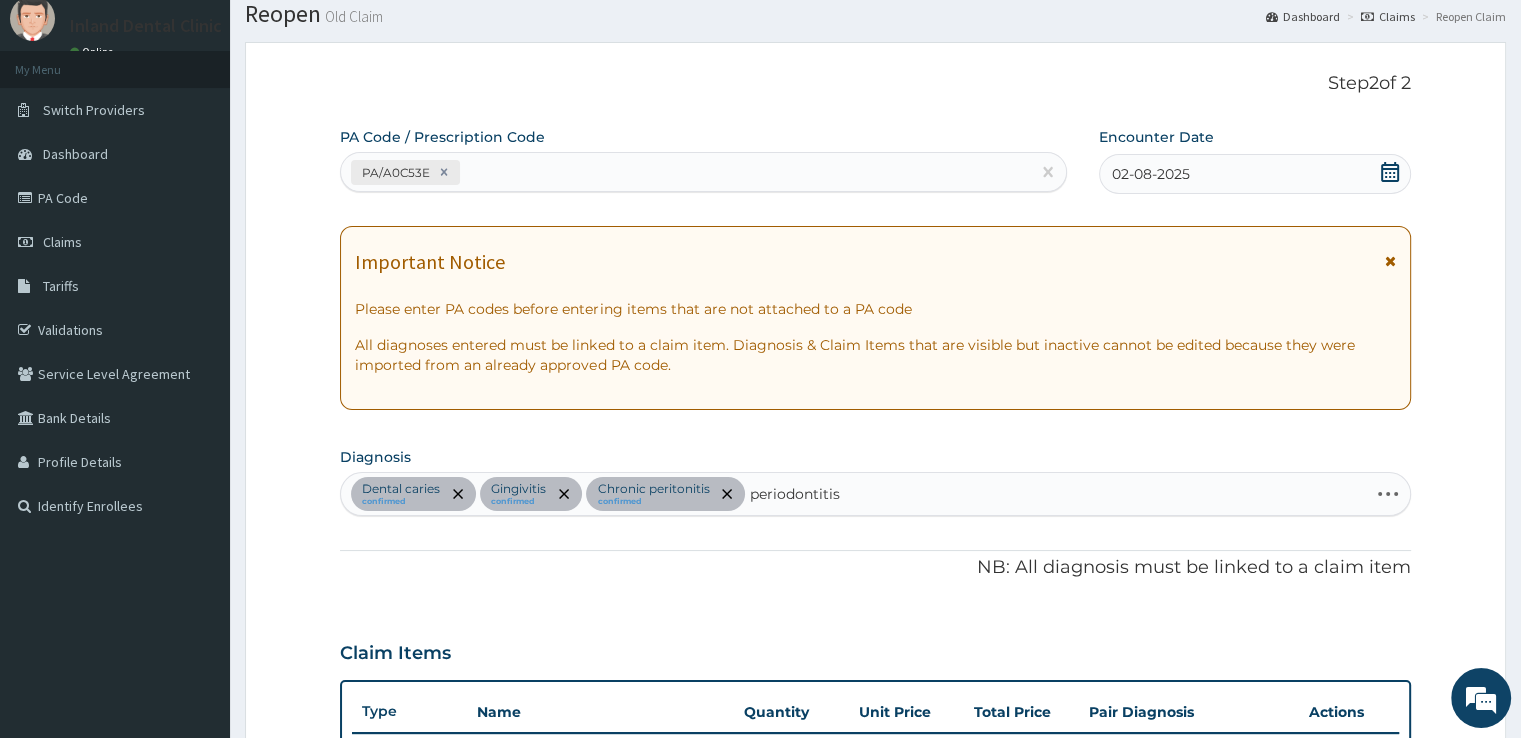 click on "Dental caries confirmed Gingivitis confirmed Chronic peritonitis confirmed periodontitis periodontitis" at bounding box center (854, 494) 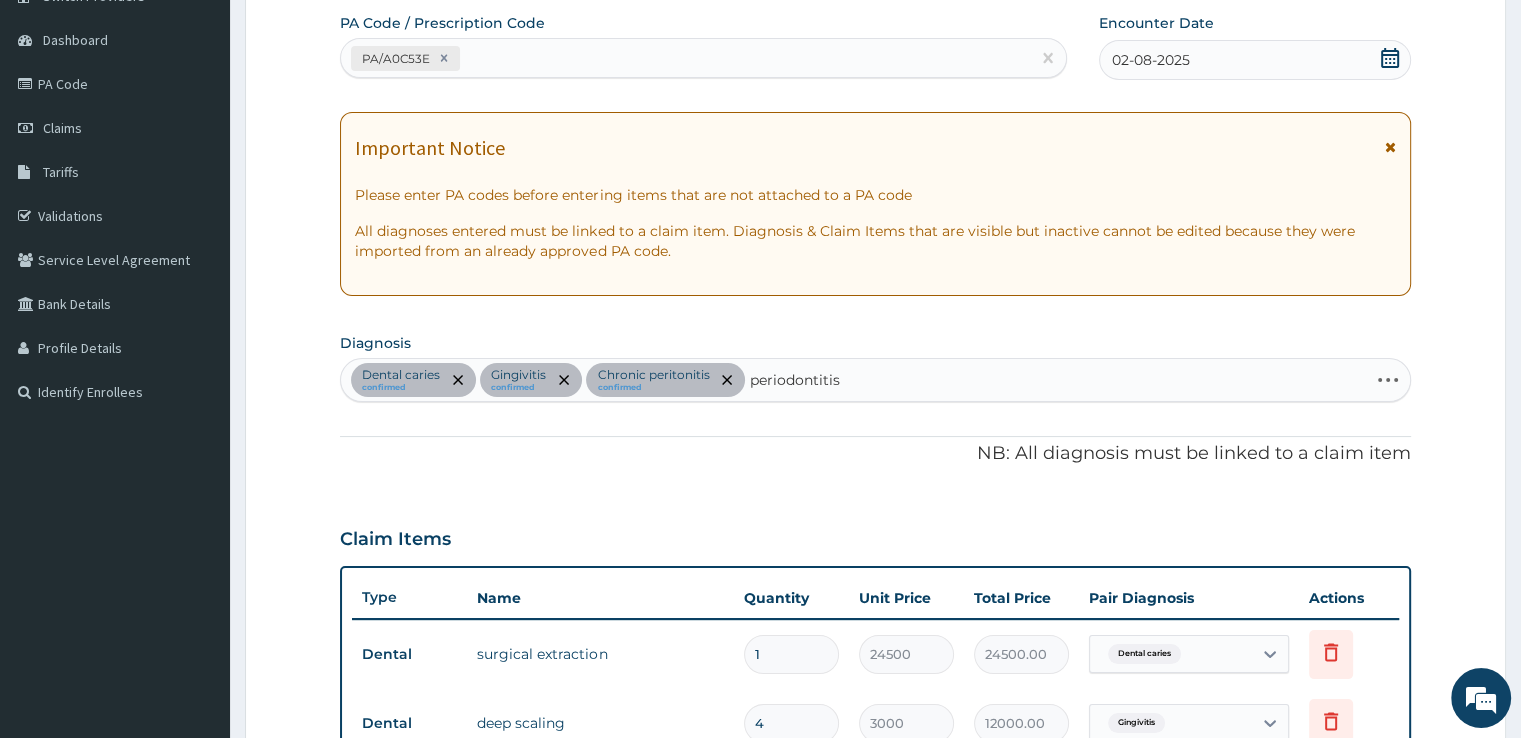 scroll, scrollTop: 224, scrollLeft: 0, axis: vertical 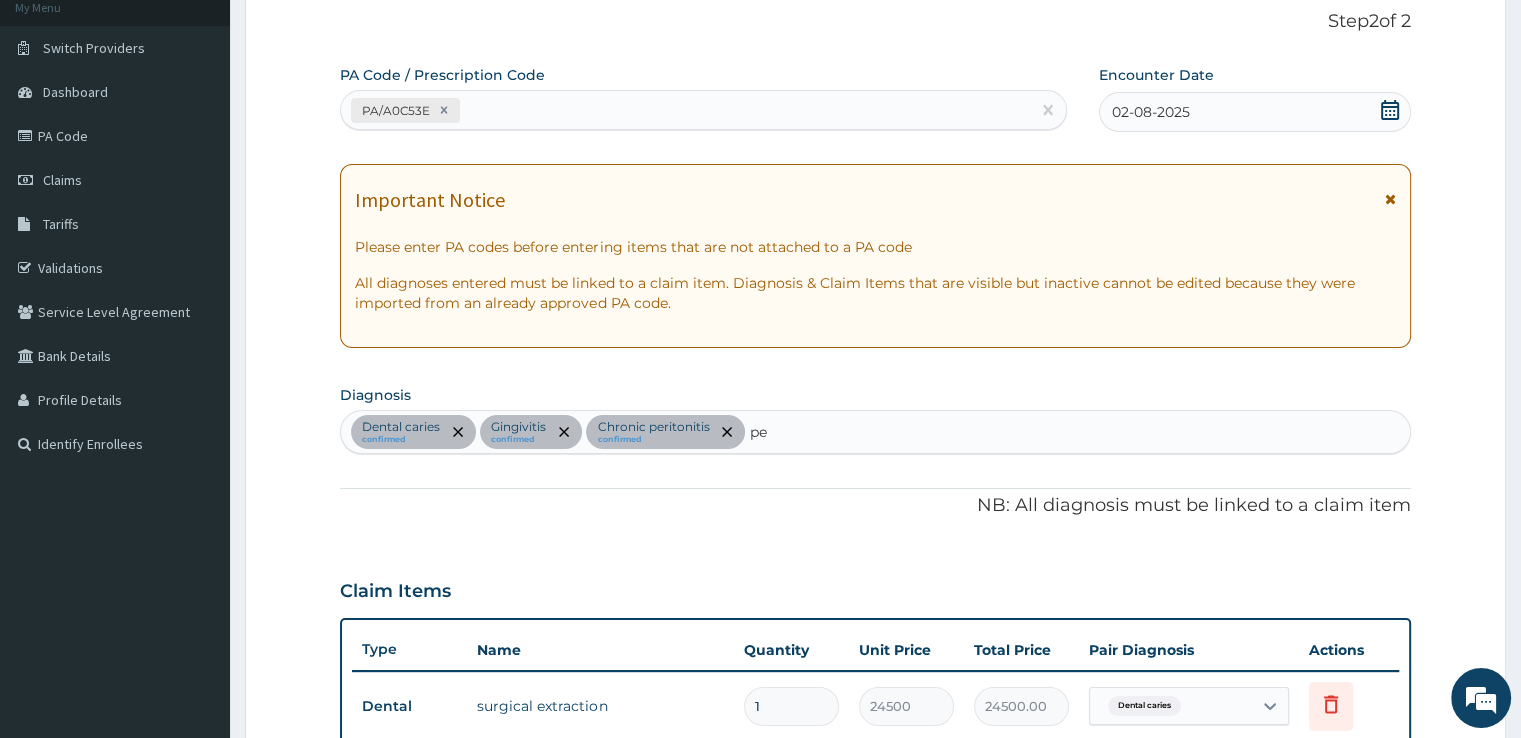 type on "p" 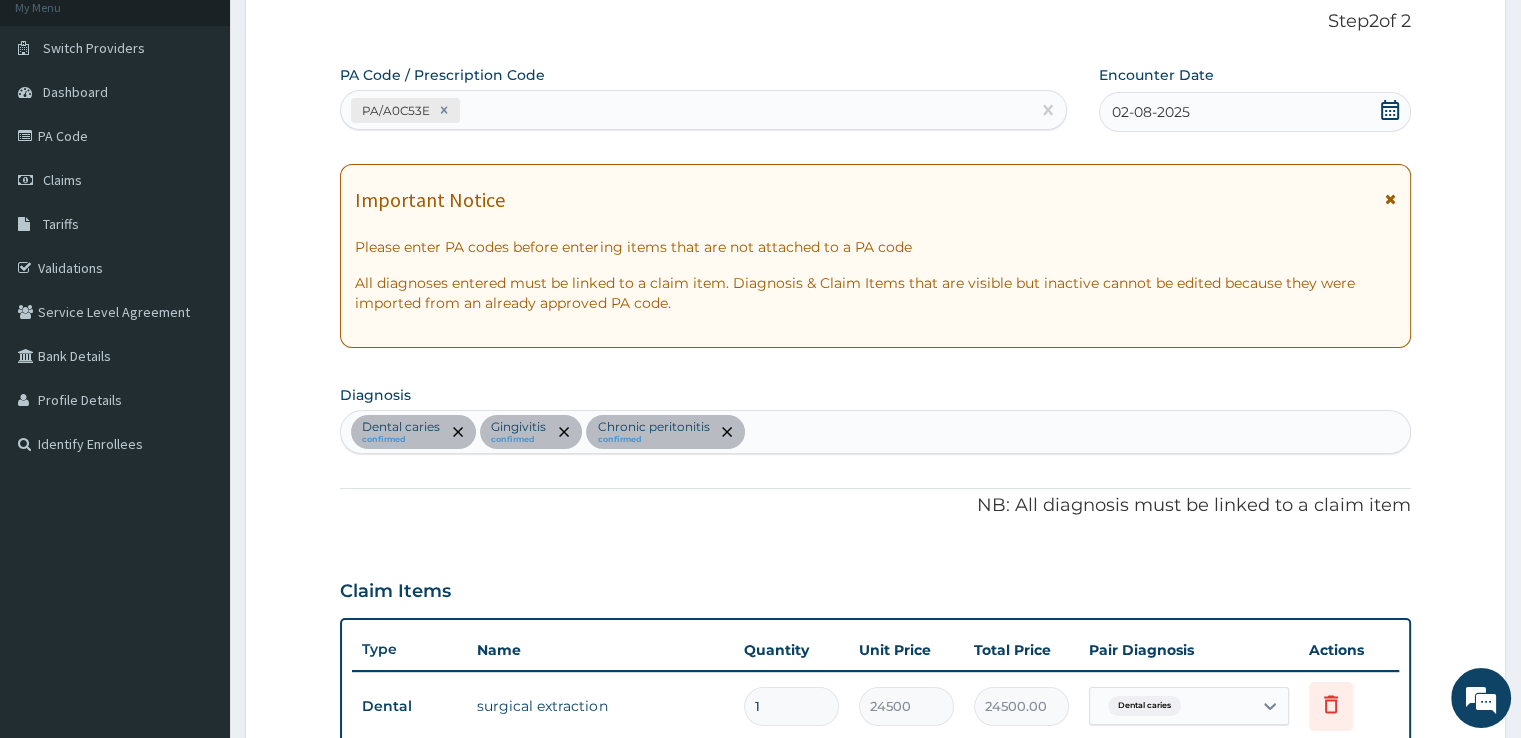 type 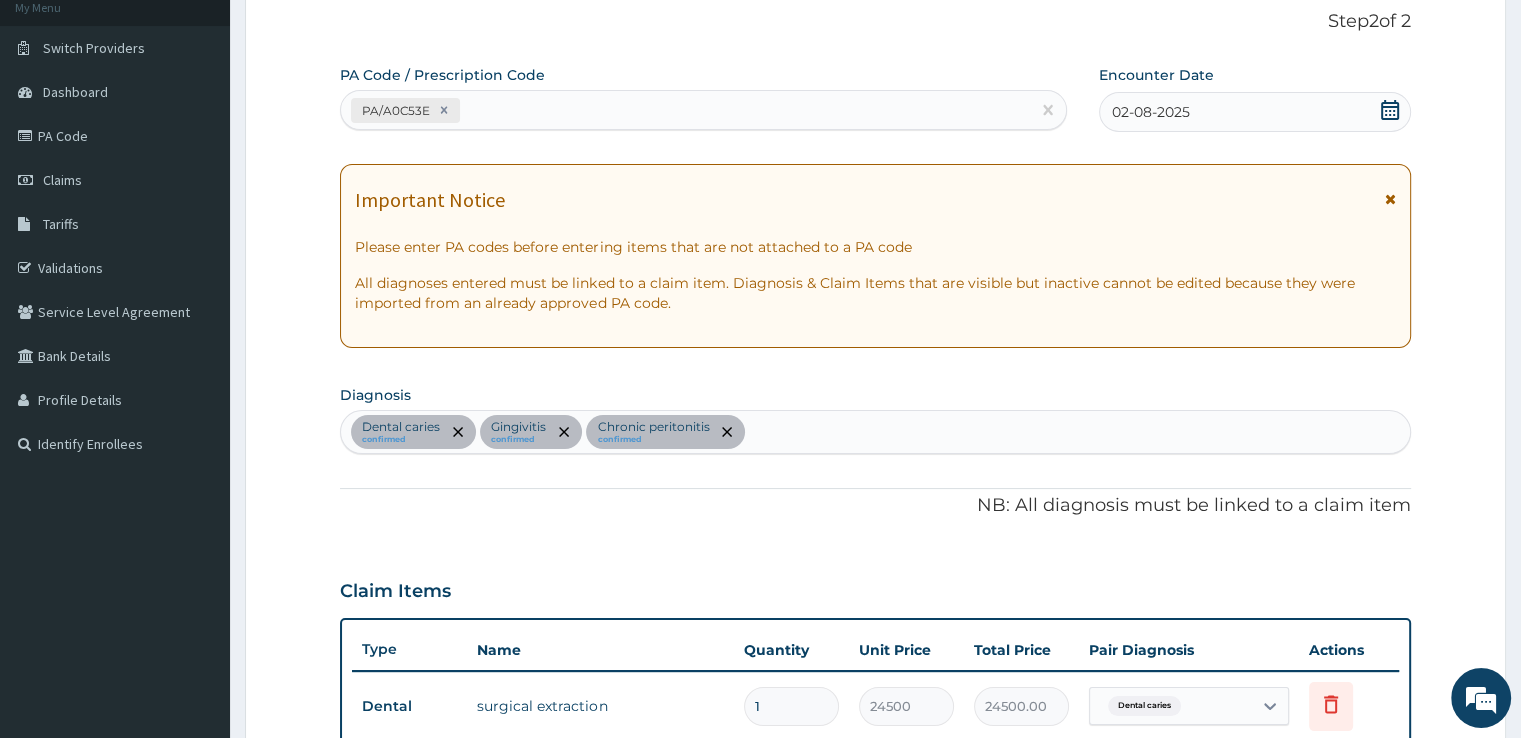 scroll, scrollTop: 771, scrollLeft: 0, axis: vertical 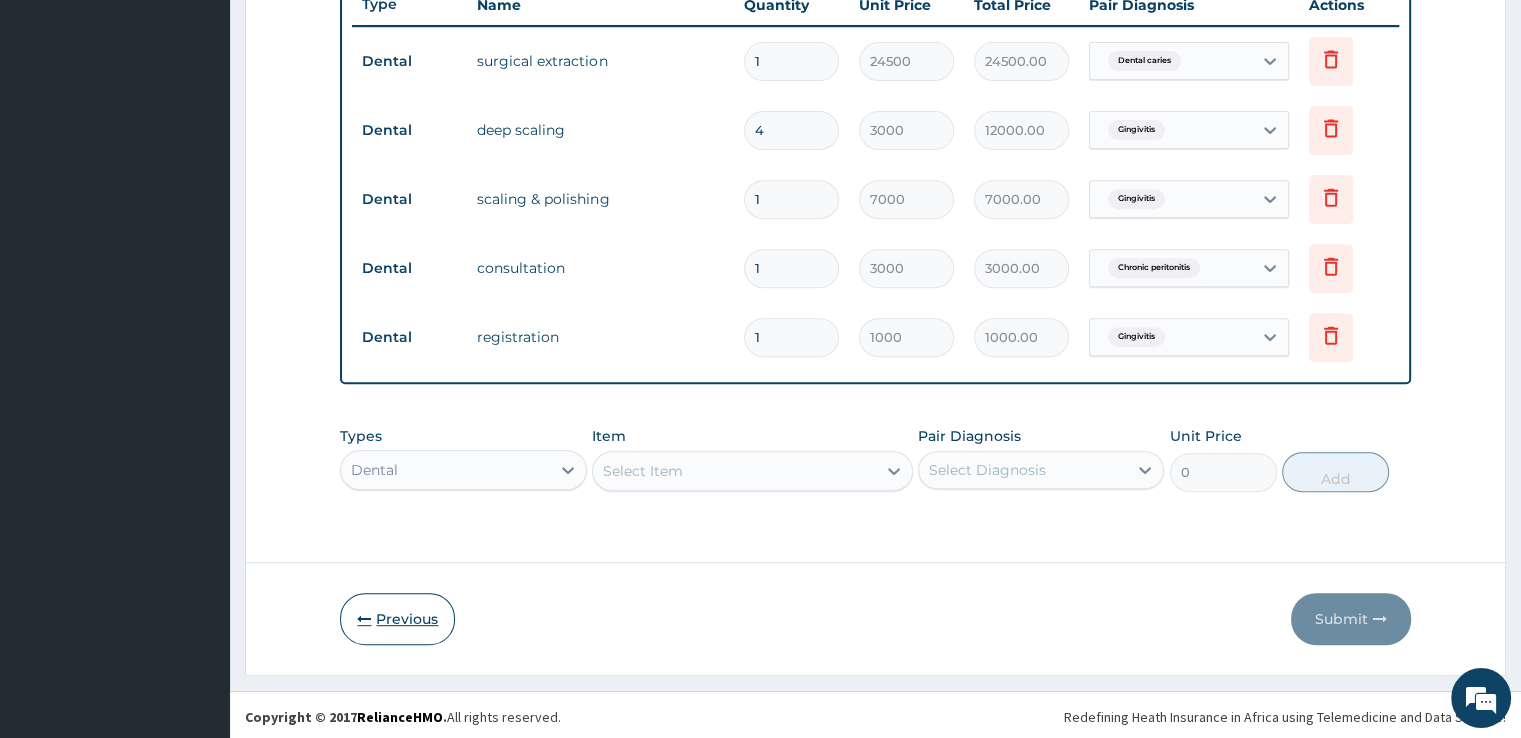 click on "Previous" at bounding box center (397, 619) 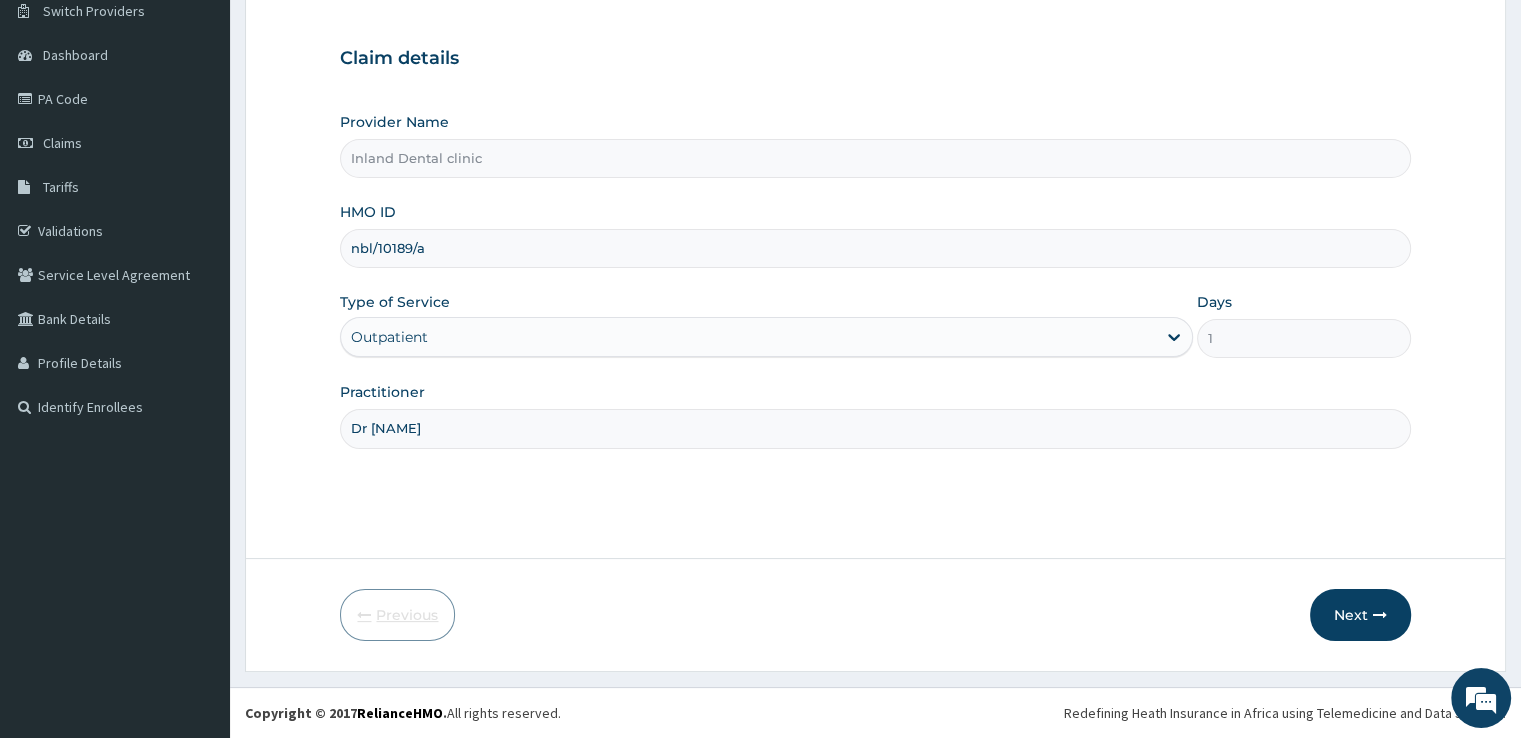 scroll, scrollTop: 162, scrollLeft: 0, axis: vertical 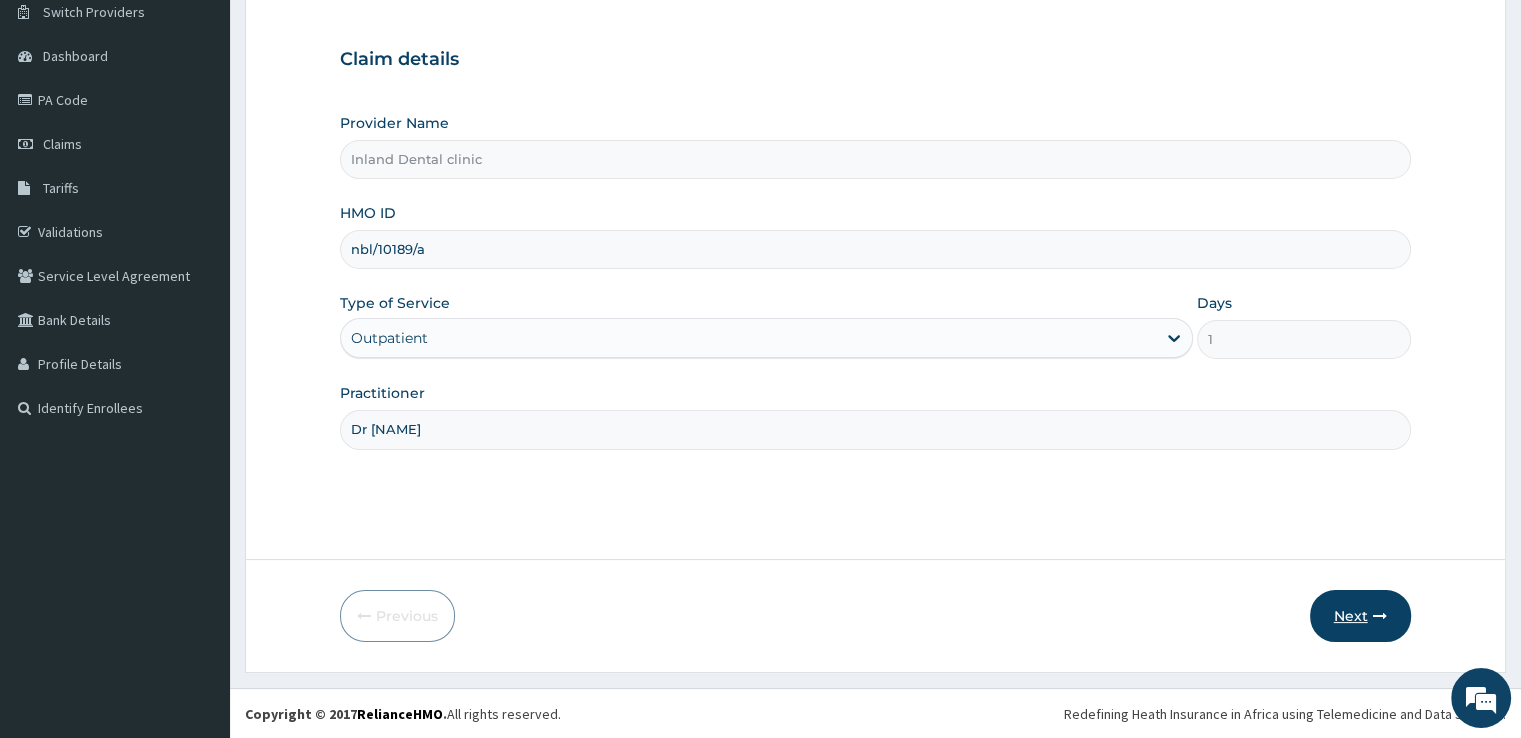 click on "Next" at bounding box center (1360, 616) 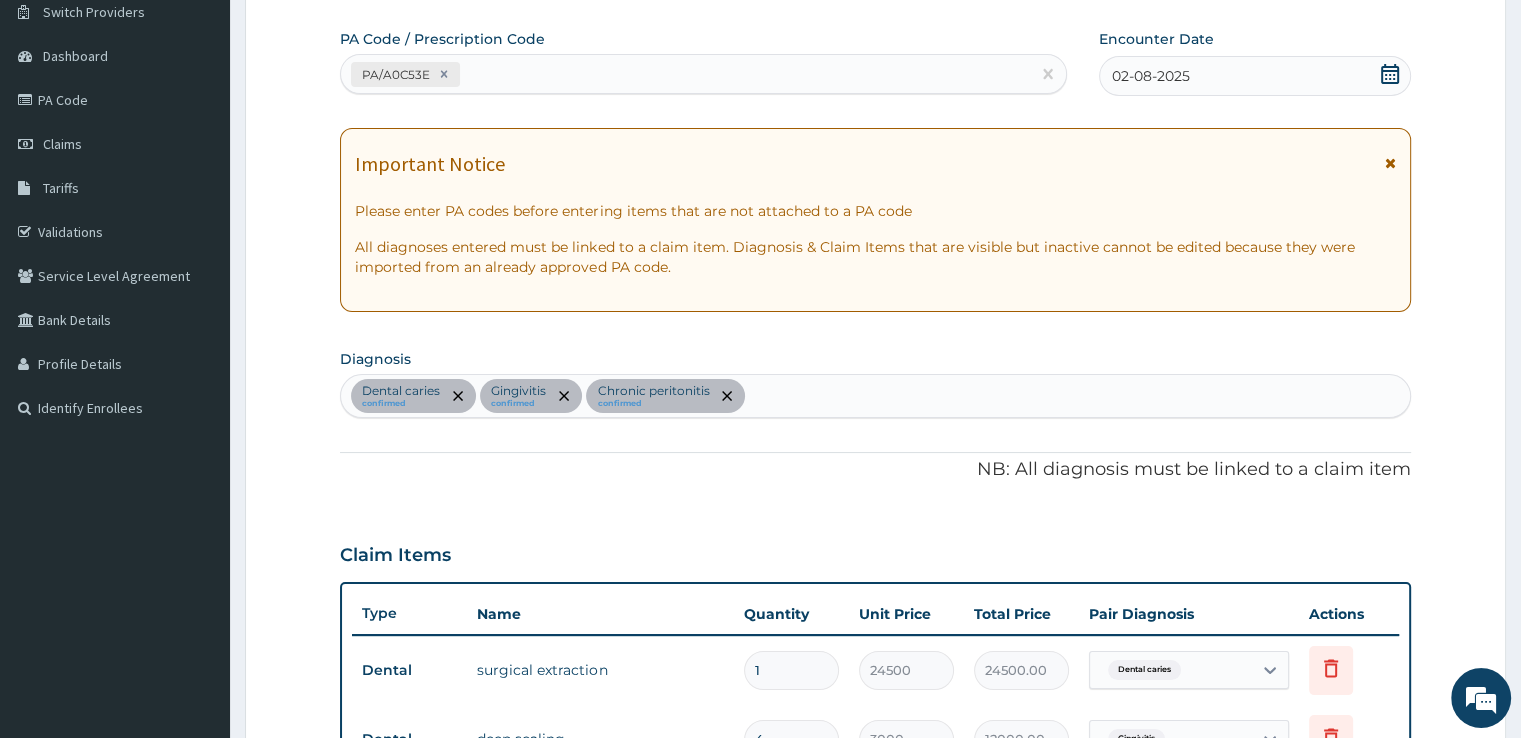 scroll, scrollTop: 771, scrollLeft: 0, axis: vertical 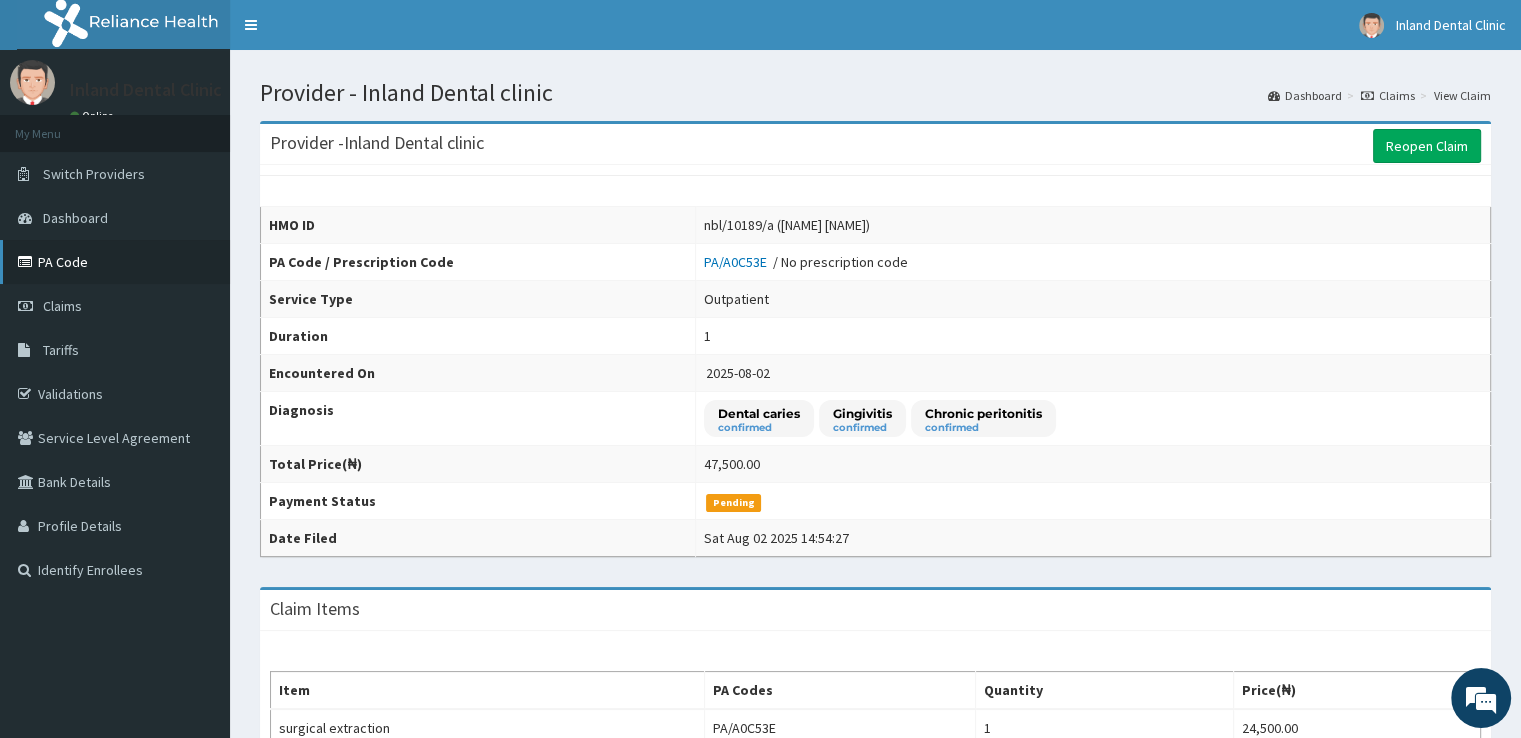 click on "PA Code" at bounding box center [115, 262] 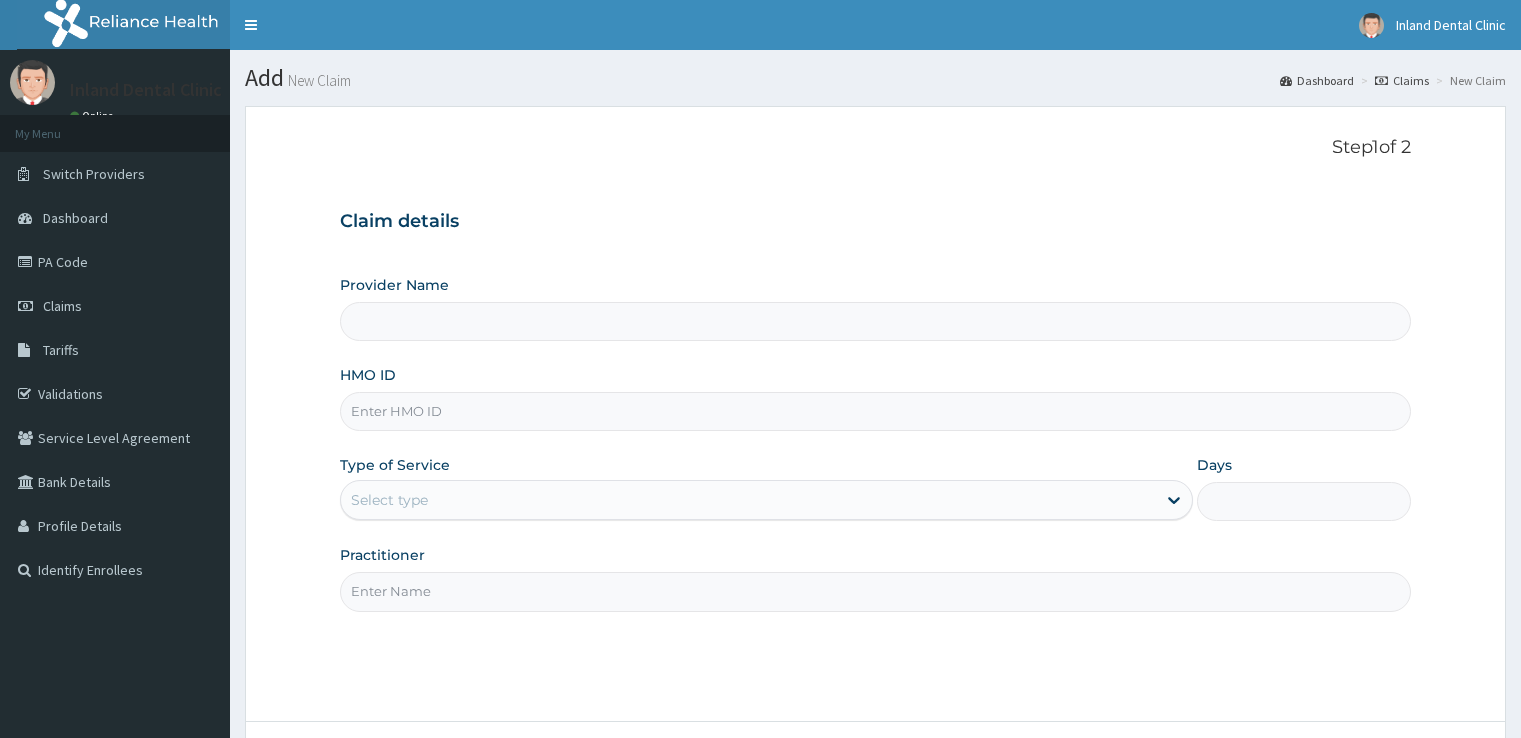 scroll, scrollTop: 0, scrollLeft: 0, axis: both 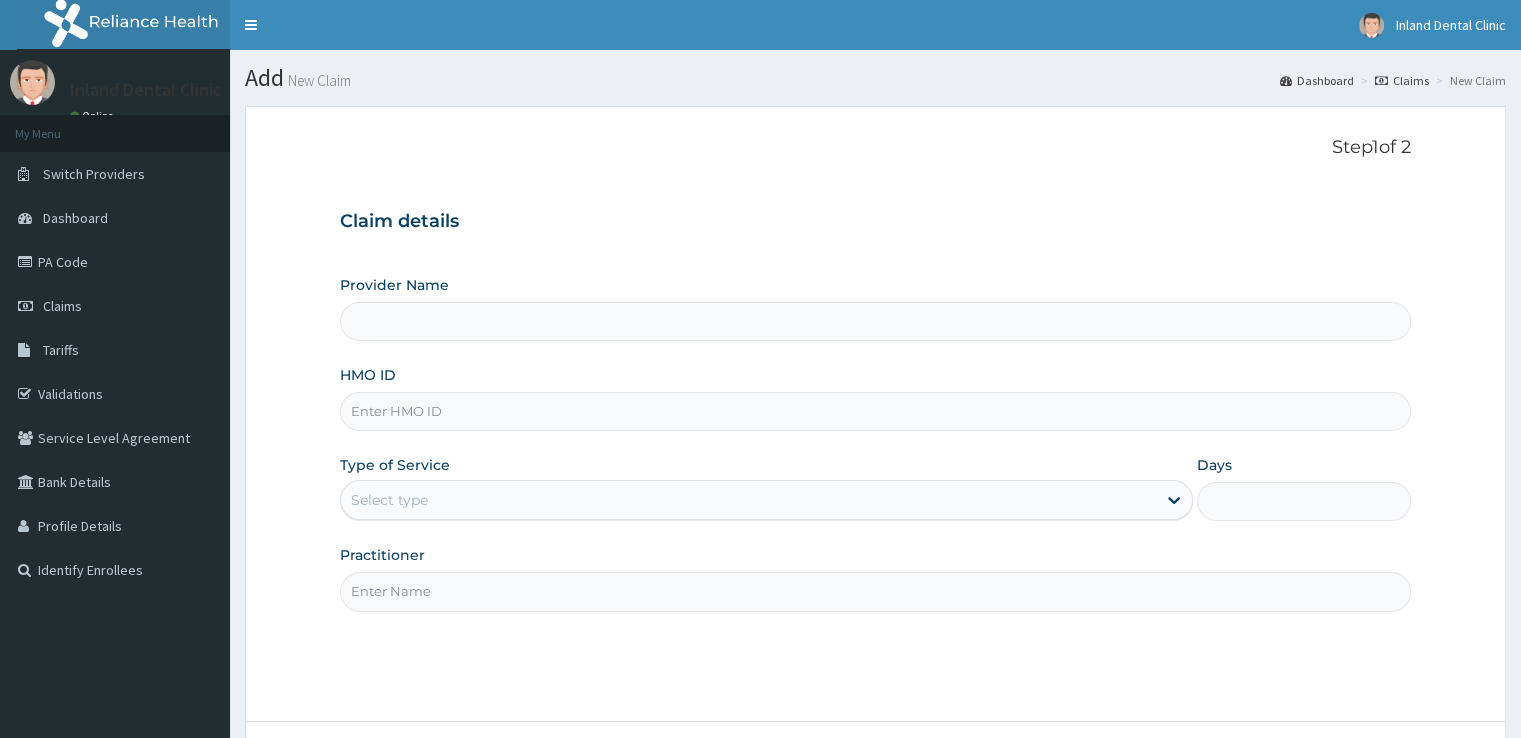 type on "Inland Dental clinic" 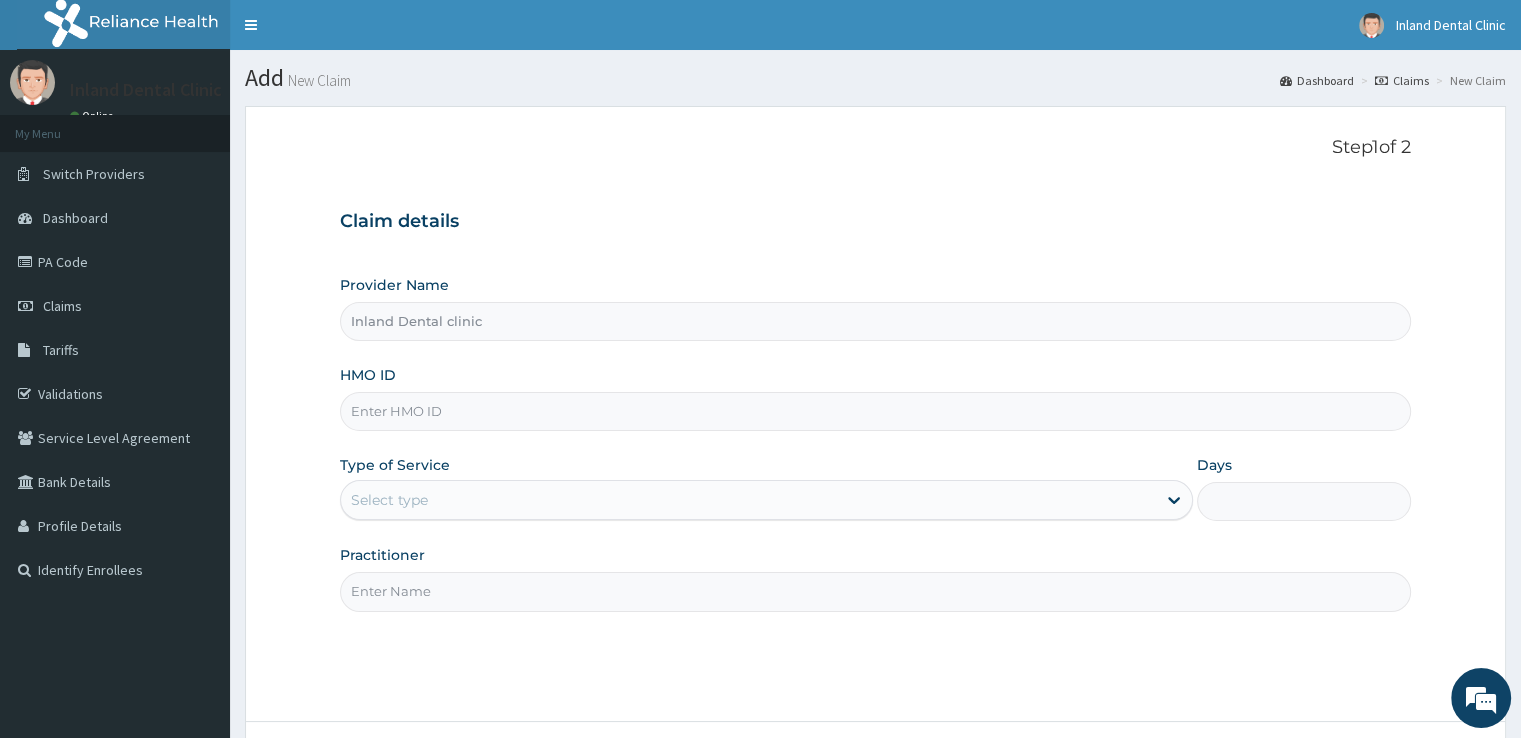 click on "HMO ID" at bounding box center [875, 411] 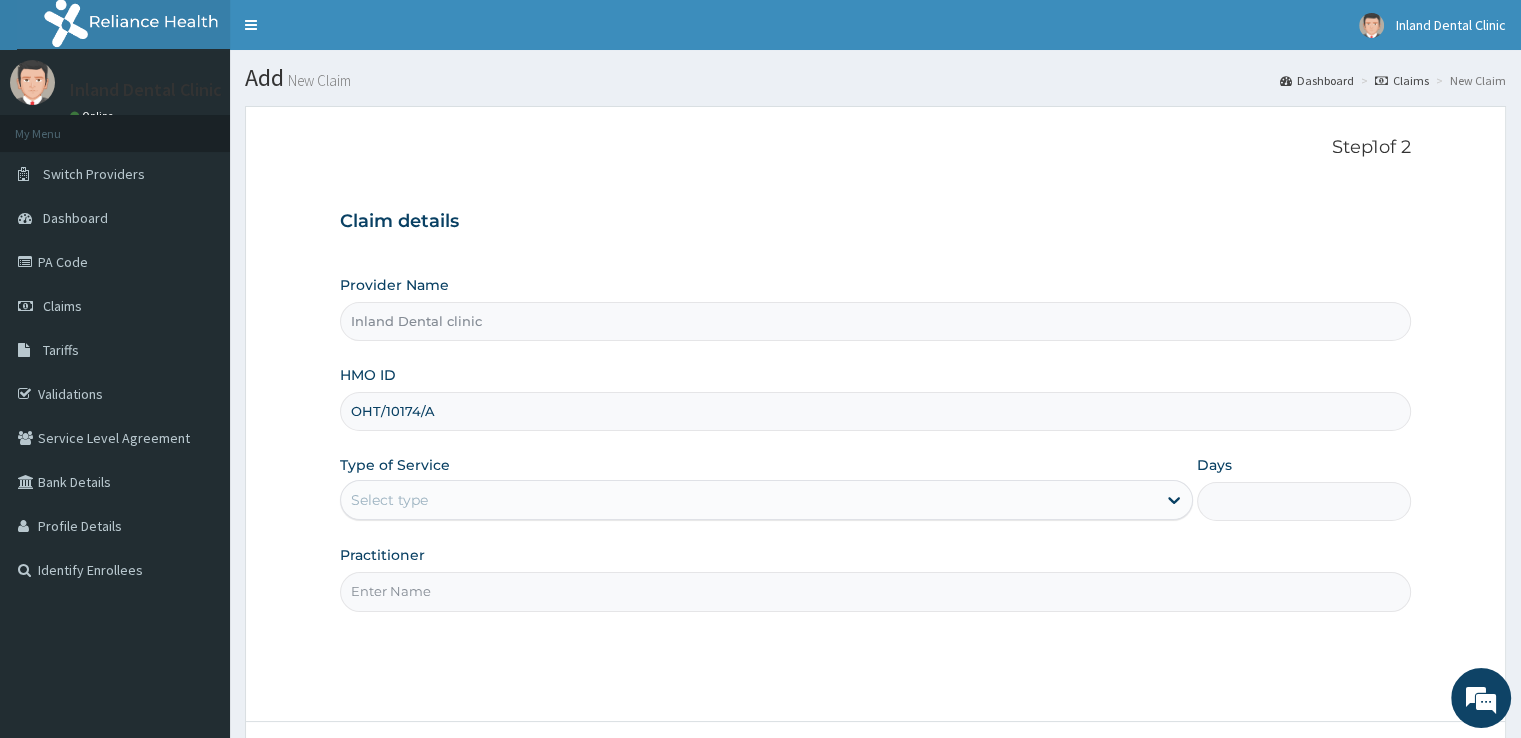 type on "OHT/10174/A" 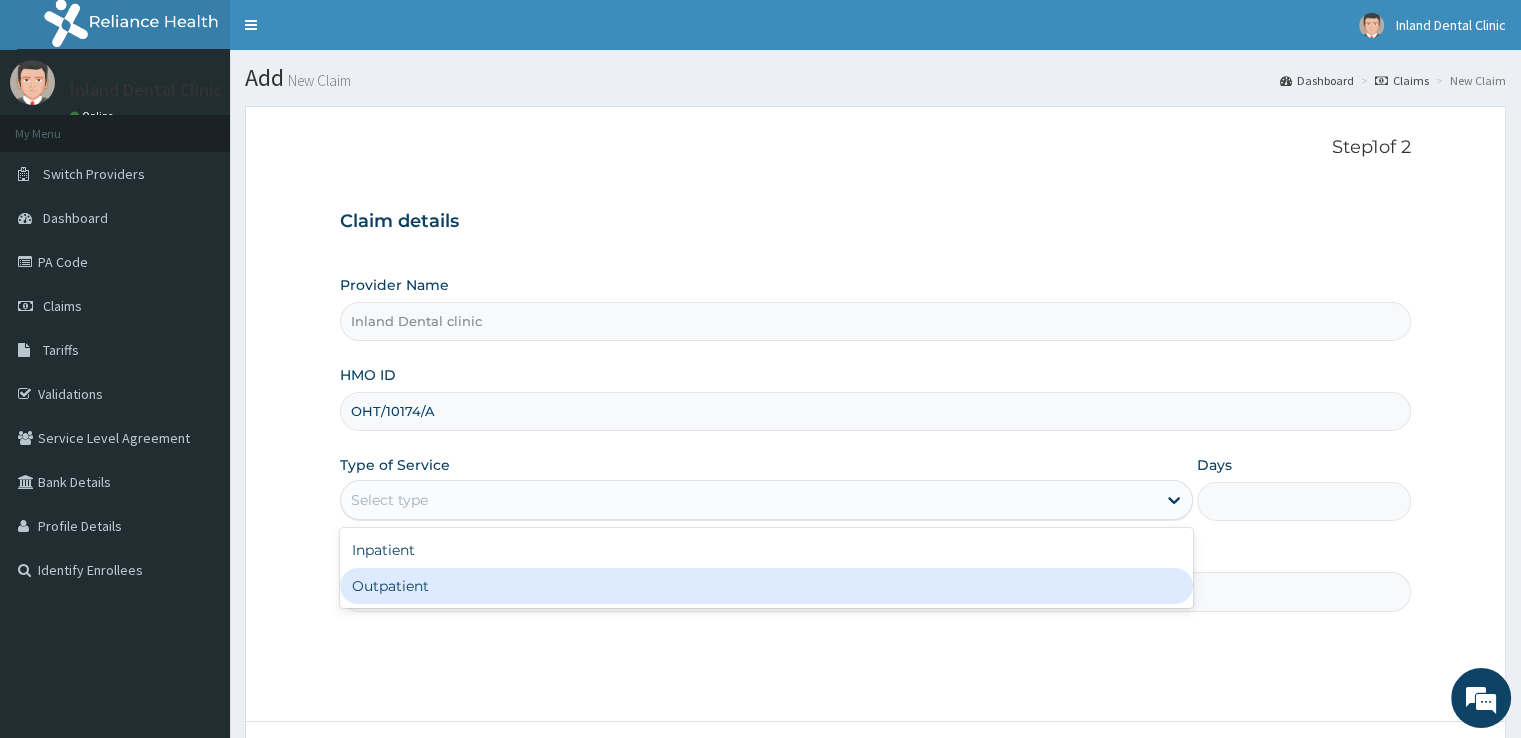 click on "Outpatient" at bounding box center [766, 586] 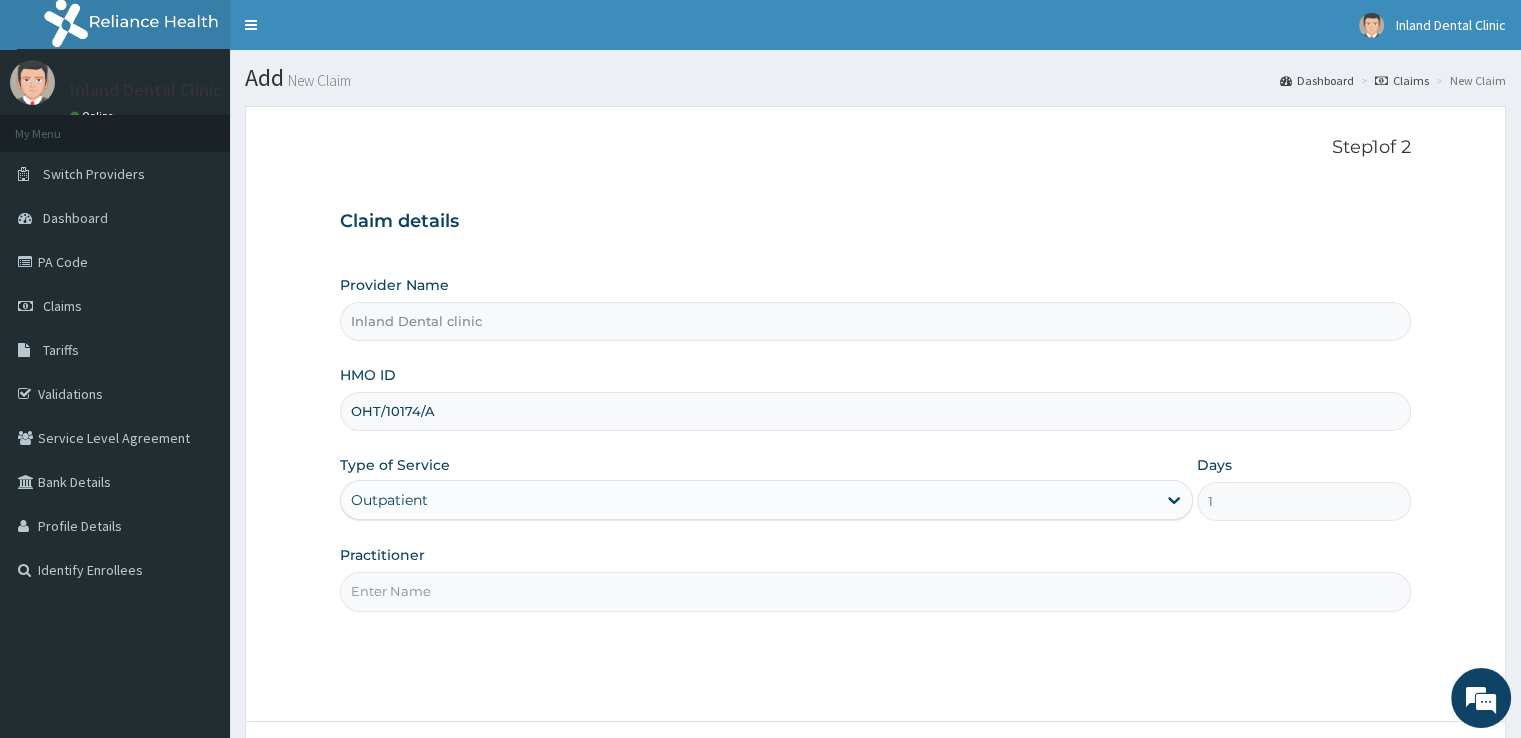 click on "Practitioner" at bounding box center [875, 591] 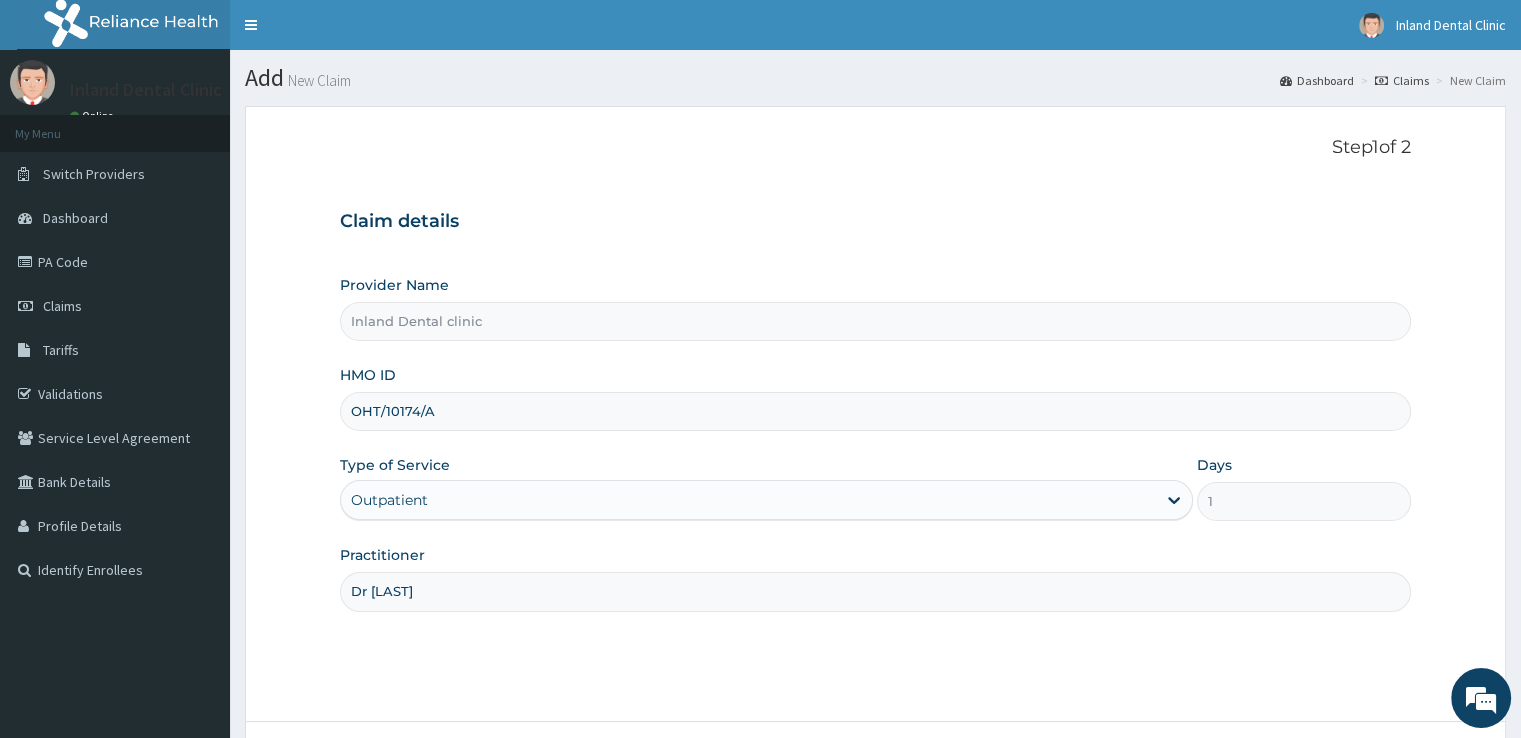 scroll, scrollTop: 0, scrollLeft: 0, axis: both 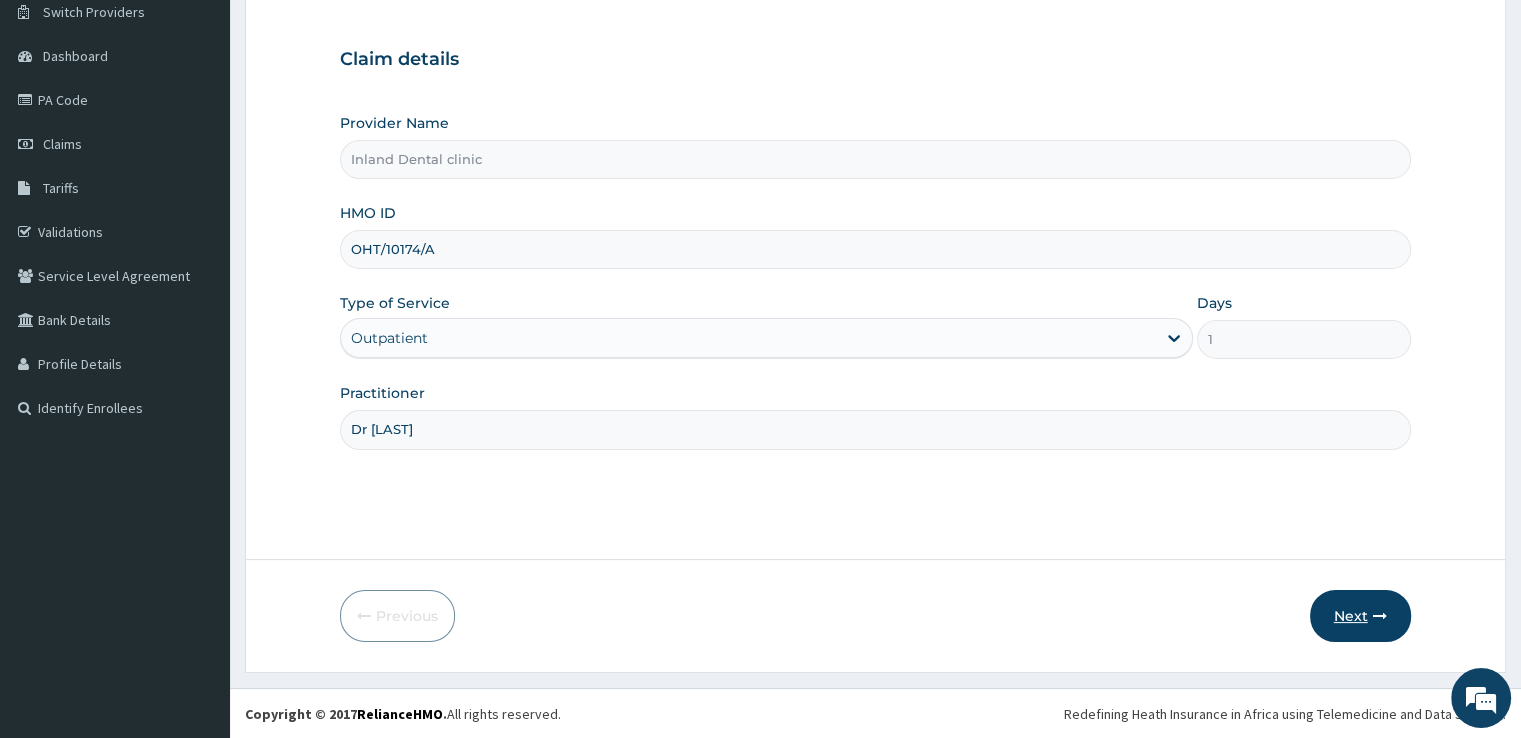 type on "Dr [LAST]" 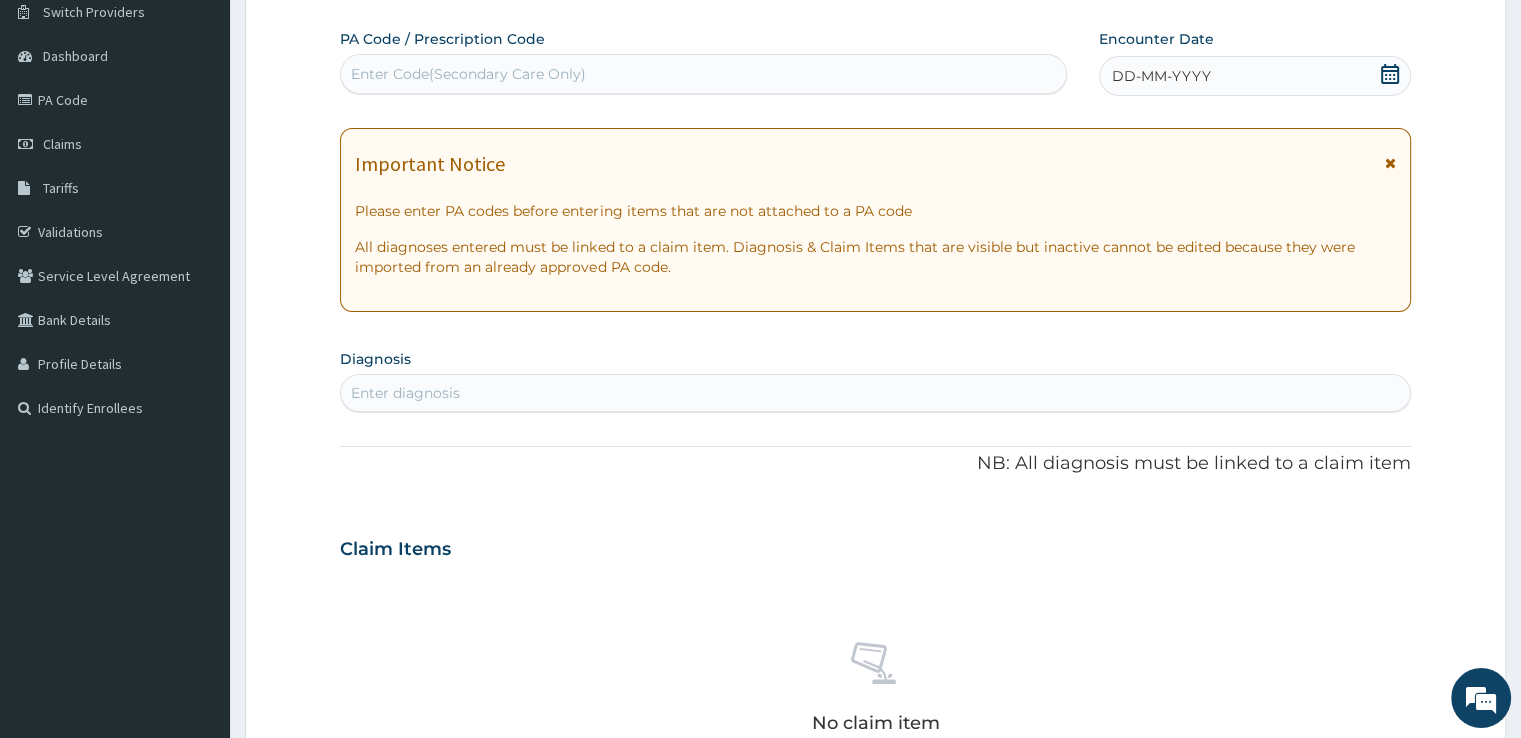 click on "Enter Code(Secondary Care Only)" at bounding box center (703, 74) 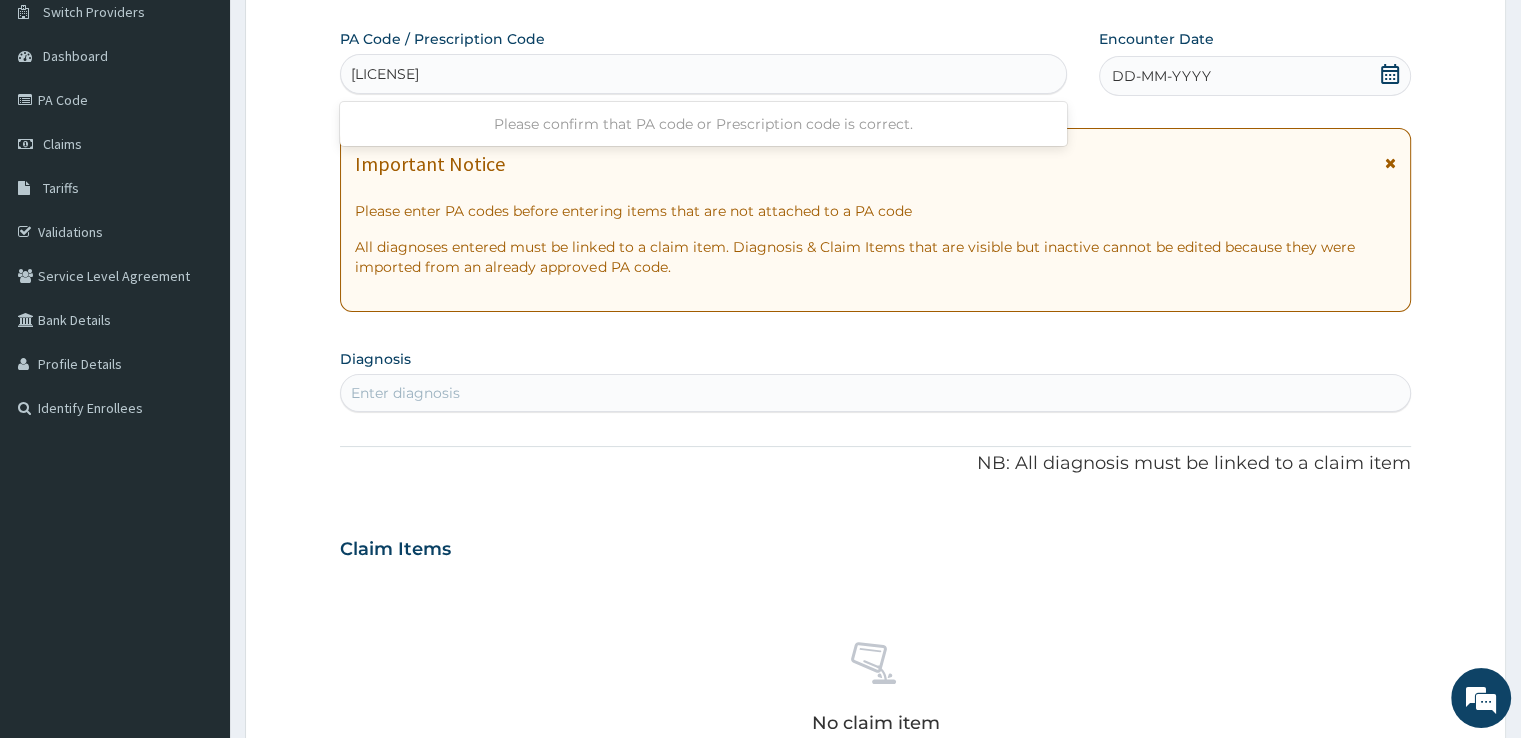 type on "PA/06B5D7" 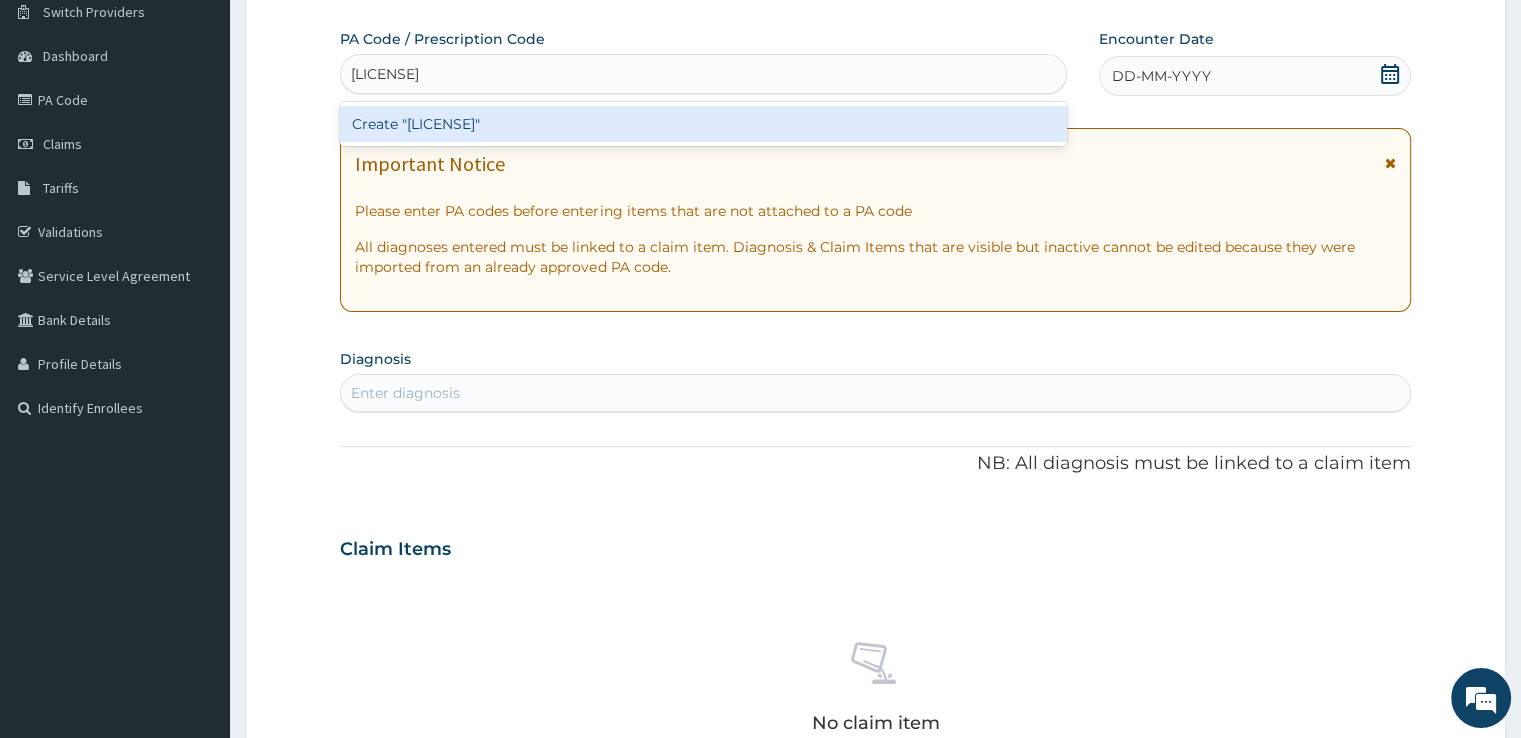 click on "Create "PA/06B5D7"" at bounding box center [703, 124] 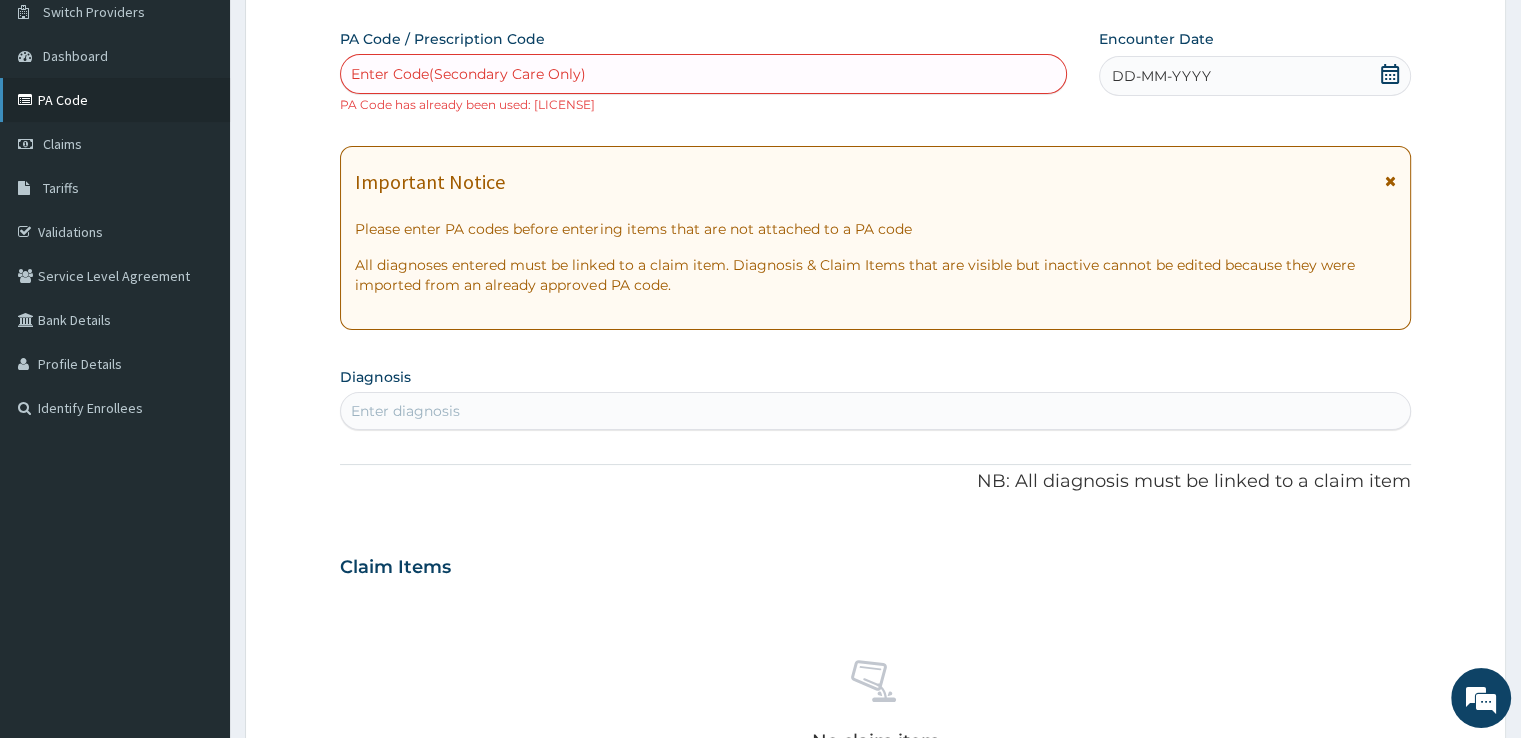 click on "PA Code" at bounding box center [115, 100] 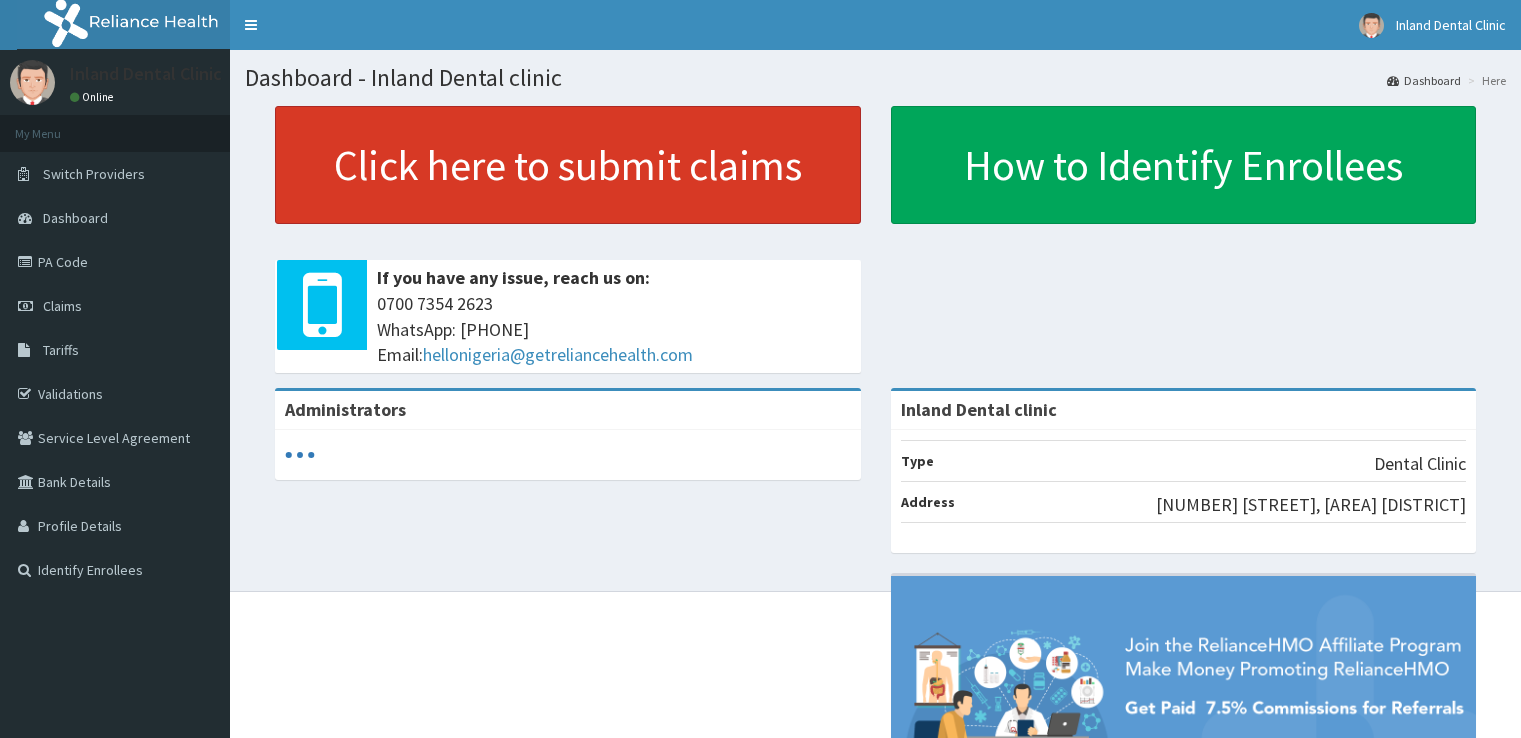 scroll, scrollTop: 0, scrollLeft: 0, axis: both 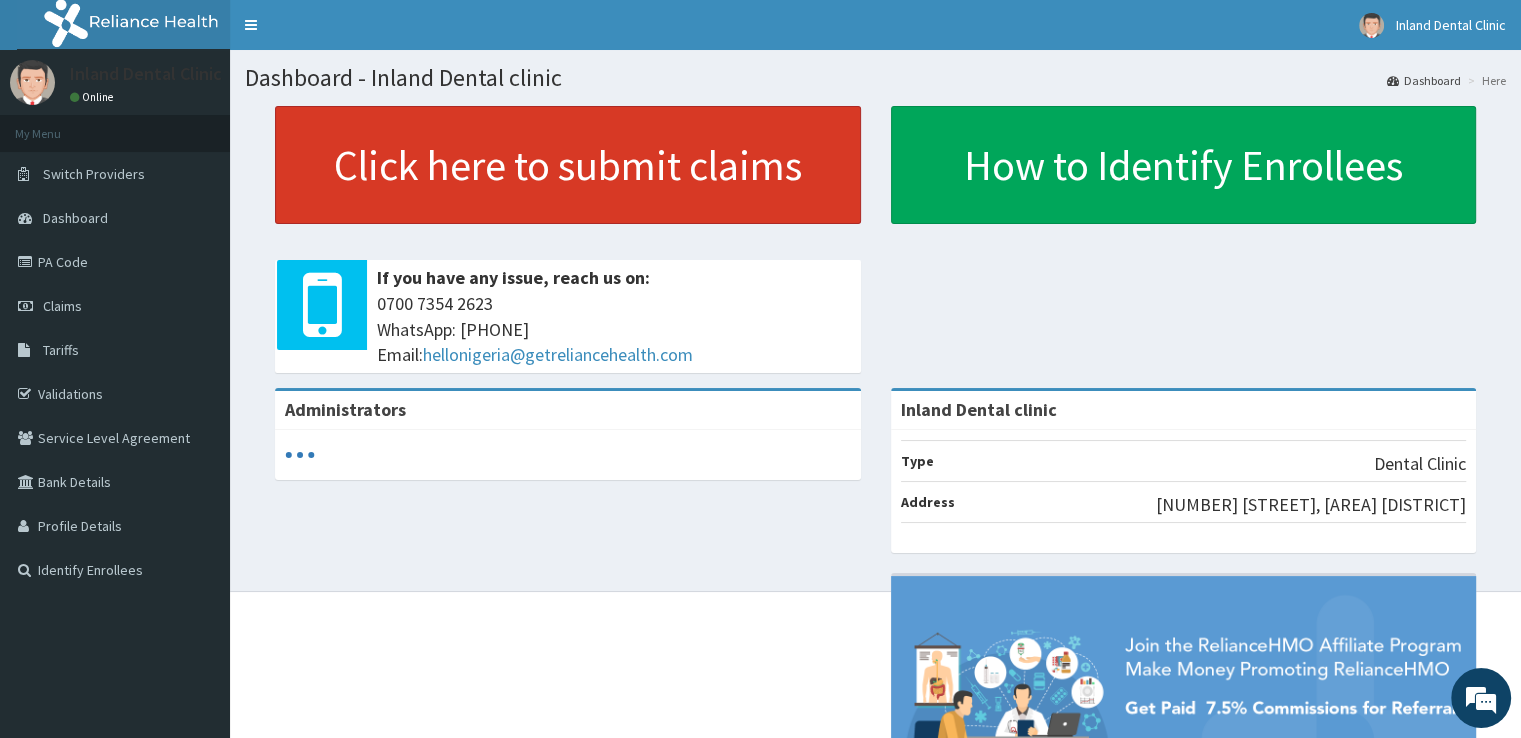 click on "Click here to submit claims" at bounding box center [568, 165] 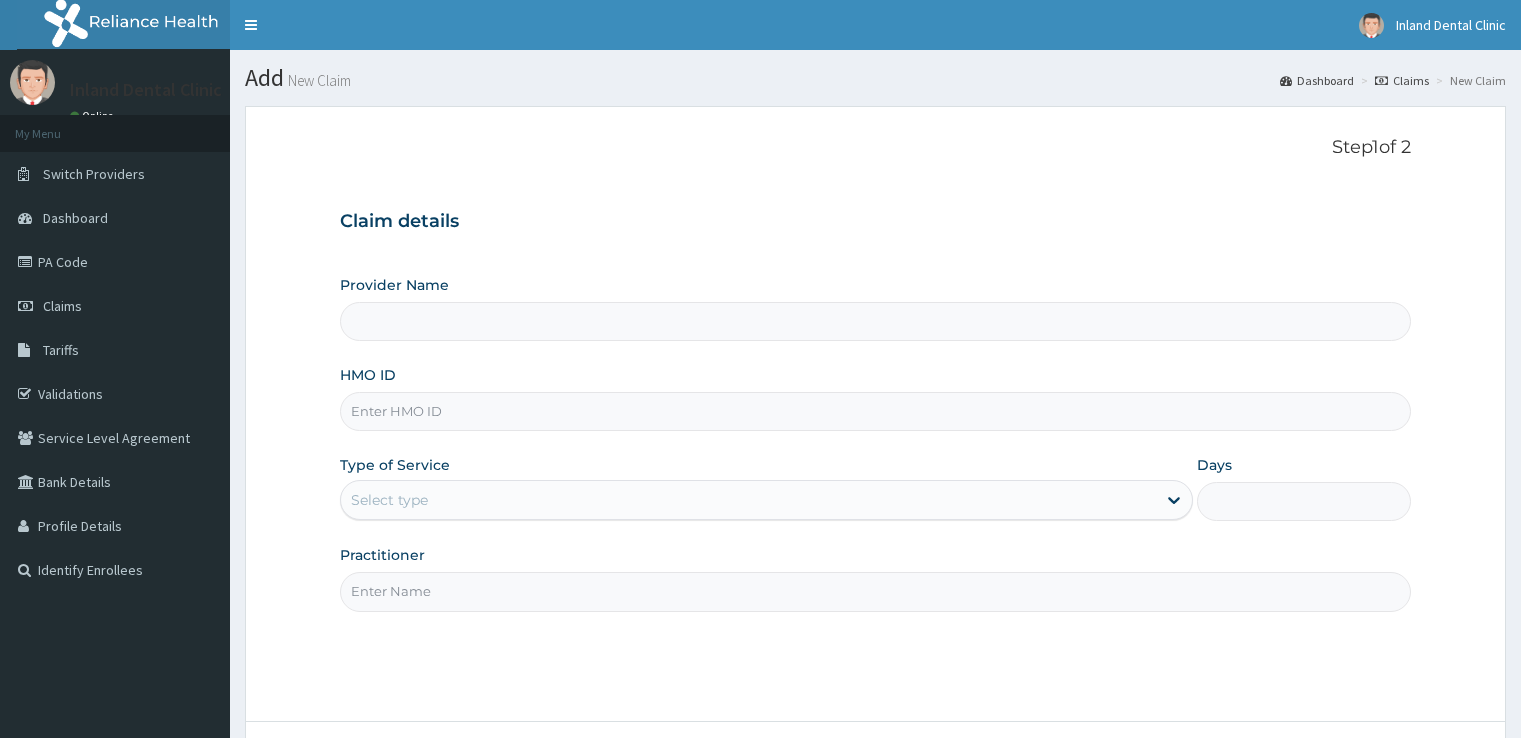 scroll, scrollTop: 0, scrollLeft: 0, axis: both 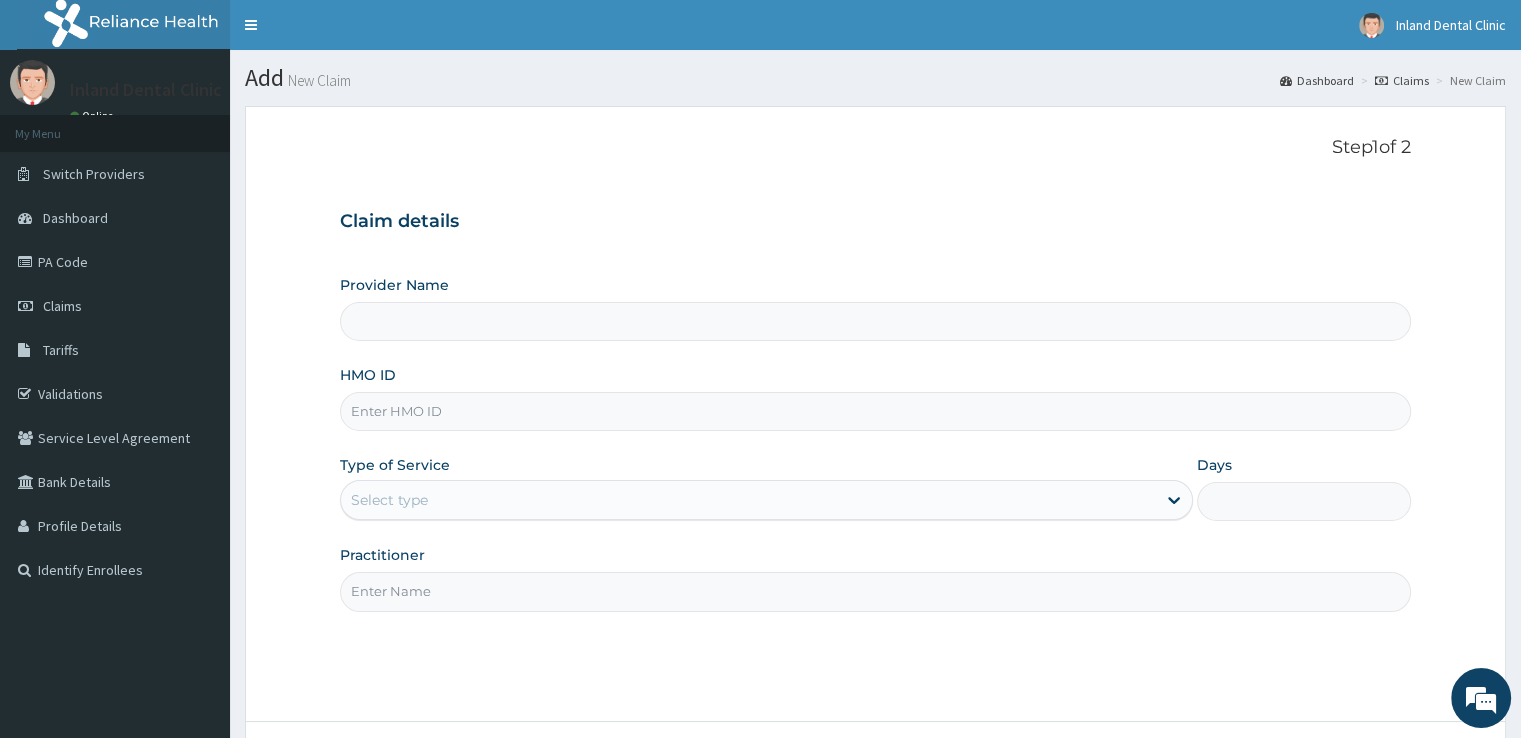 type on "Inland Dental clinic" 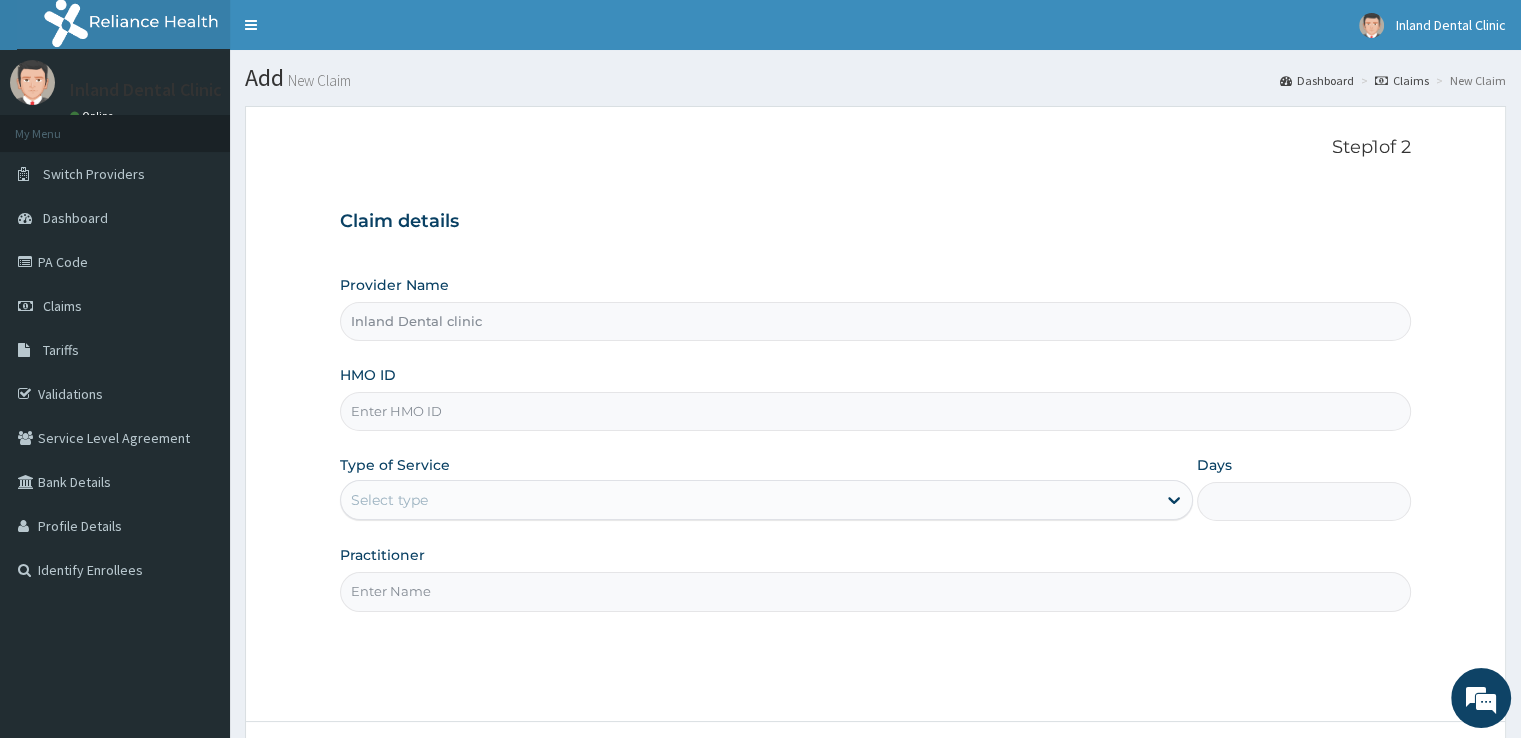click on "HMO ID" at bounding box center (875, 411) 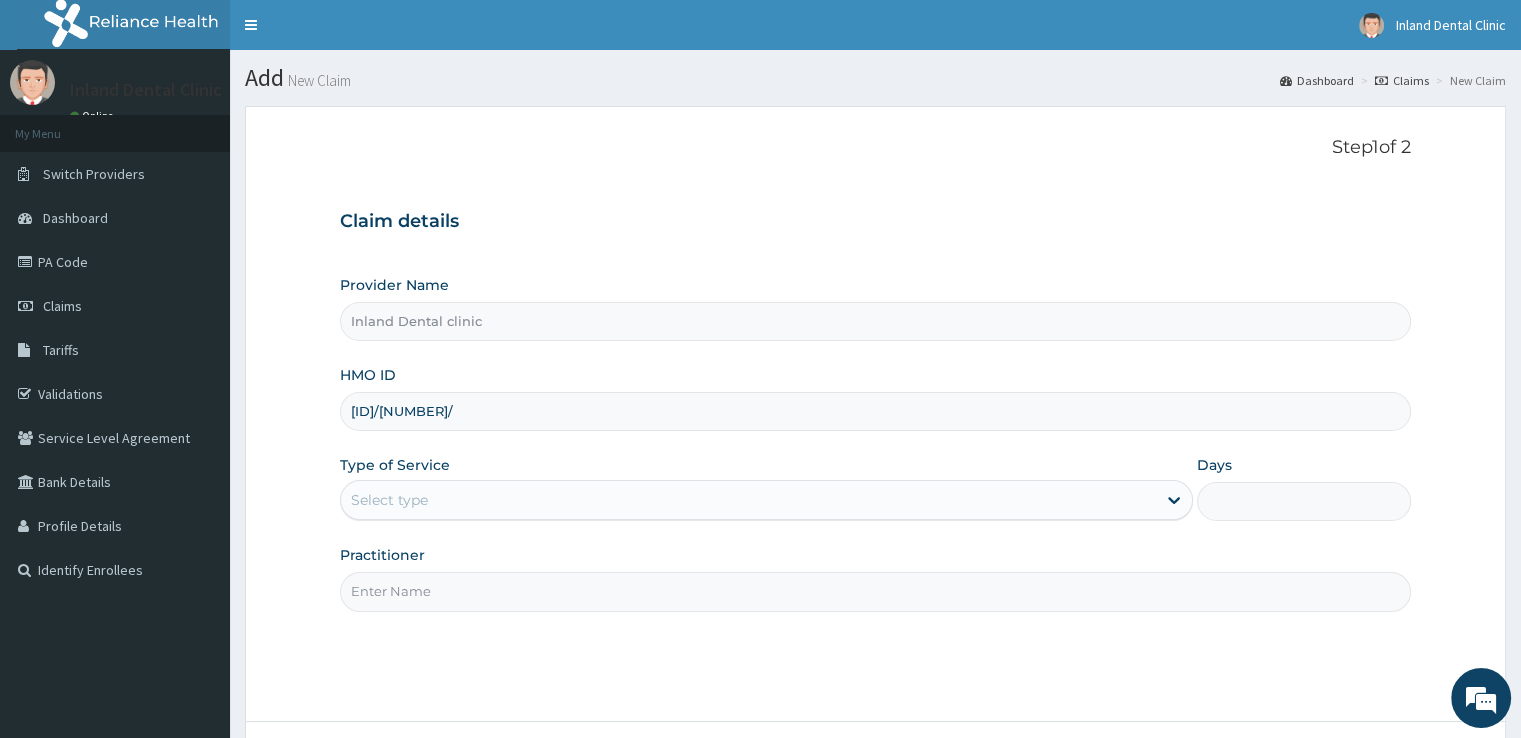 scroll, scrollTop: 0, scrollLeft: 0, axis: both 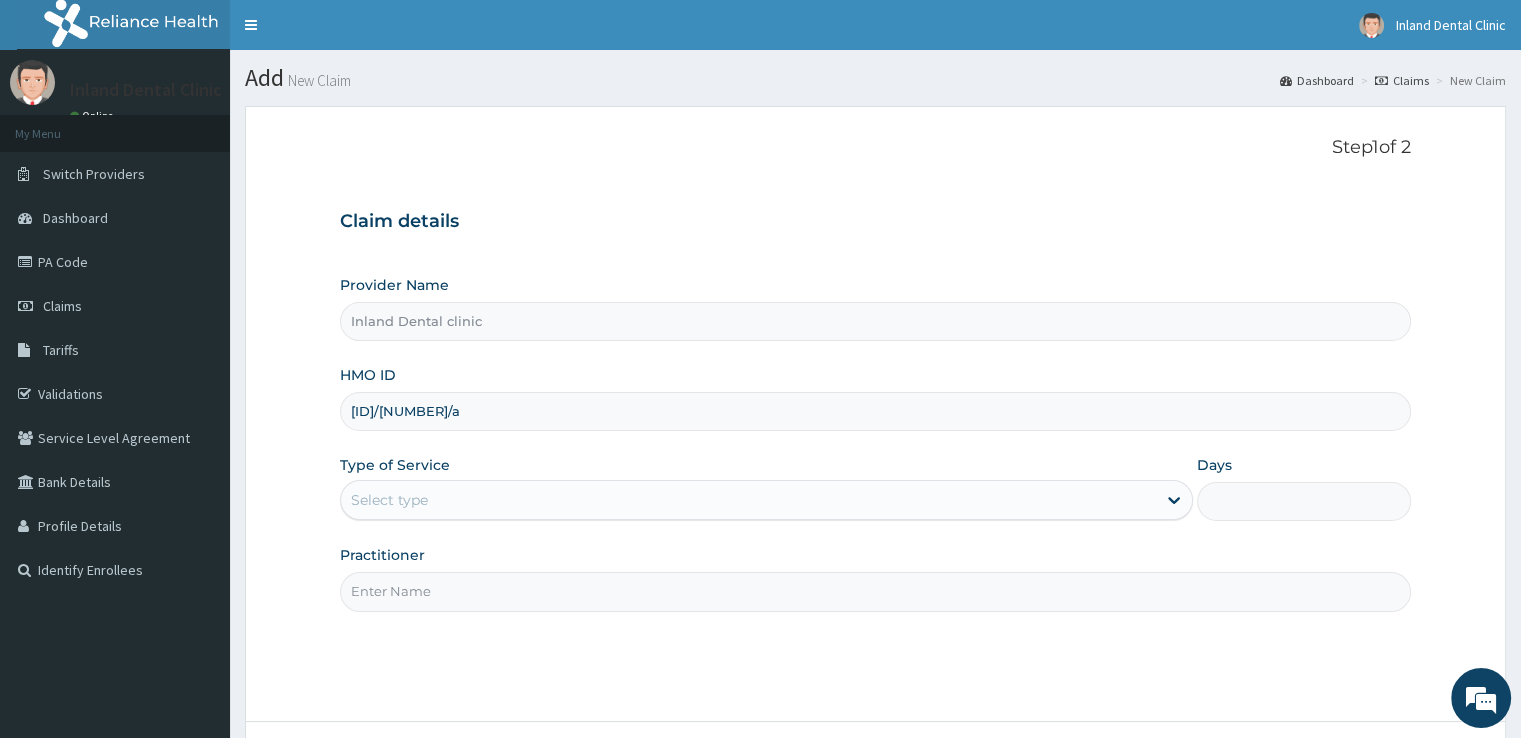 type on "[ID]/[NUMBER]/a" 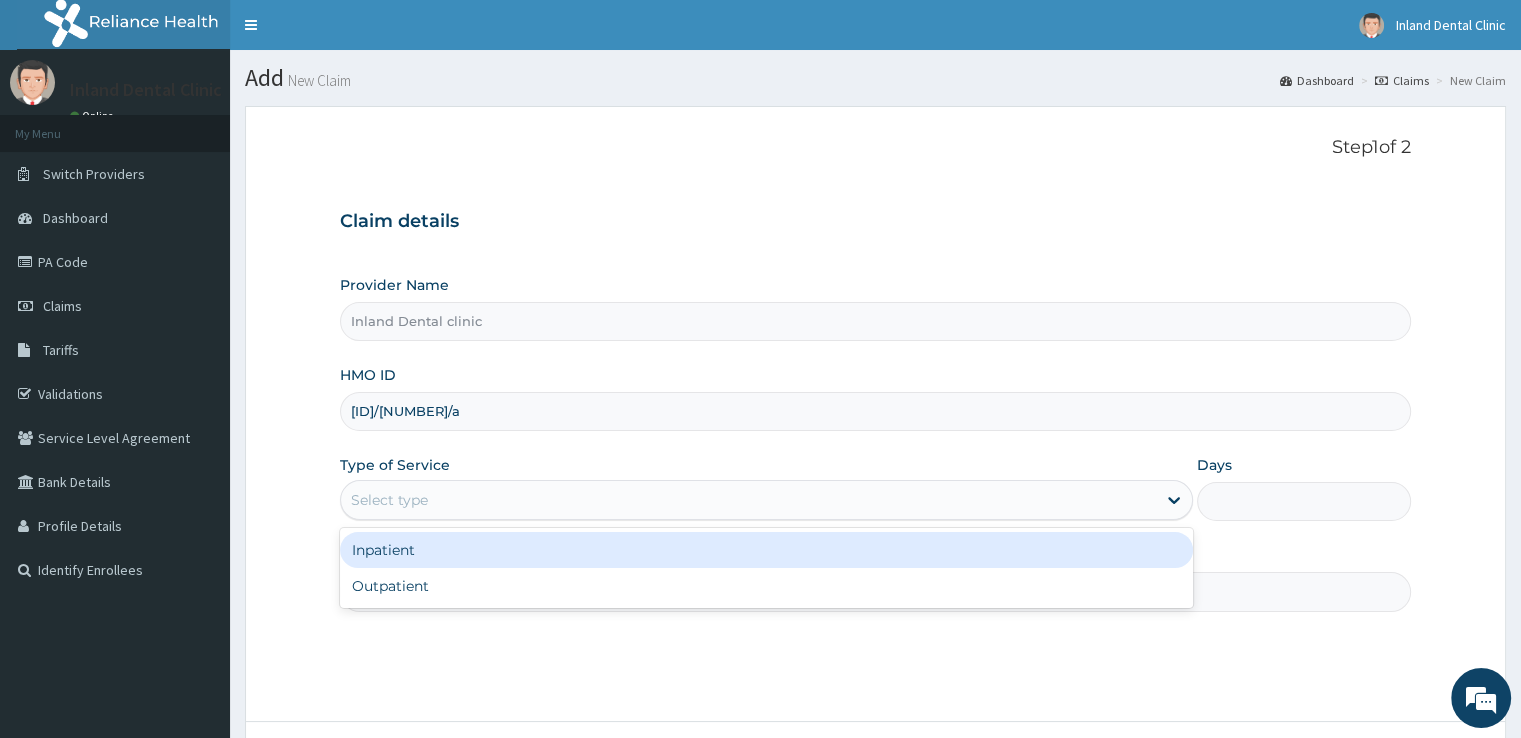 click on "Select type" at bounding box center [748, 500] 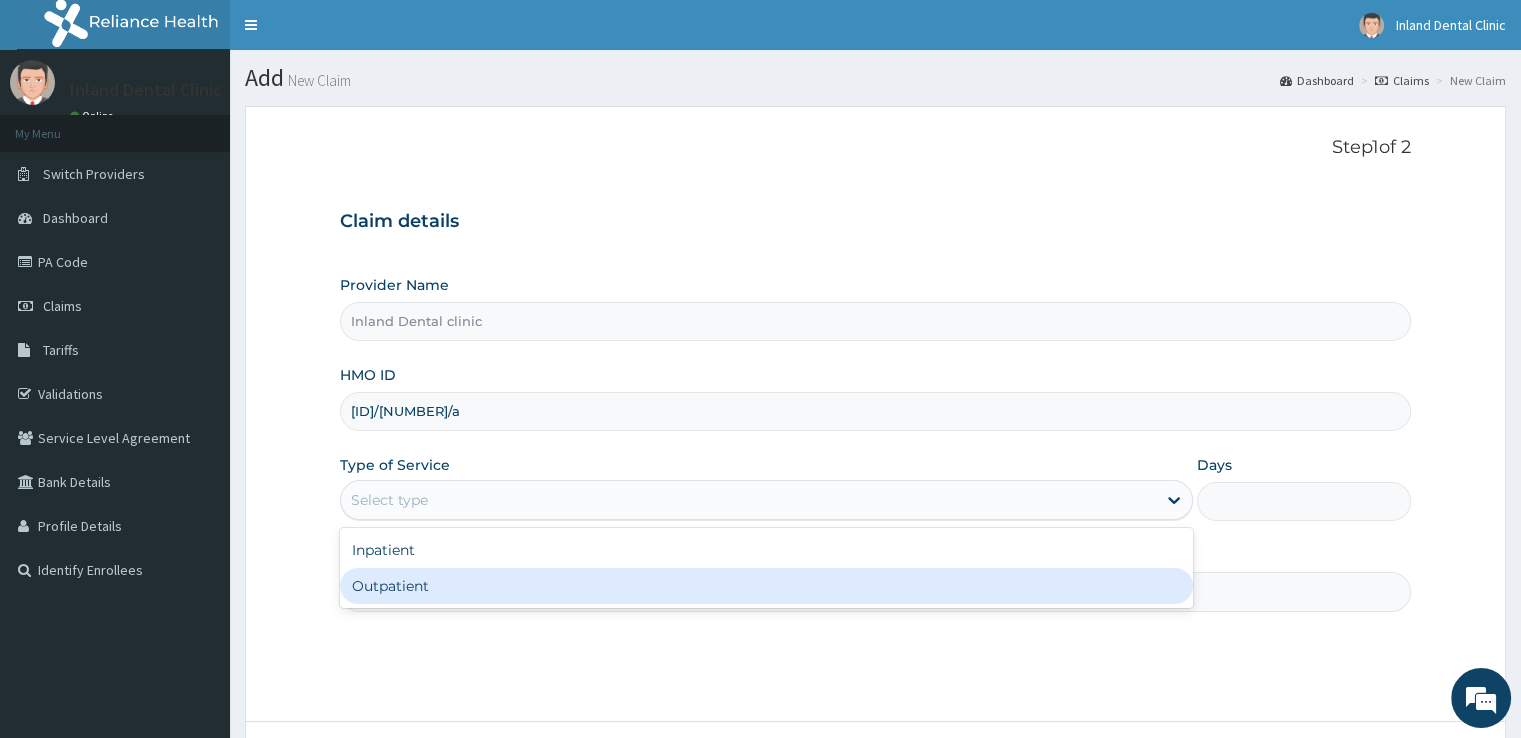 click on "Outpatient" at bounding box center [766, 586] 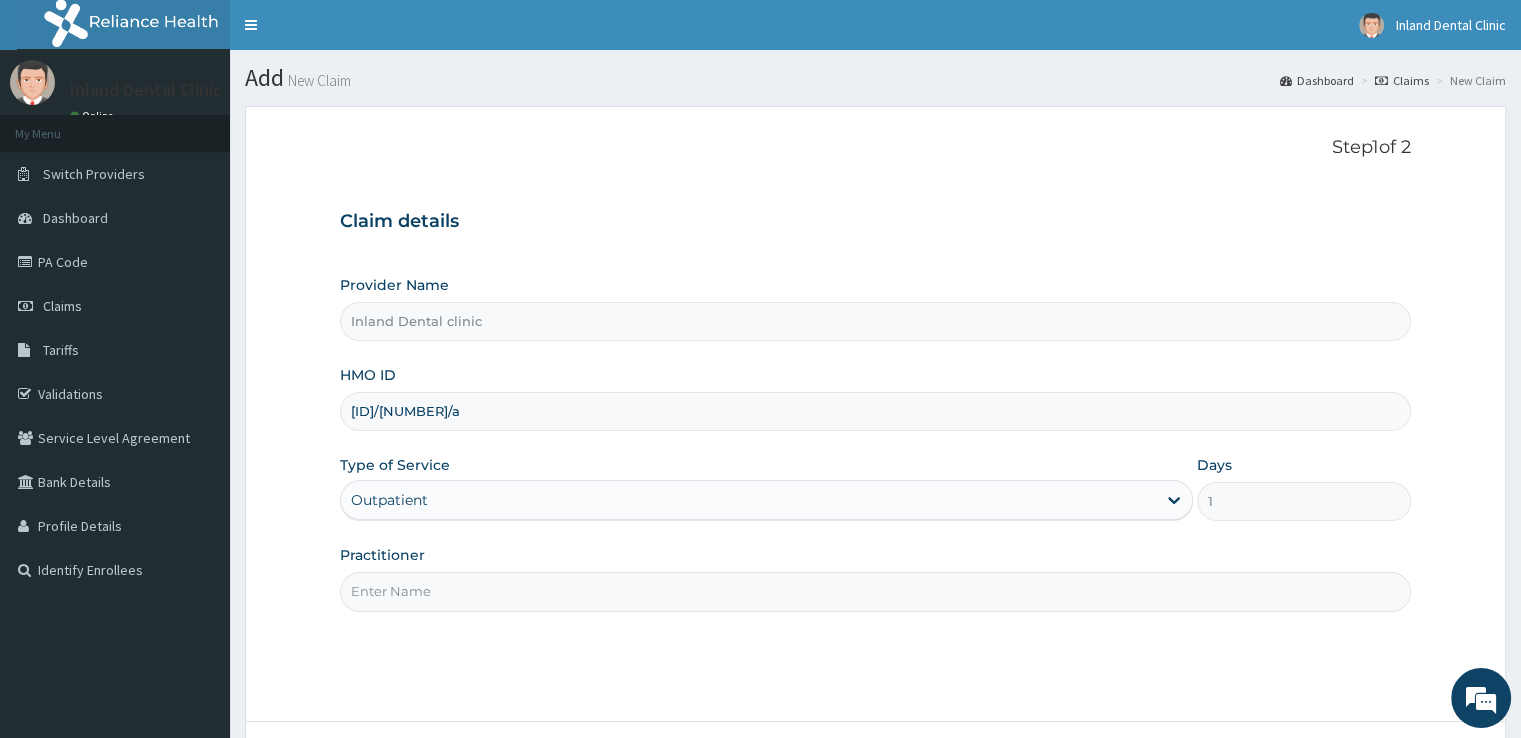 click on "Practitioner" at bounding box center (875, 591) 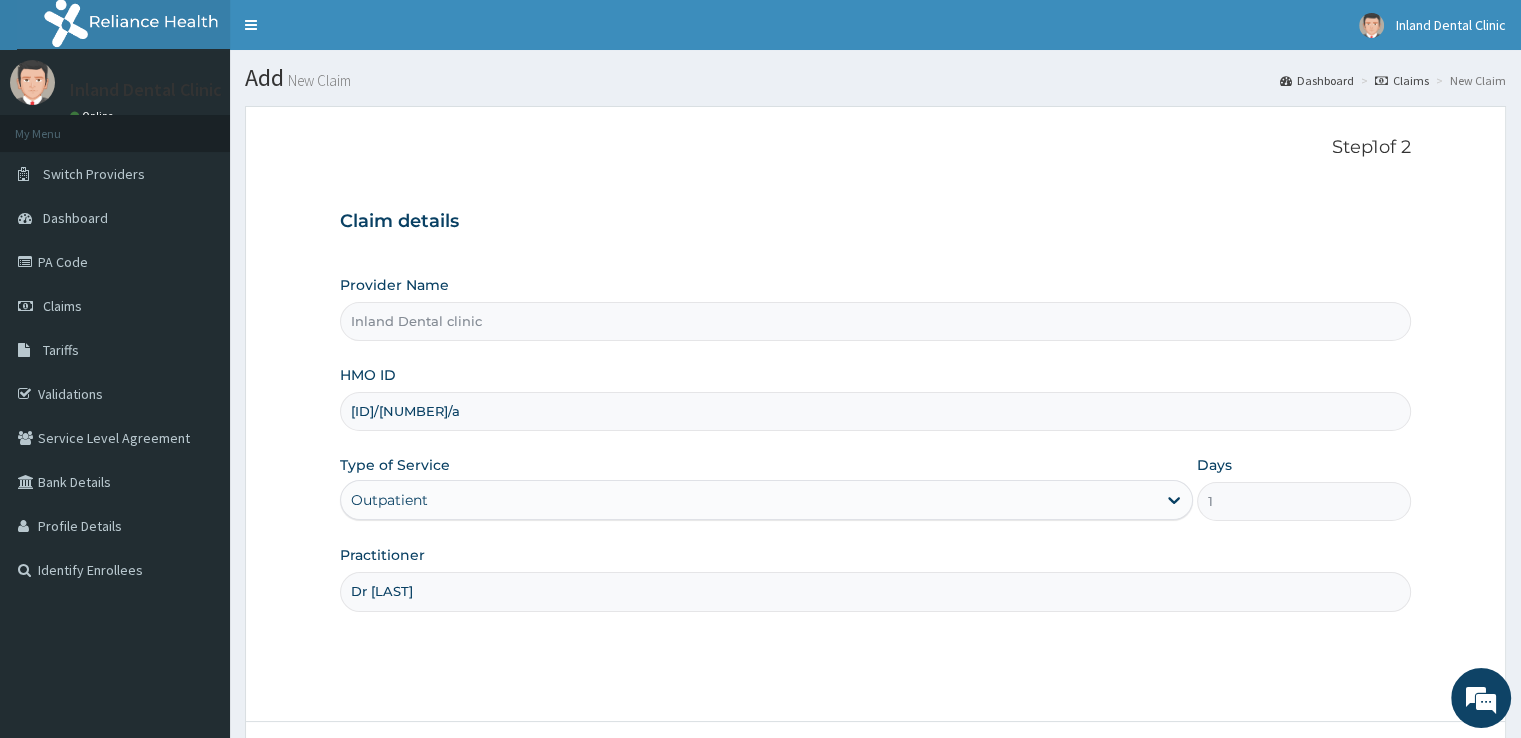 scroll, scrollTop: 162, scrollLeft: 0, axis: vertical 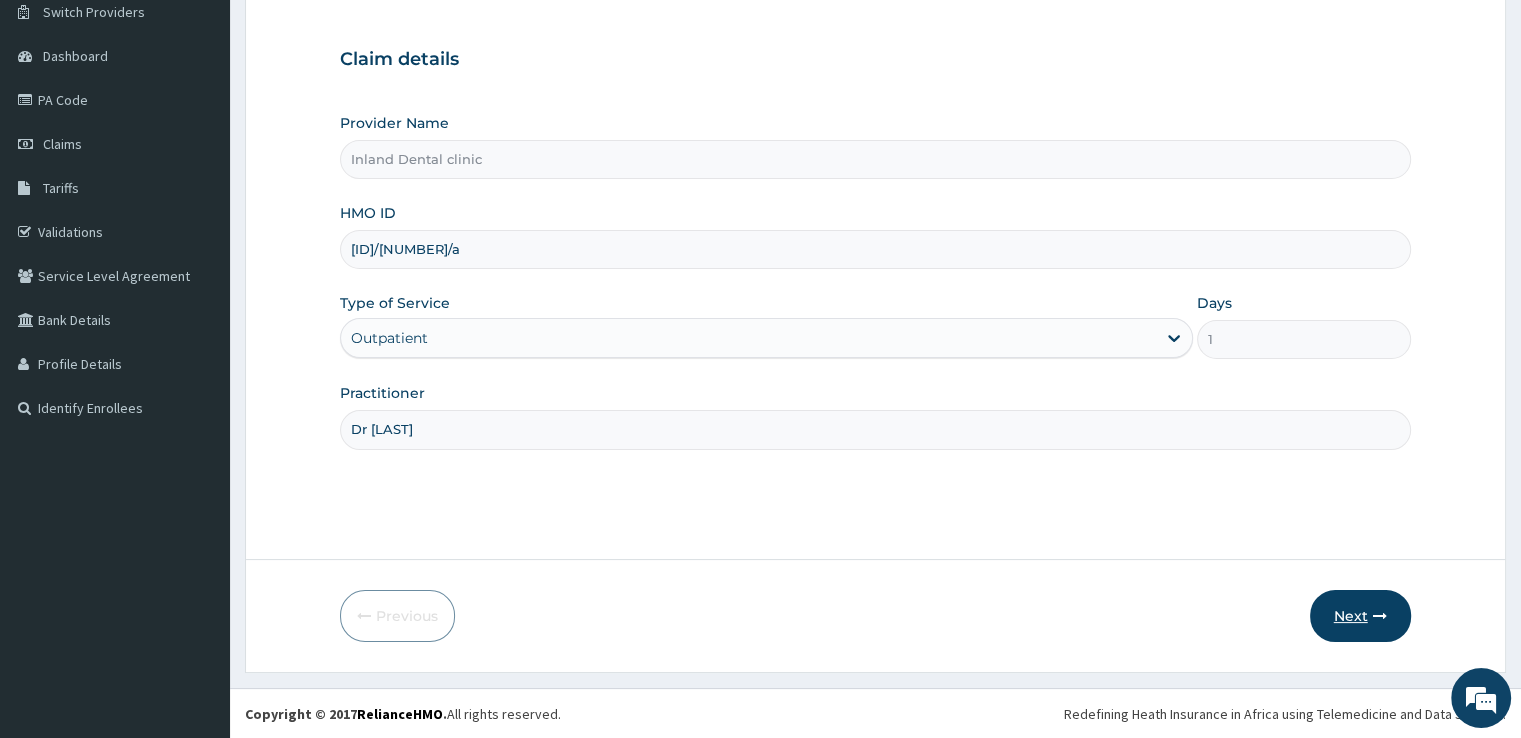 type on "Dr [NAME]" 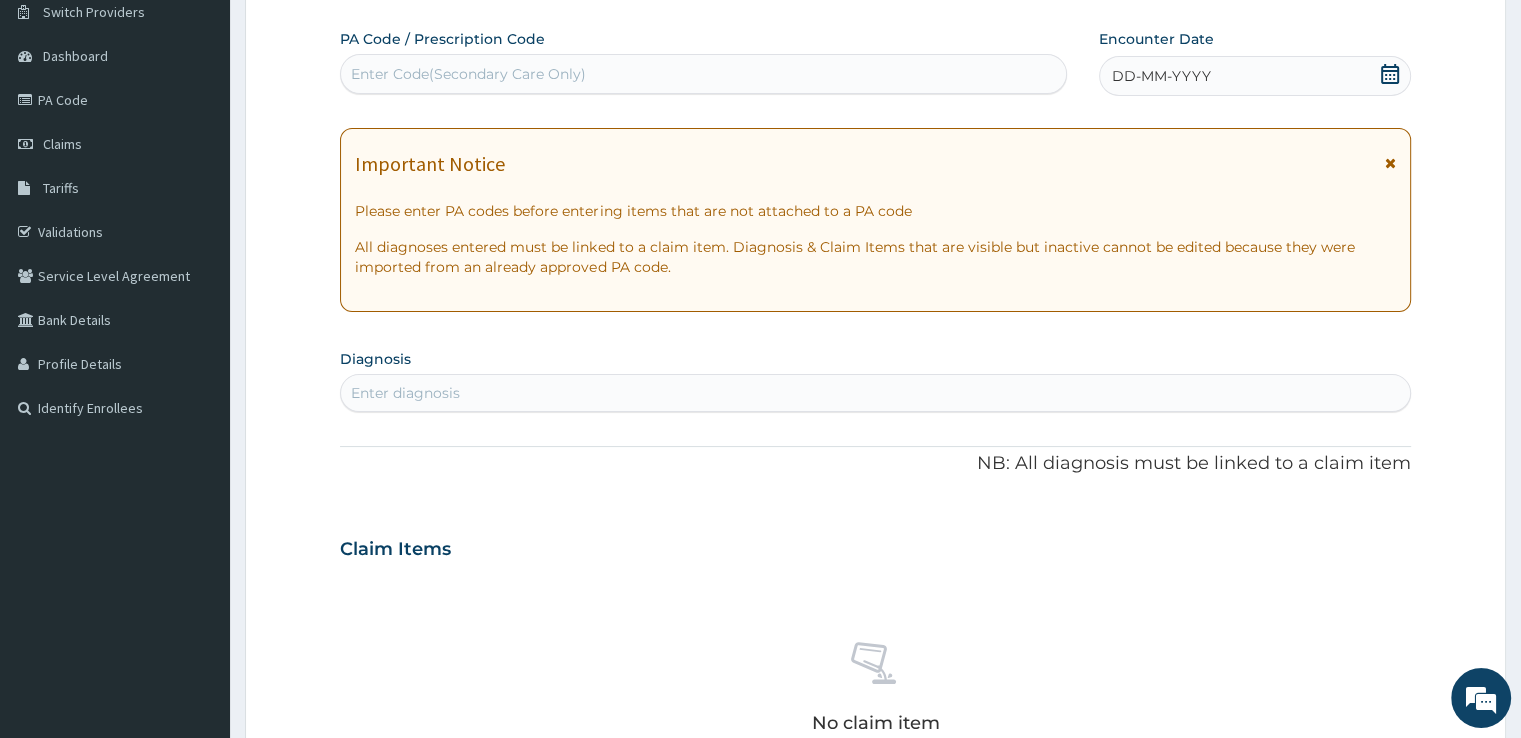 click on "Enter Code(Secondary Care Only)" at bounding box center [703, 74] 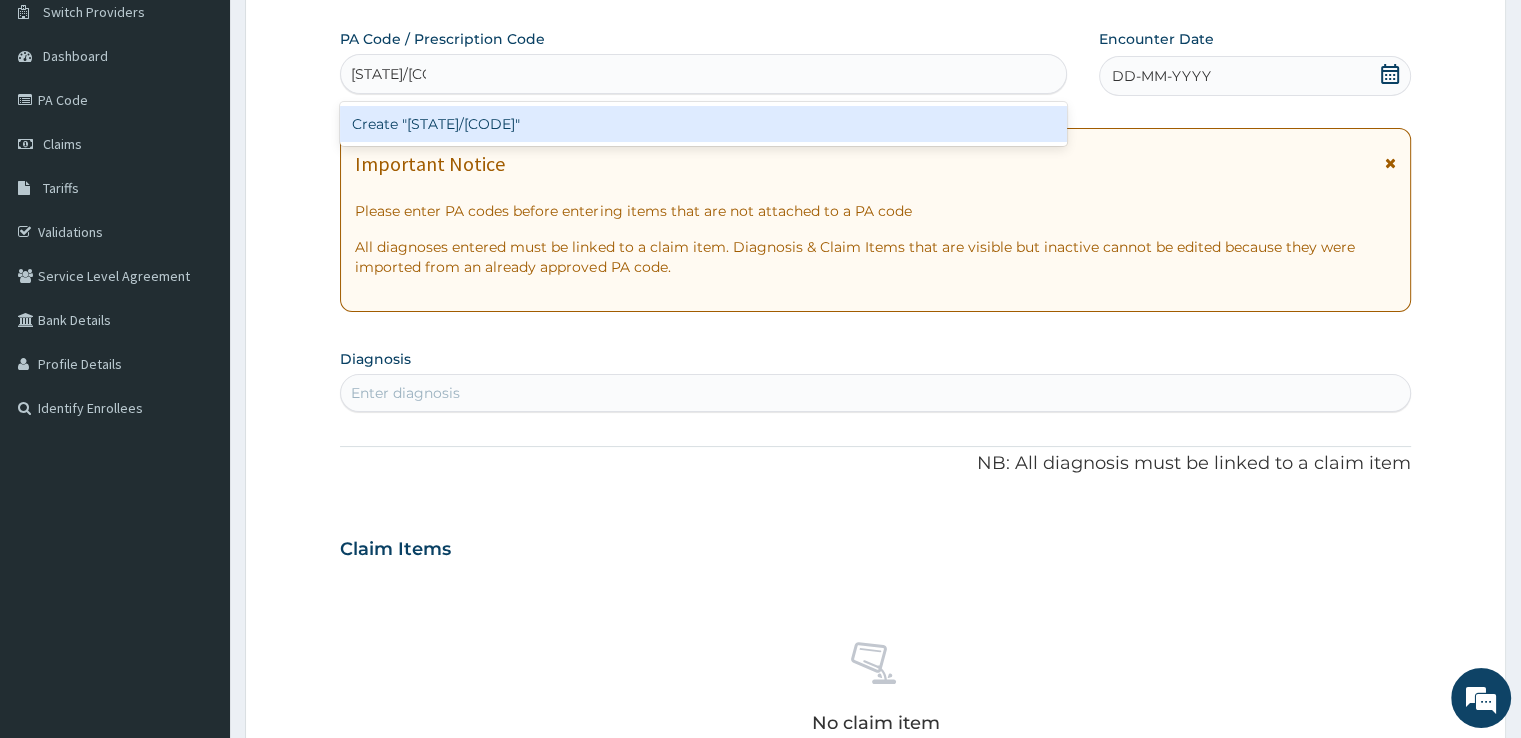 click on "Create "PA/640712"" at bounding box center (703, 124) 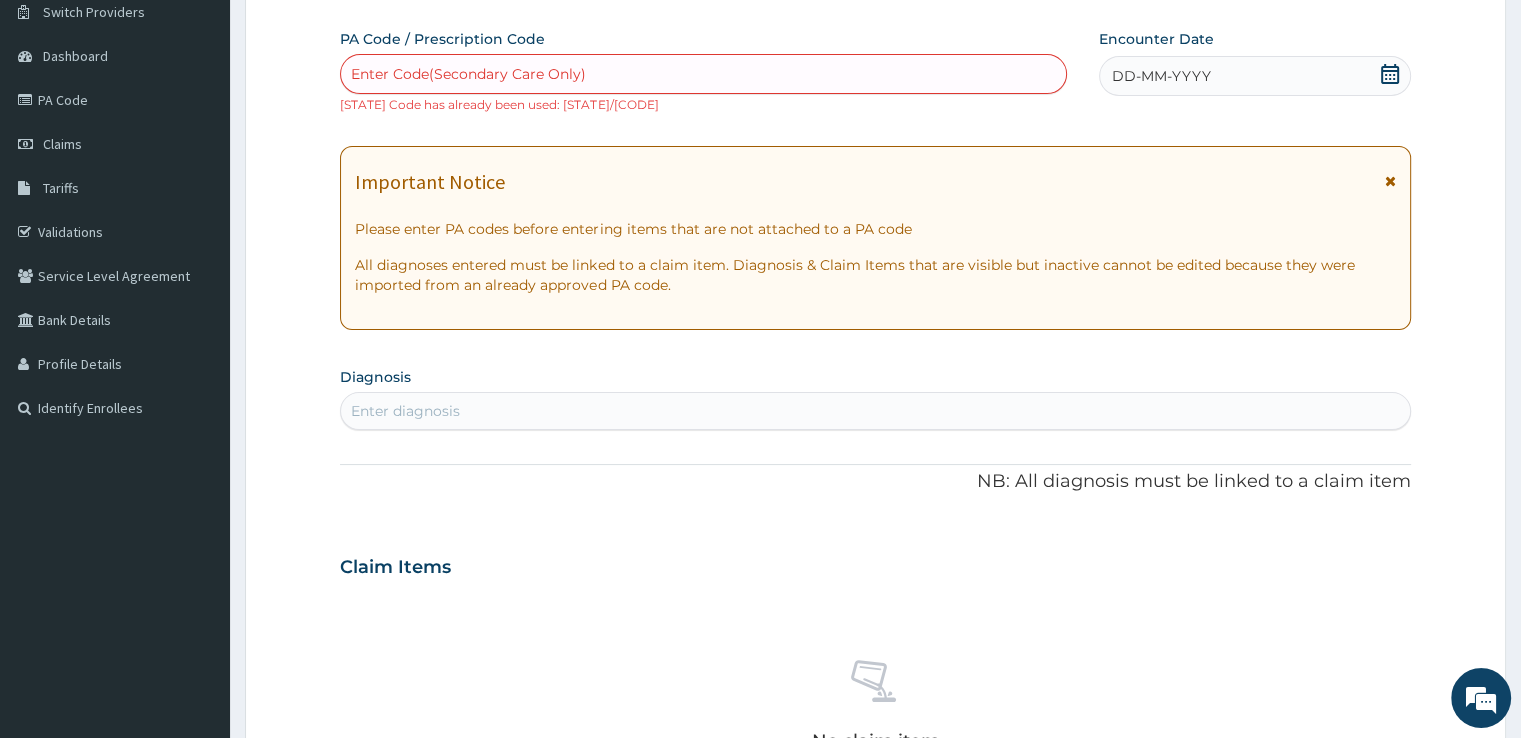 scroll, scrollTop: 28, scrollLeft: 0, axis: vertical 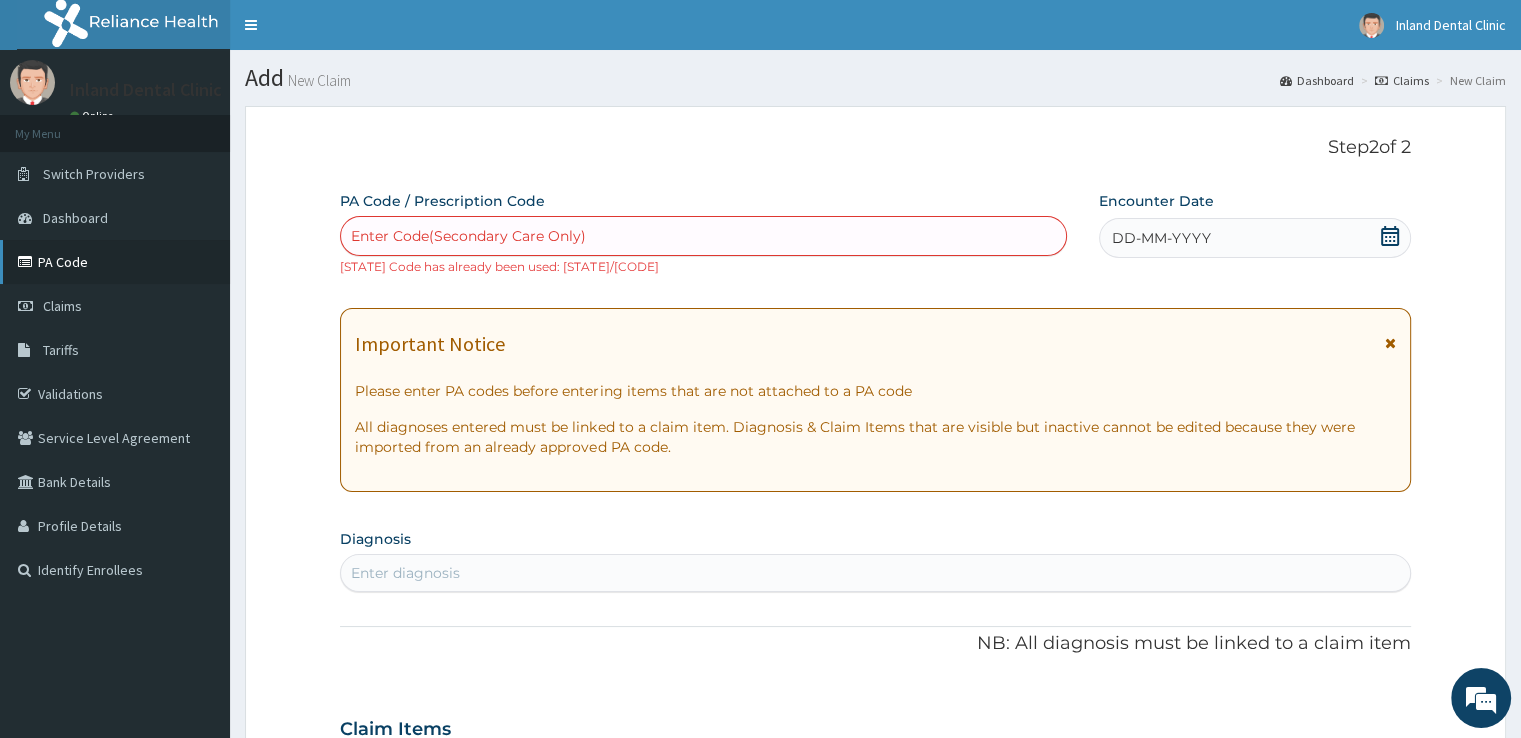 click on "PA Code" at bounding box center (115, 262) 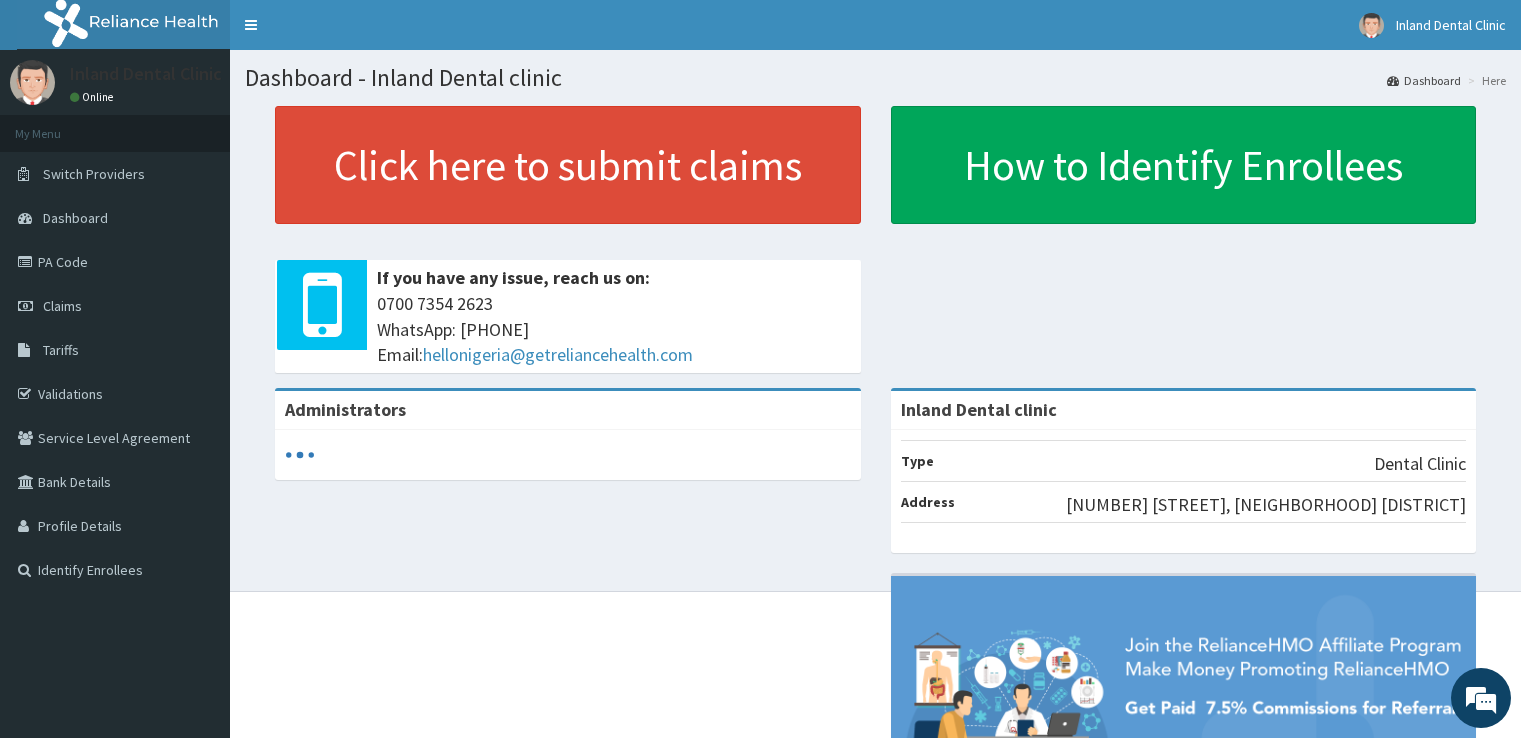 scroll, scrollTop: 0, scrollLeft: 0, axis: both 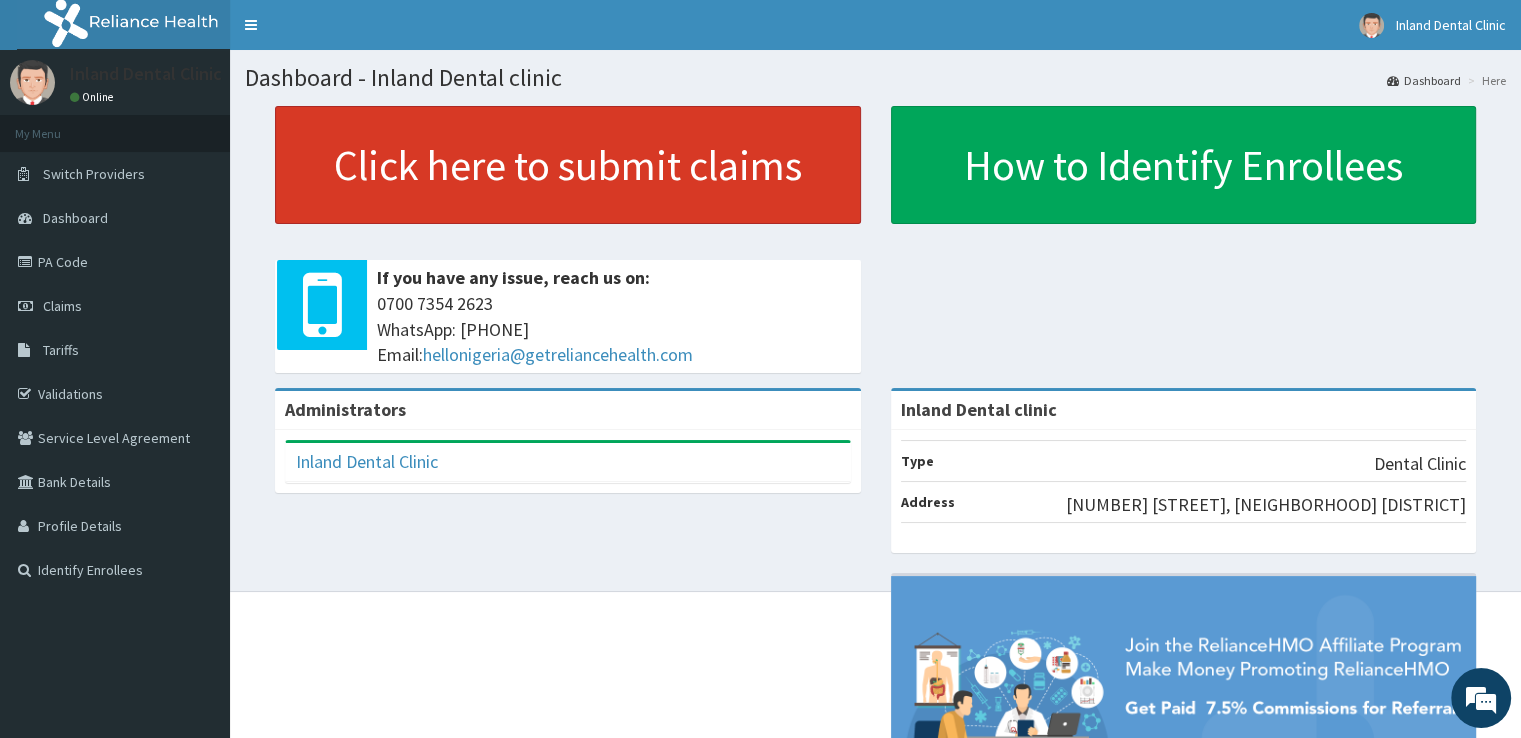 click on "Click here to submit claims" at bounding box center (568, 165) 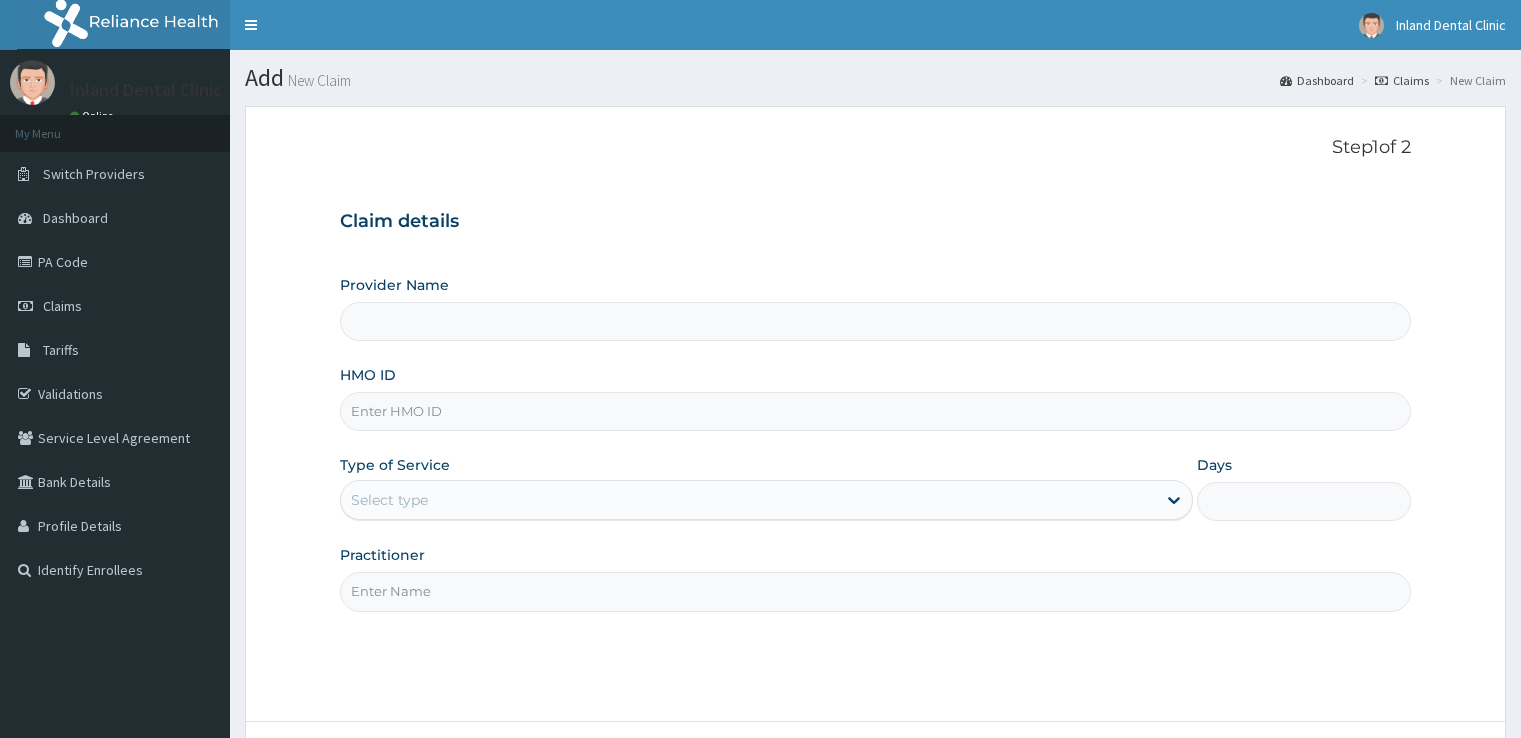 scroll, scrollTop: 0, scrollLeft: 0, axis: both 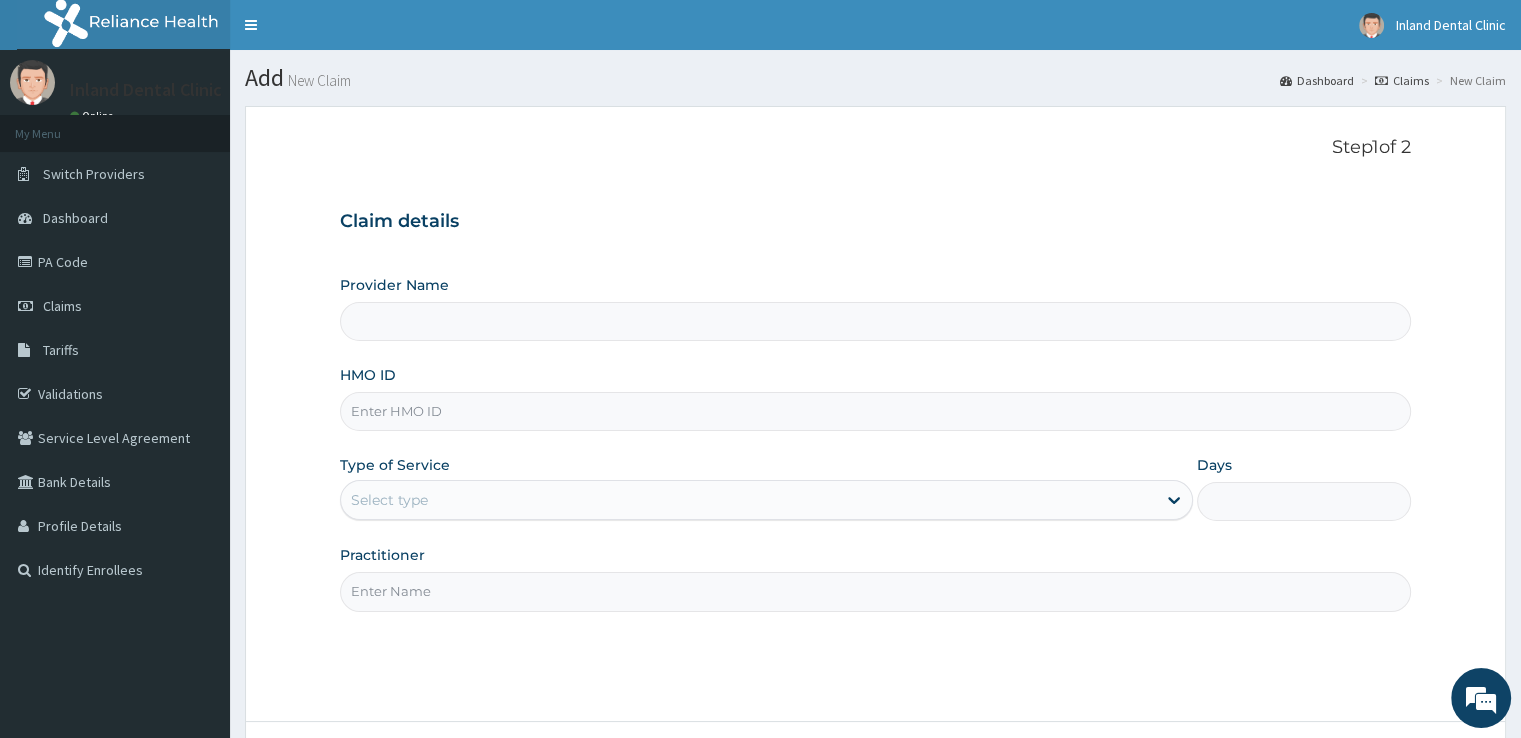 type on "Inland Dental clinic" 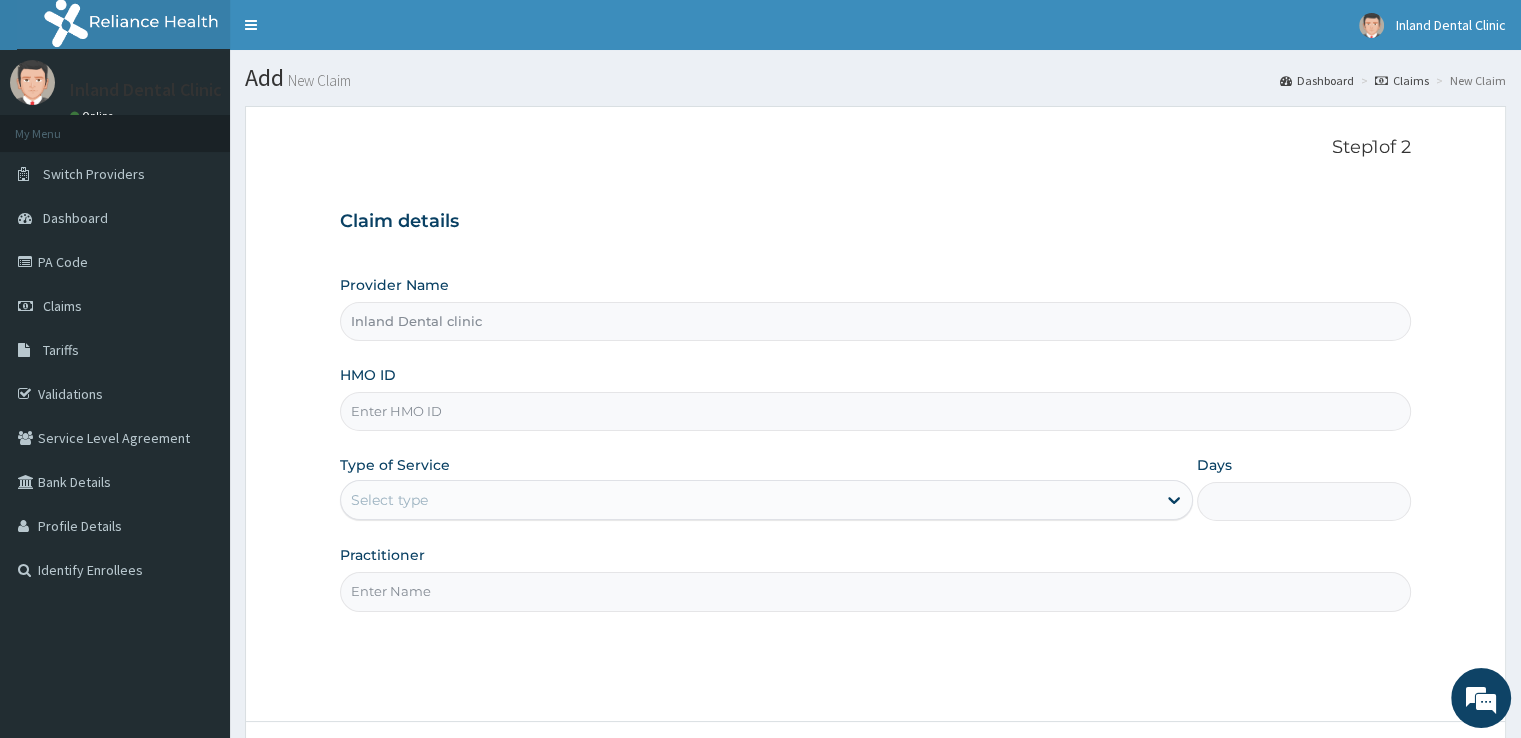 click on "HMO ID" at bounding box center [875, 411] 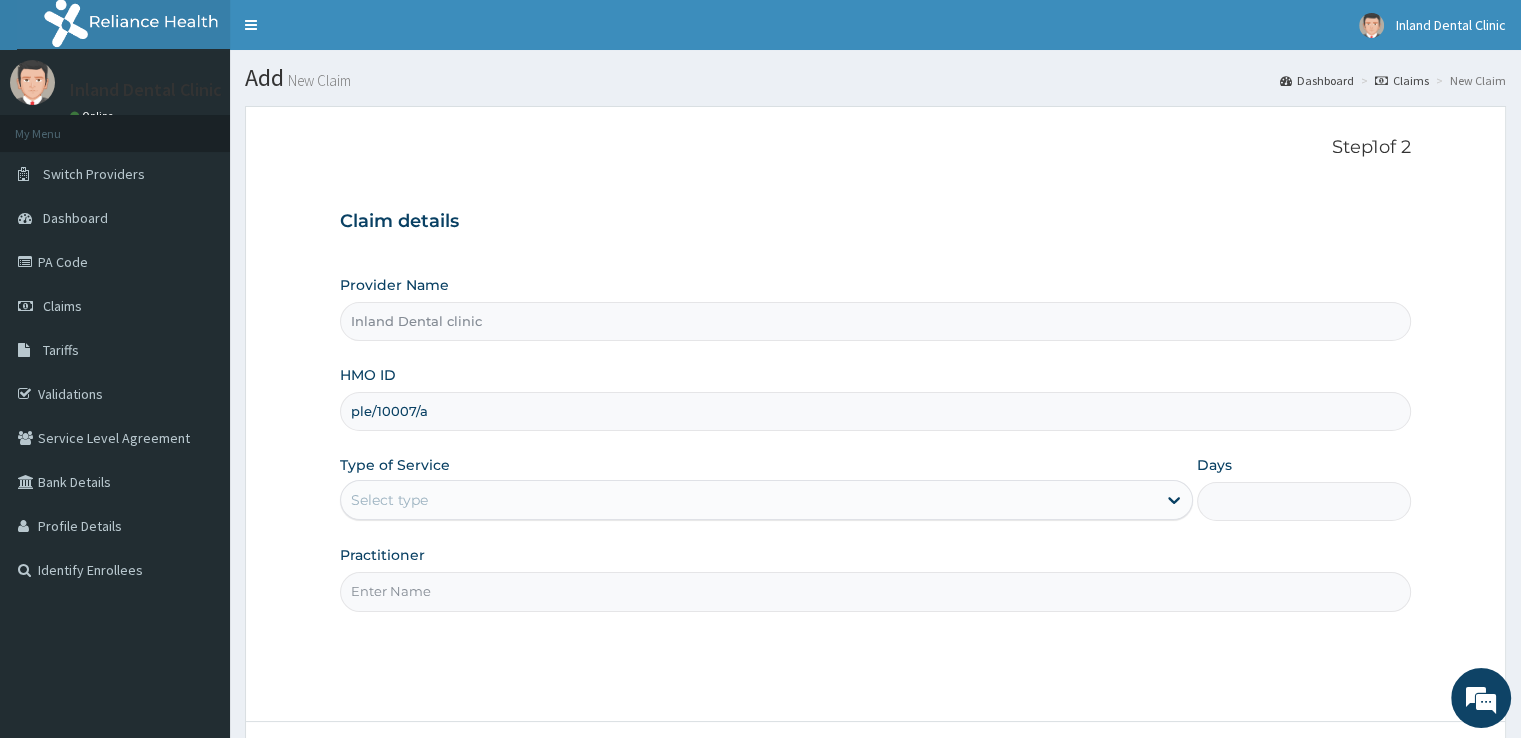 type on "ple/10007/a" 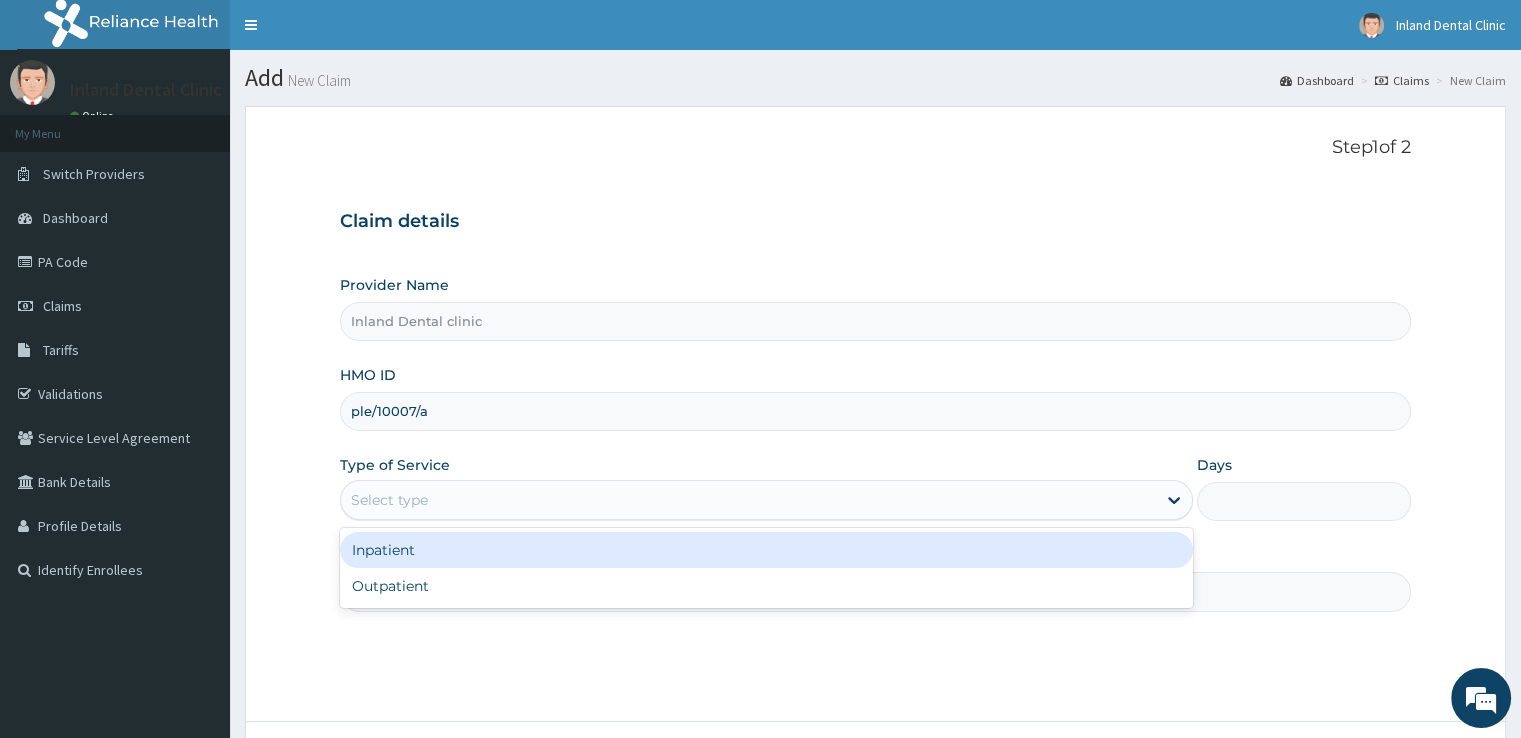 click on "Select type" at bounding box center (748, 500) 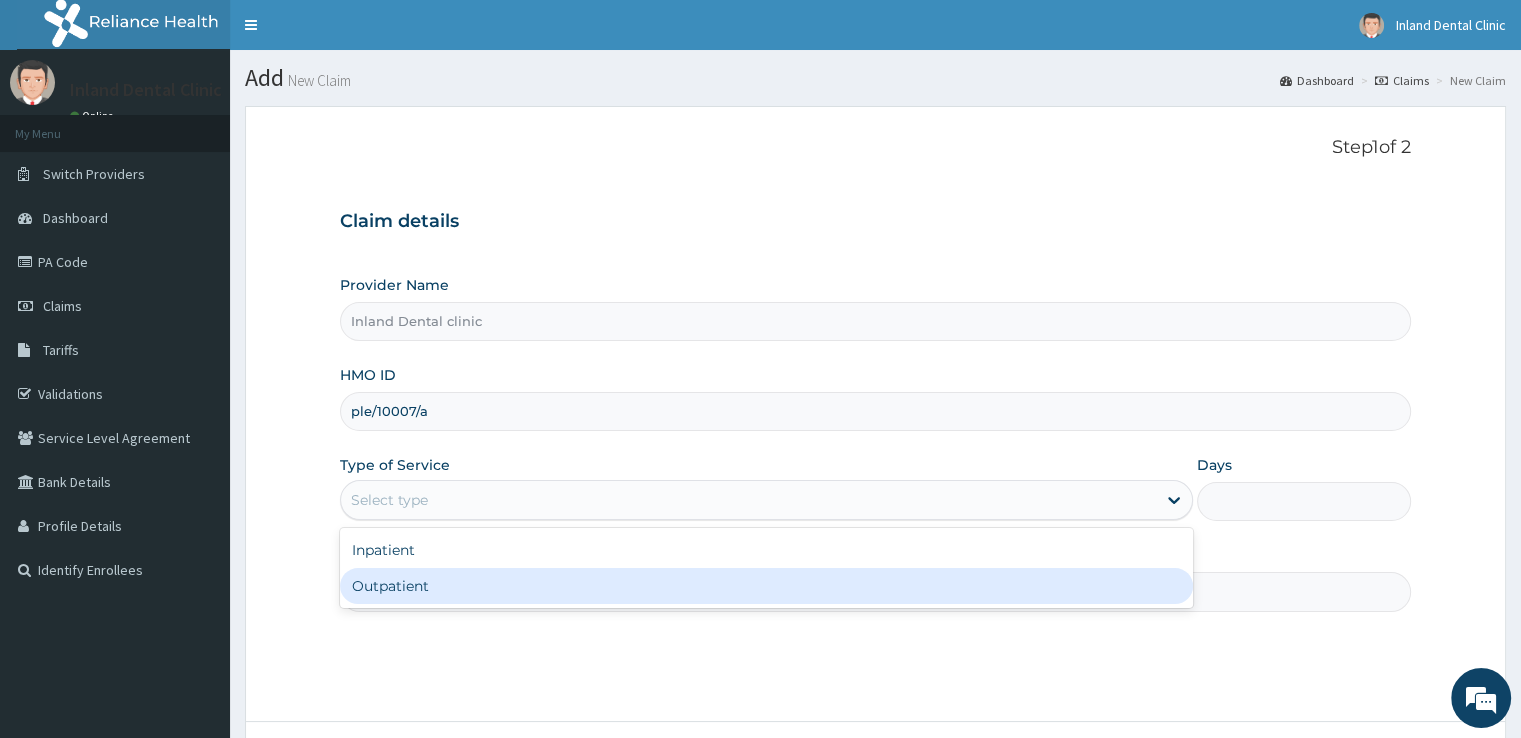 click on "Outpatient" at bounding box center [766, 586] 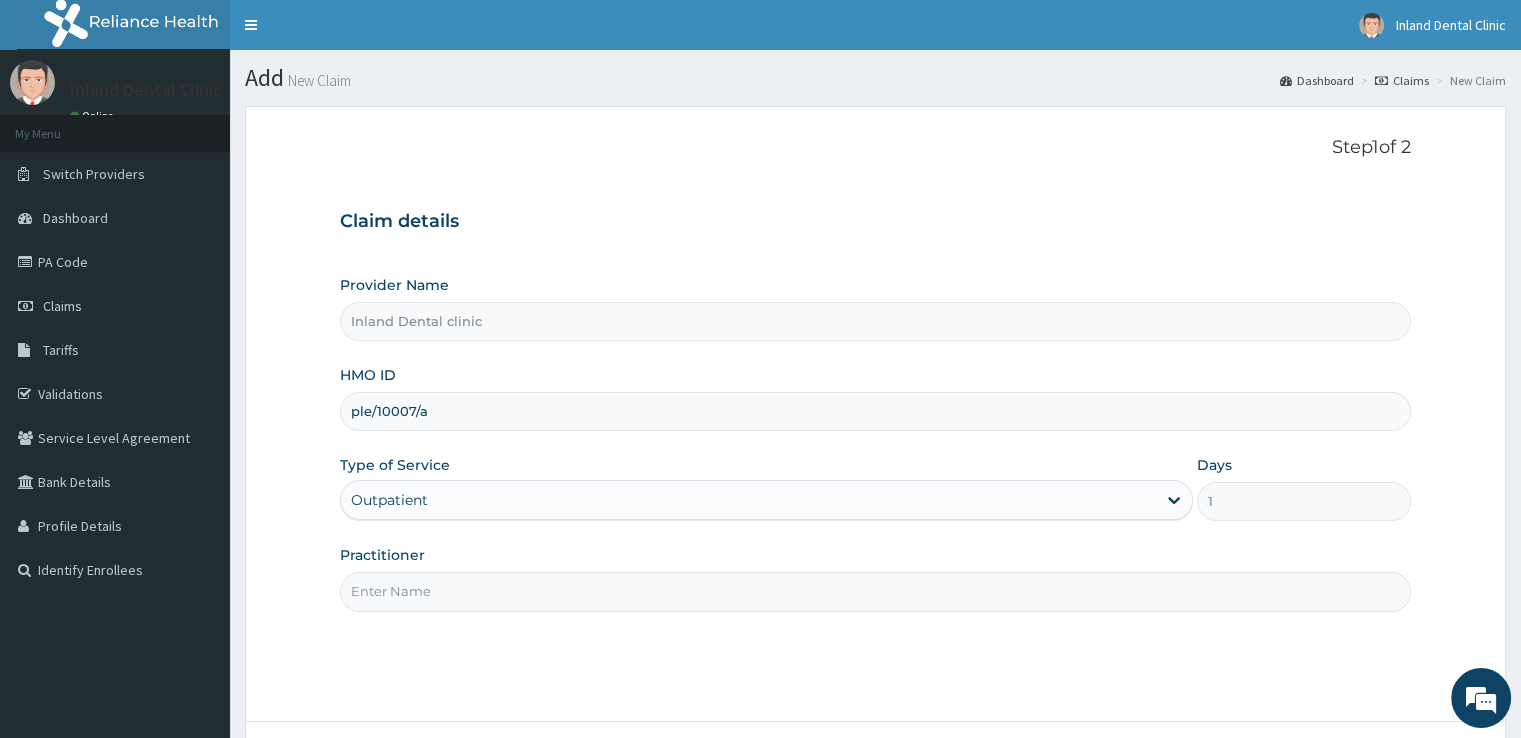 scroll, scrollTop: 0, scrollLeft: 0, axis: both 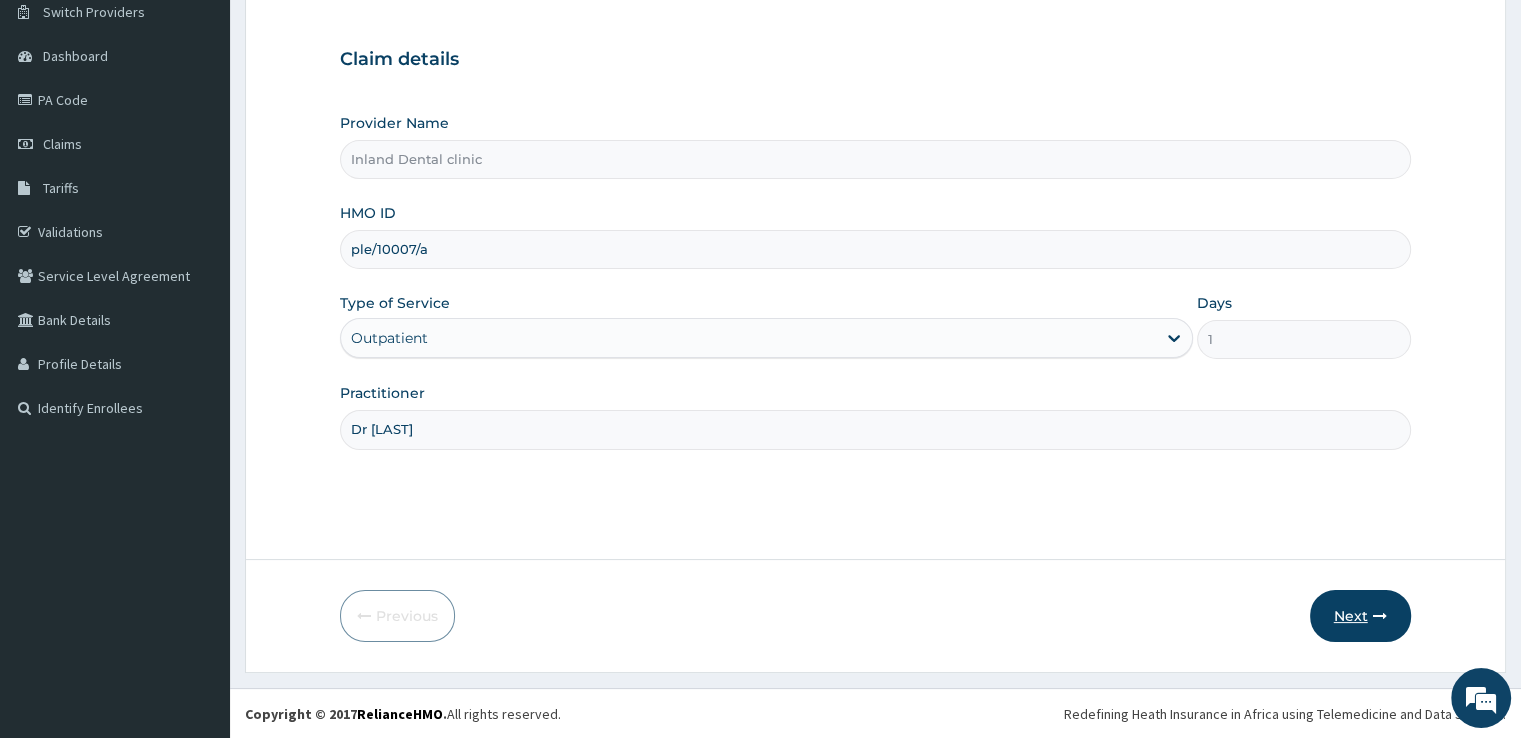 type on "Dr Awosusi" 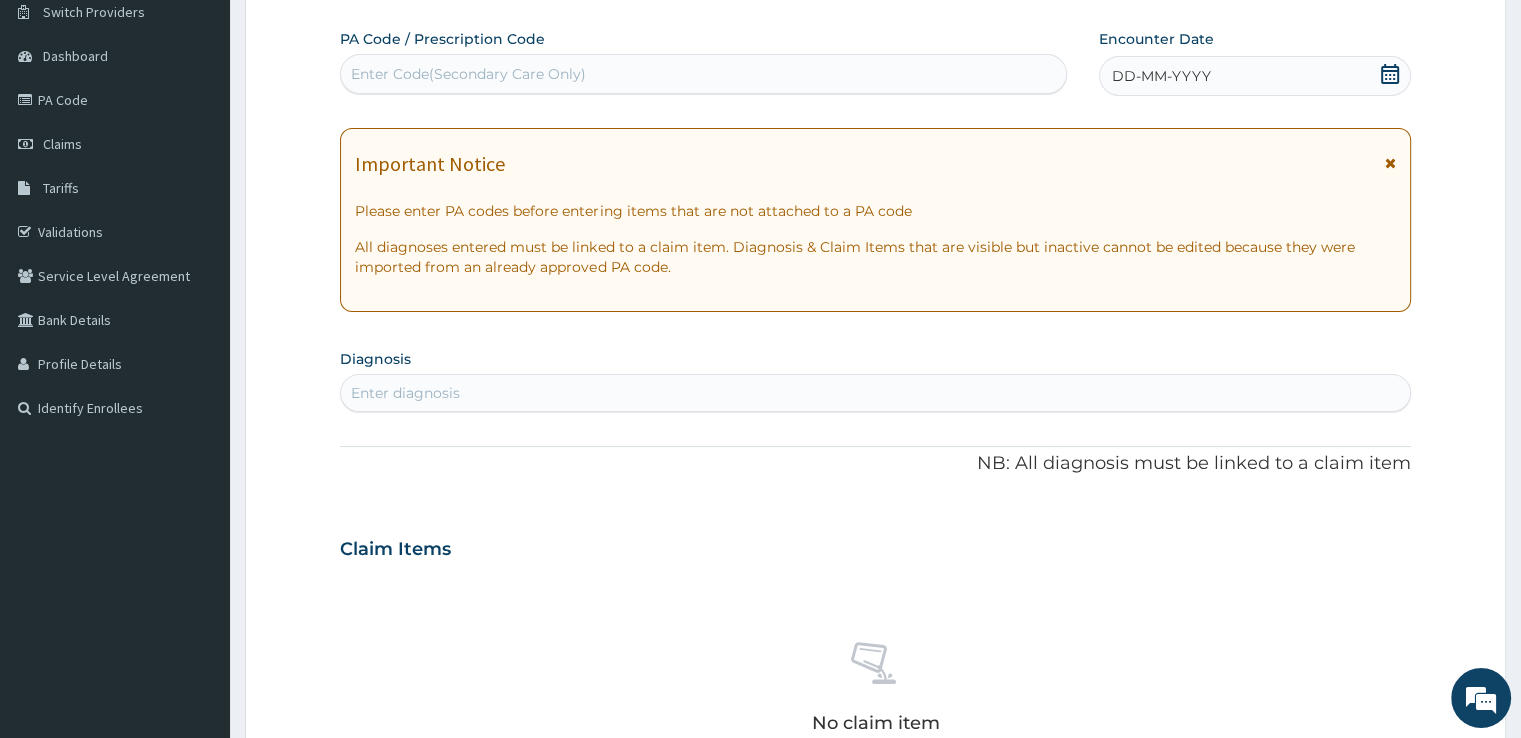click on "Enter Code(Secondary Care Only)" at bounding box center [703, 74] 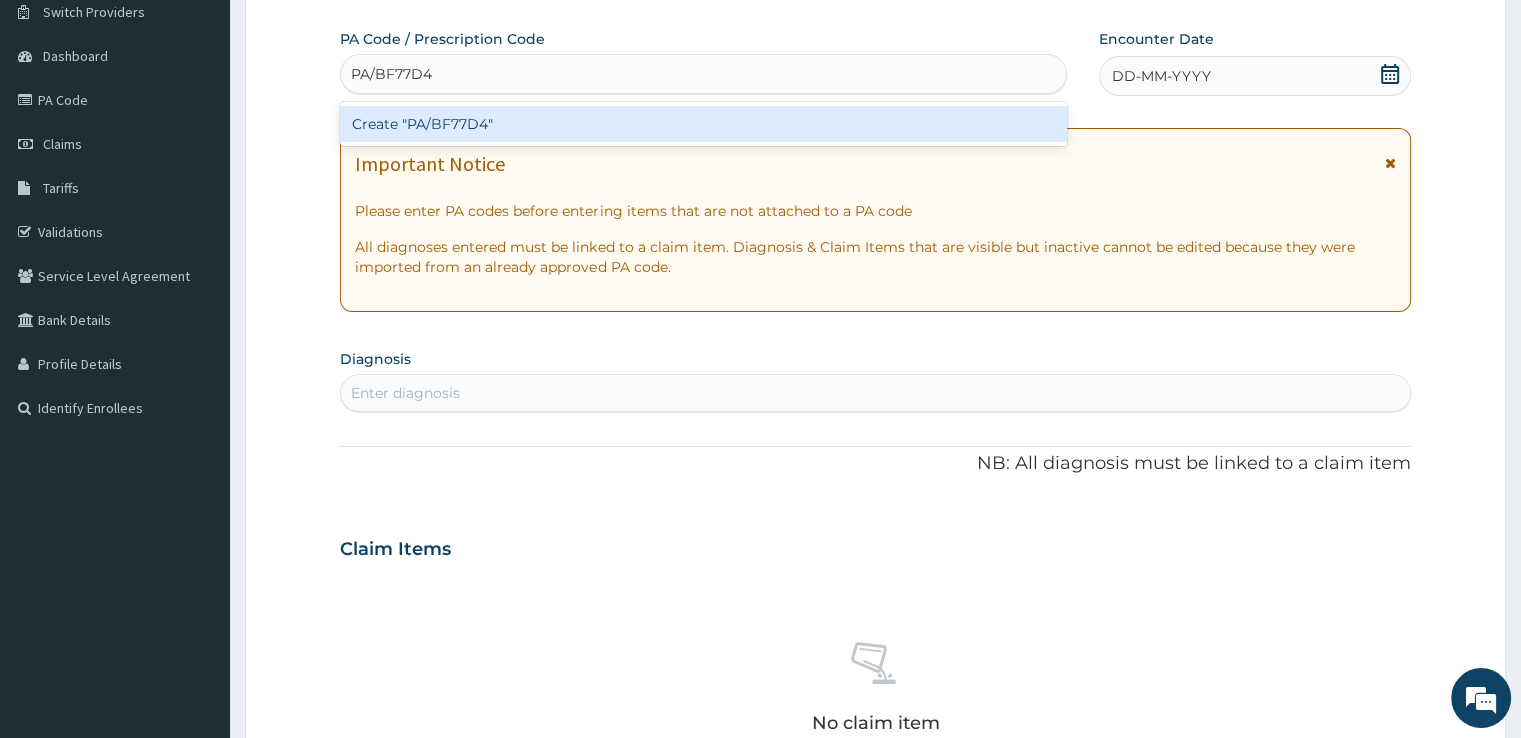 type on "PA/BF77D4" 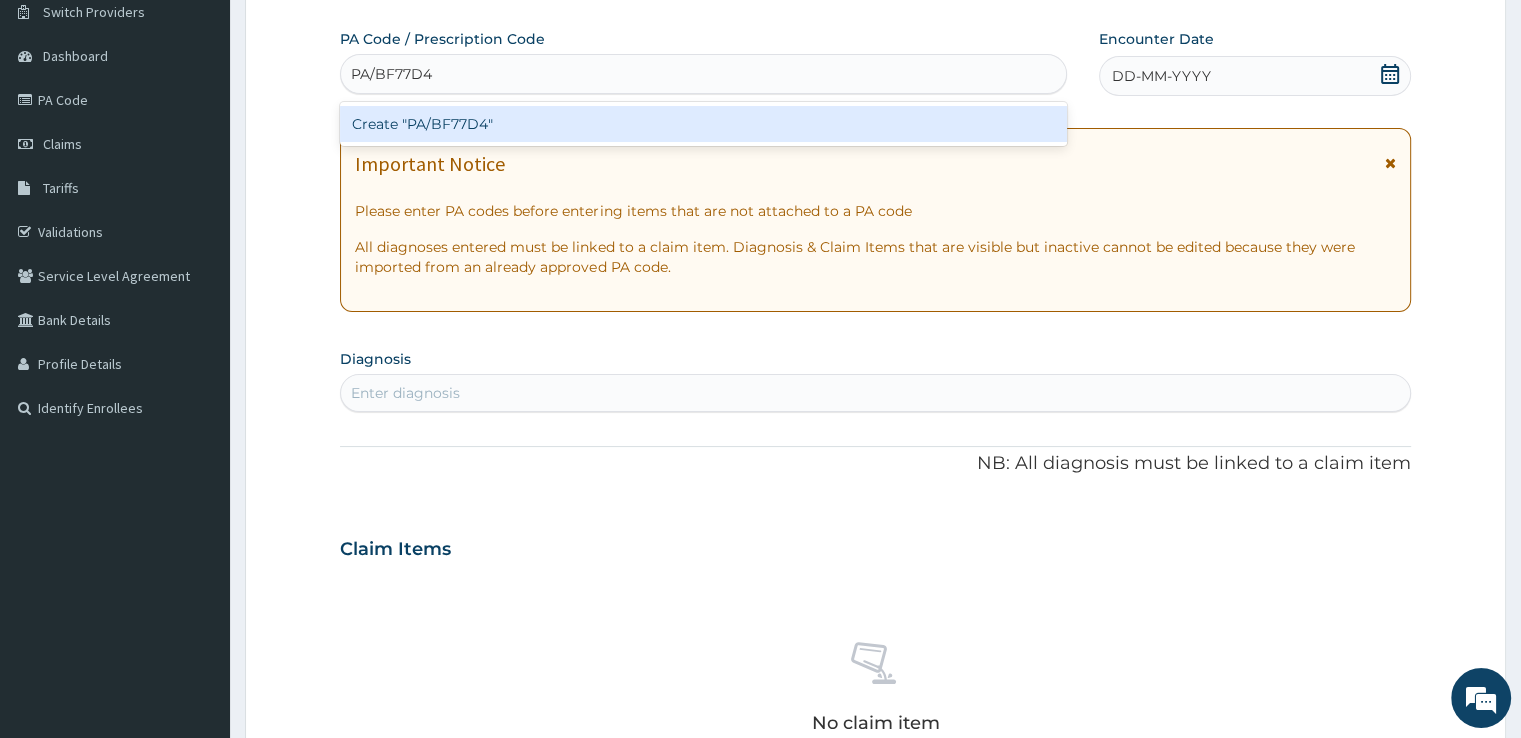 click on "Create "PA/BF77D4"" at bounding box center (703, 124) 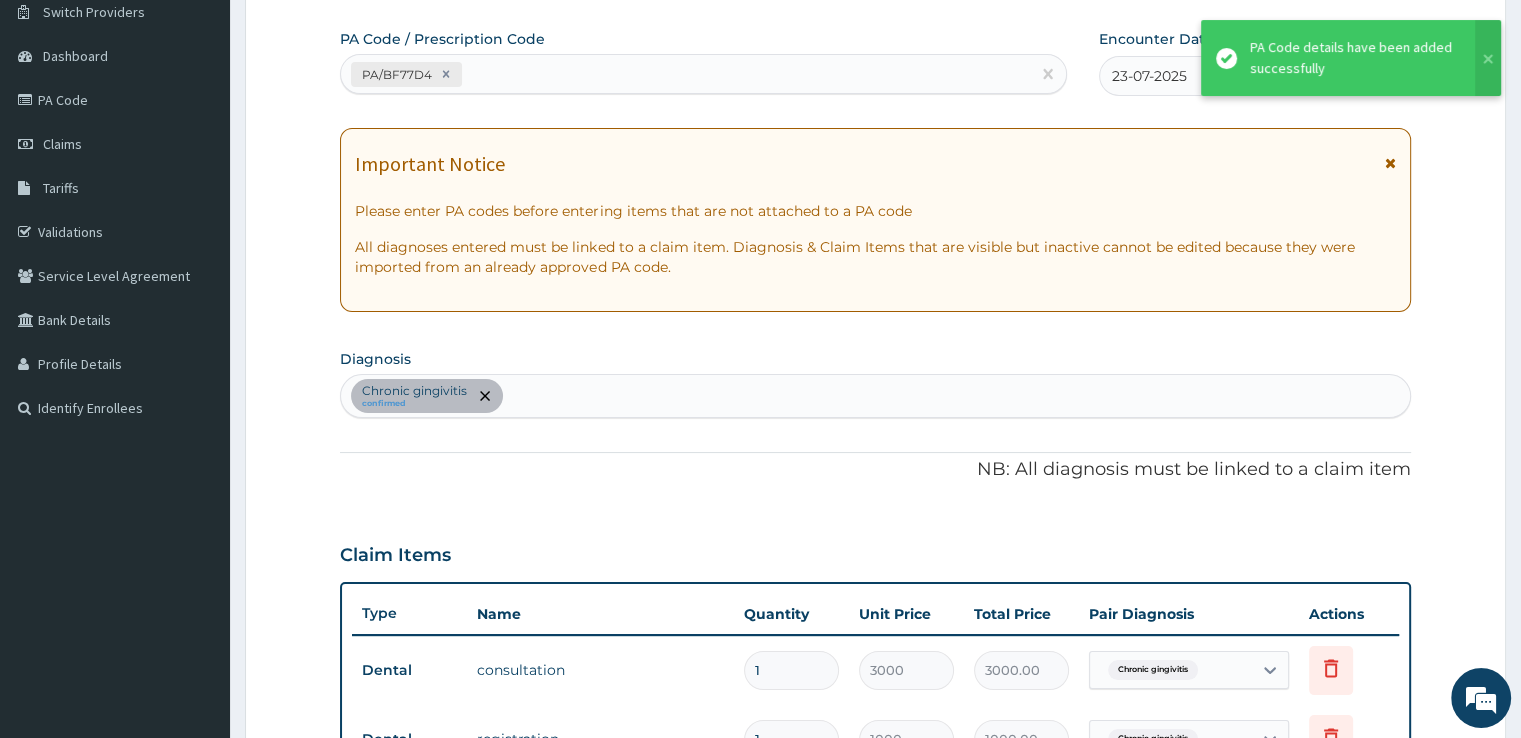 scroll, scrollTop: 180, scrollLeft: 0, axis: vertical 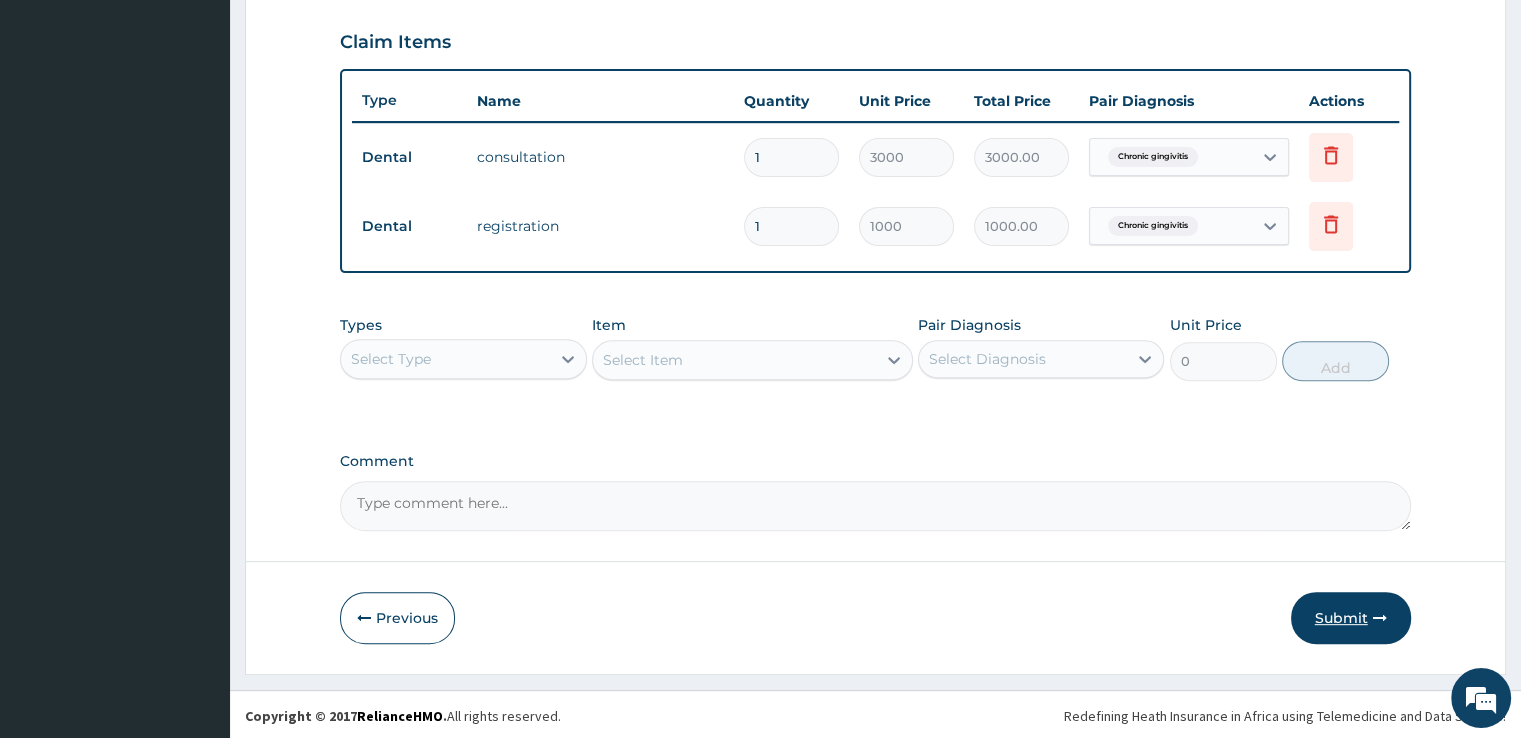 click on "Submit" at bounding box center [1351, 618] 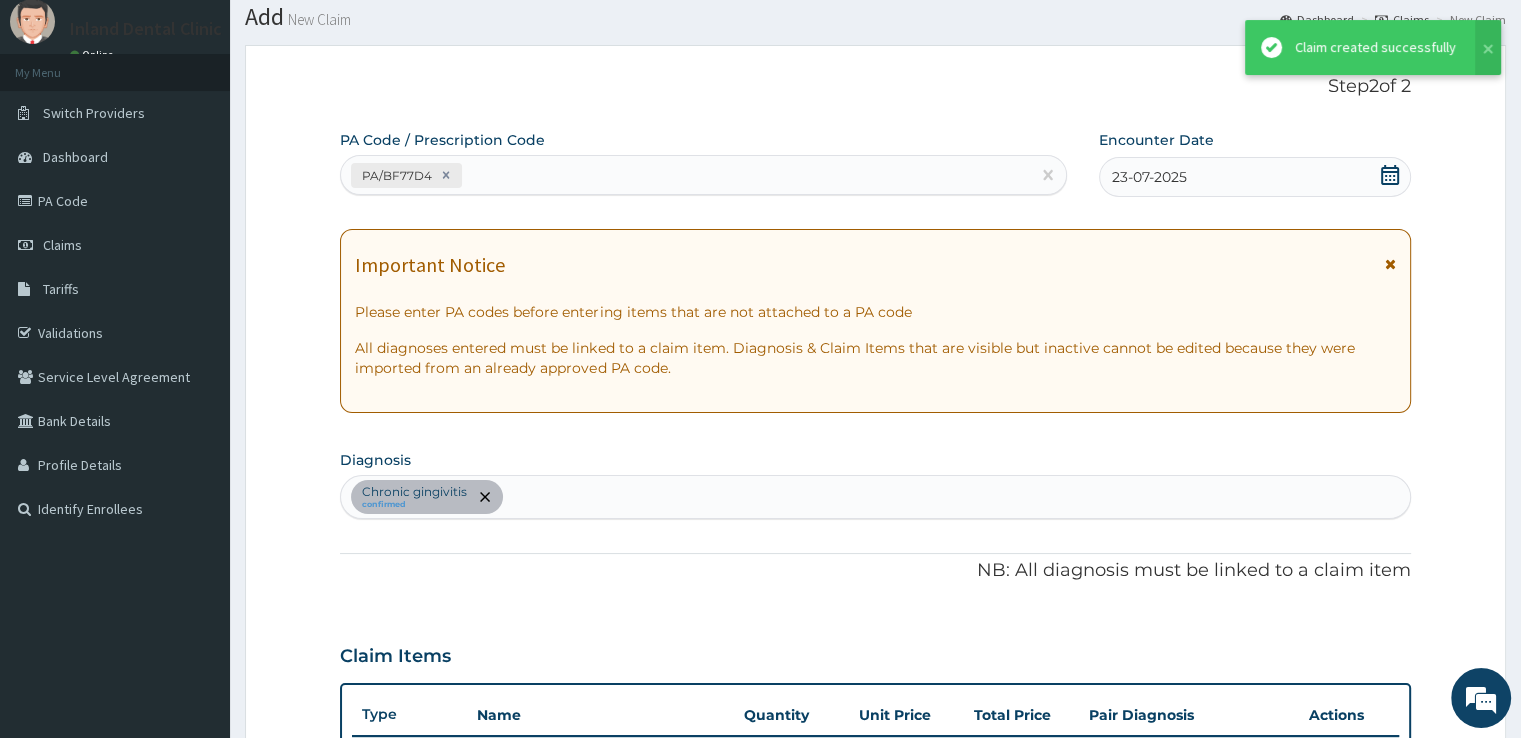 scroll, scrollTop: 675, scrollLeft: 0, axis: vertical 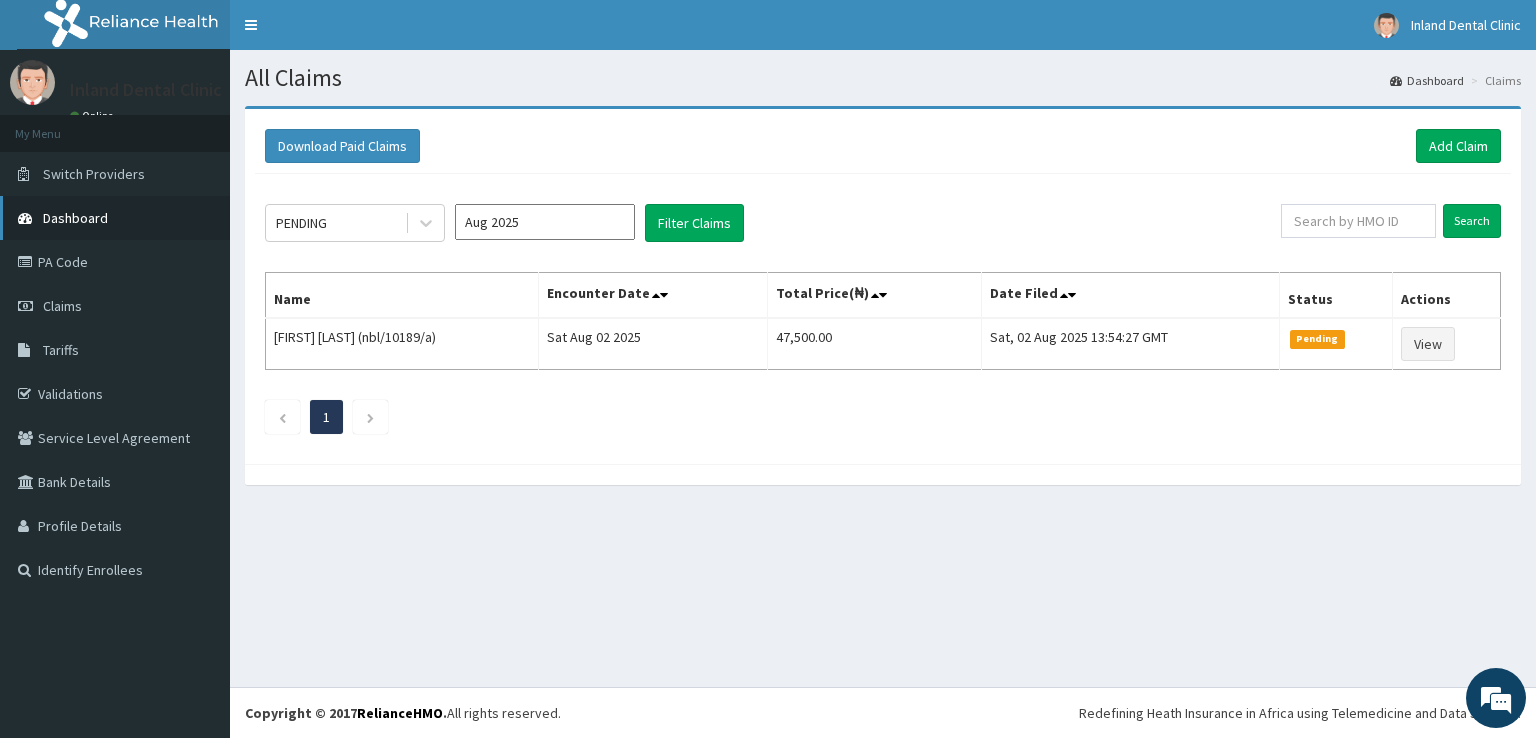 click on "Dashboard" at bounding box center [75, 218] 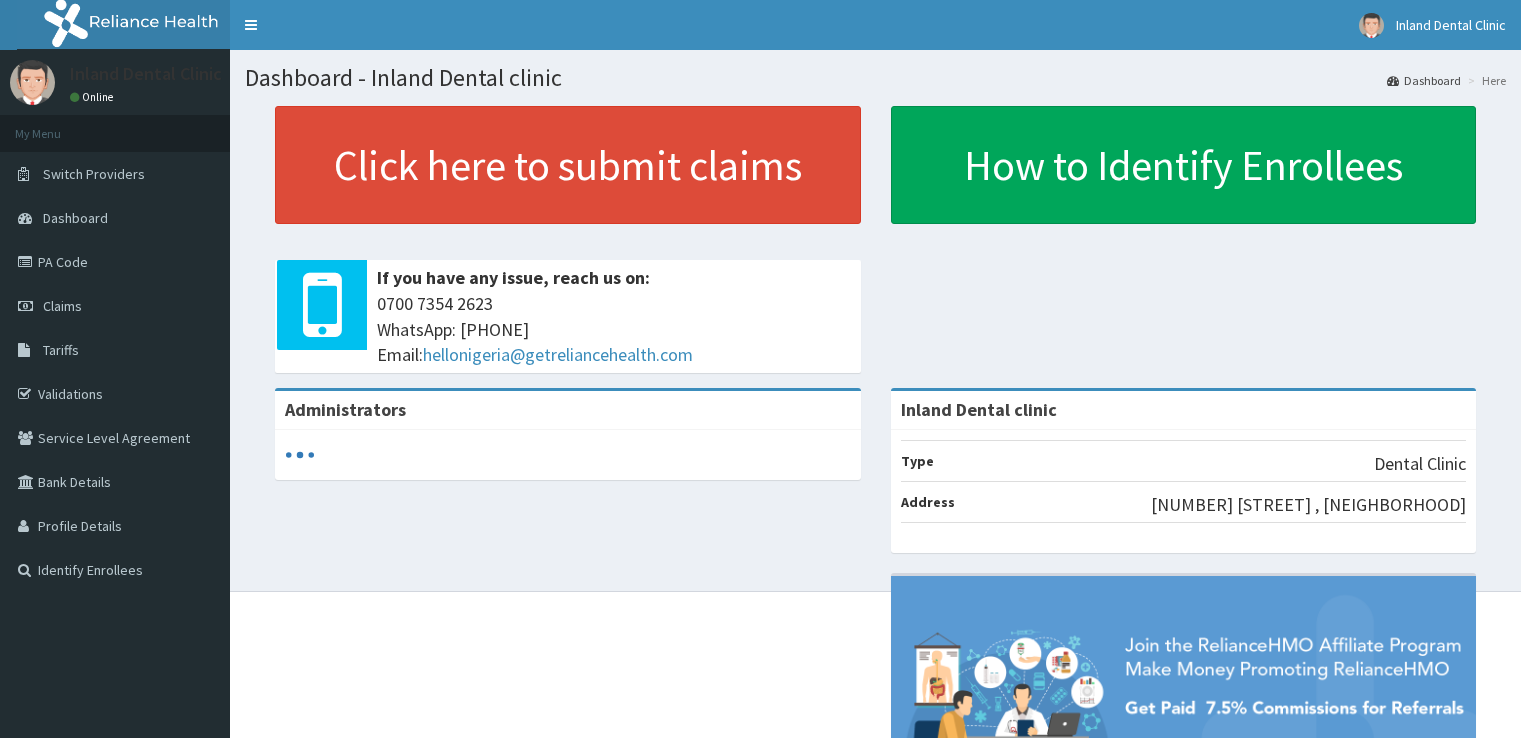 scroll, scrollTop: 0, scrollLeft: 0, axis: both 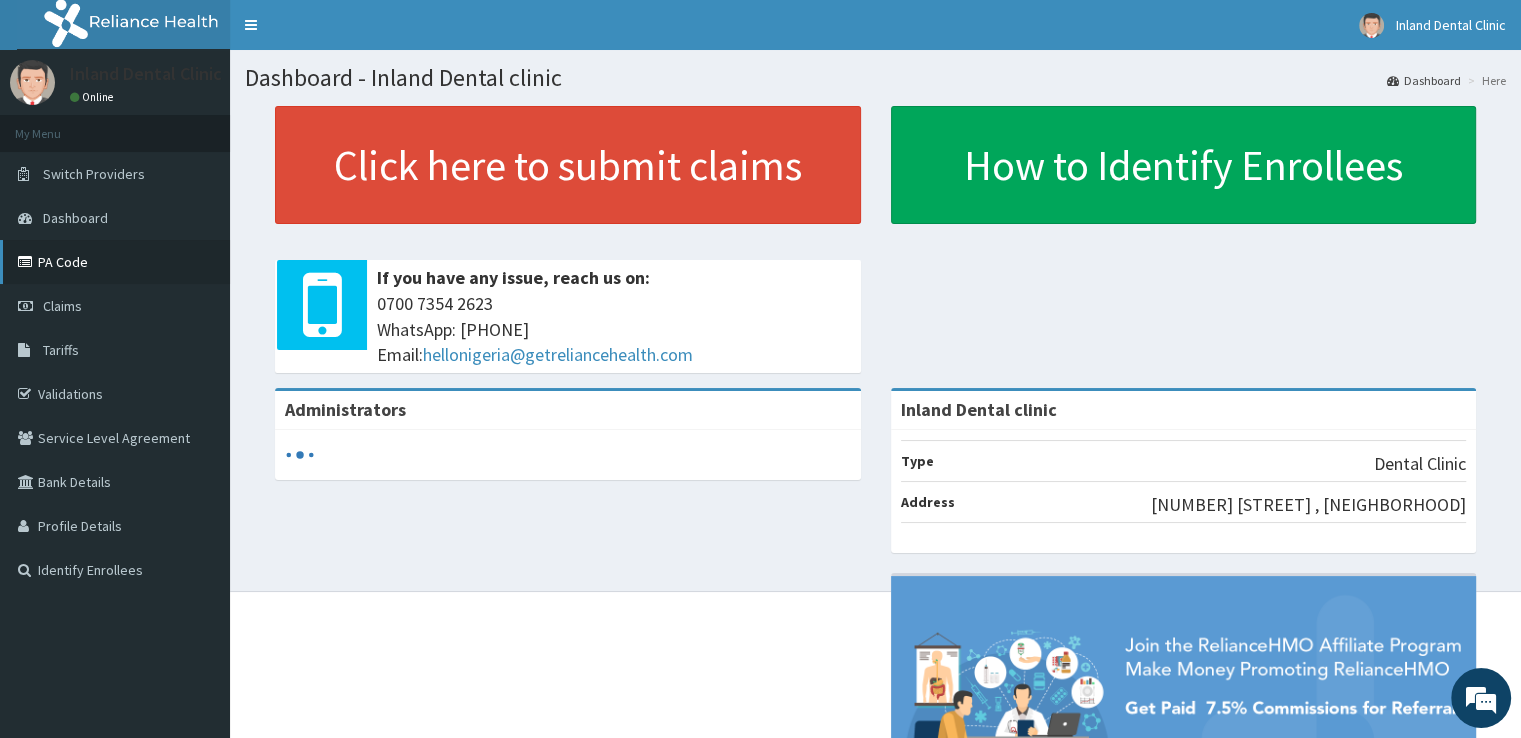 click on "PA Code" at bounding box center (115, 262) 